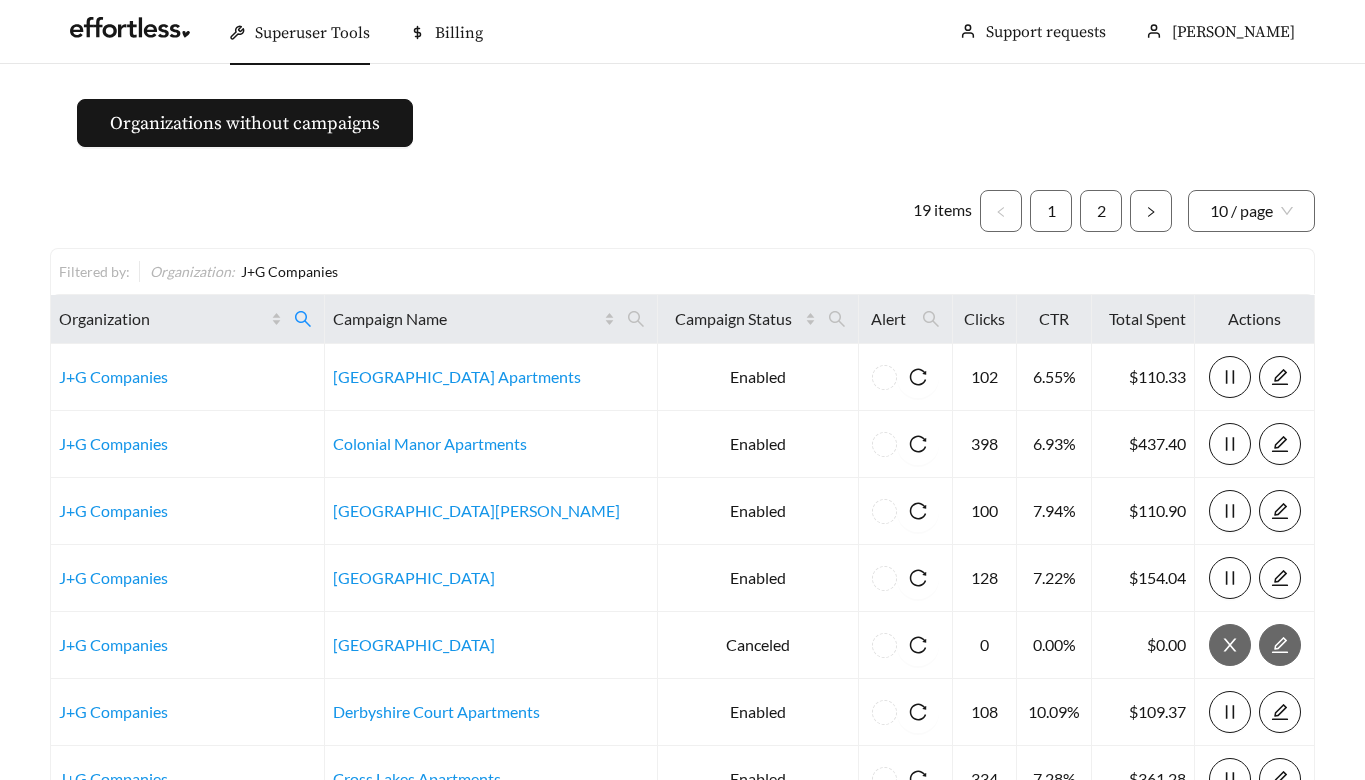 scroll, scrollTop: 342, scrollLeft: 0, axis: vertical 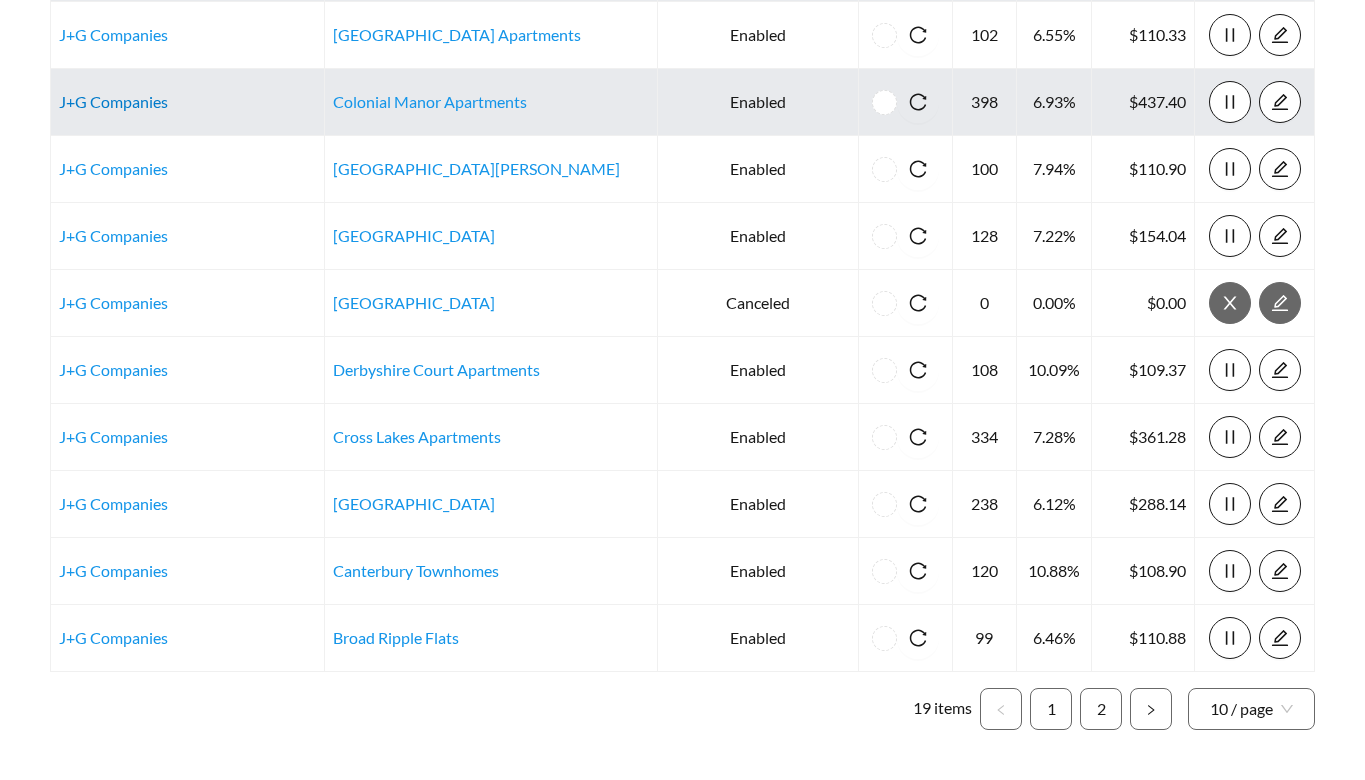 click on "J+G Companies" at bounding box center (113, 101) 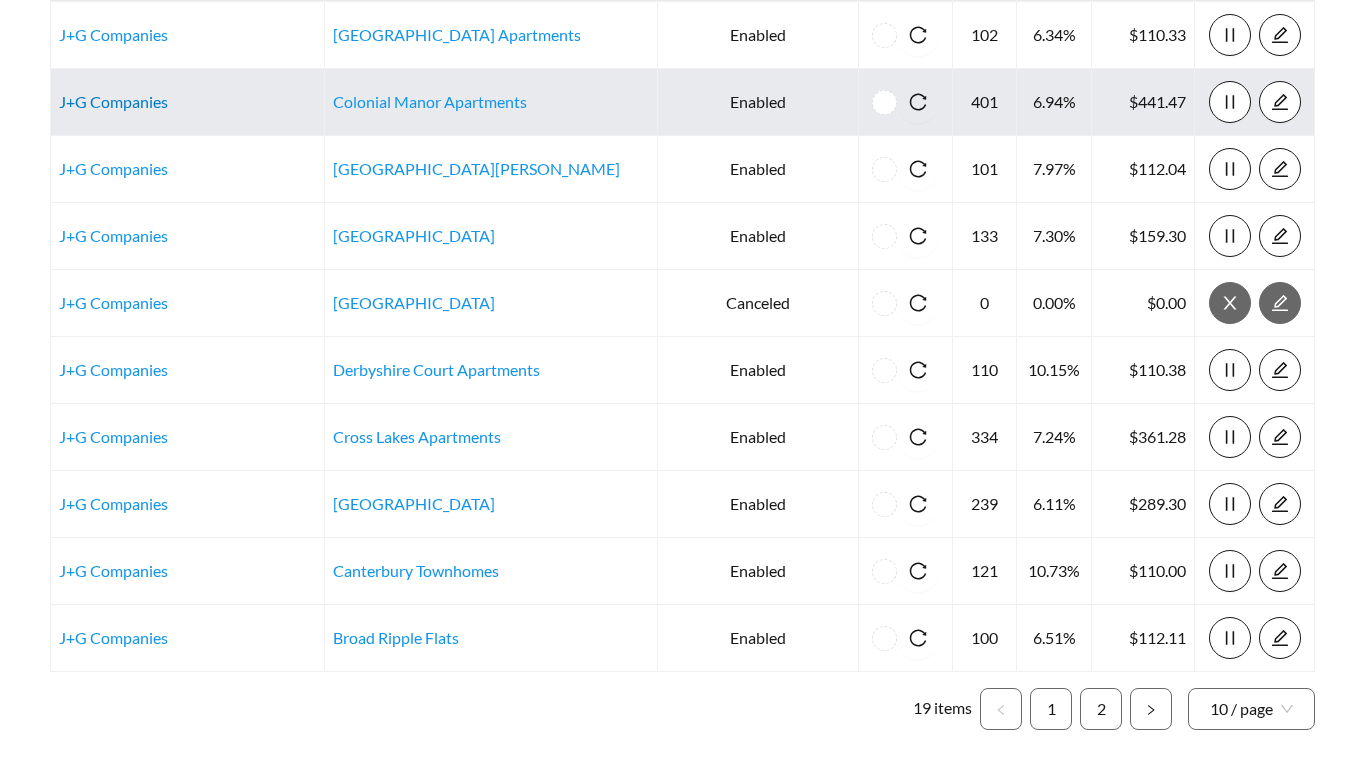 click on "J+G Companies" at bounding box center [113, 101] 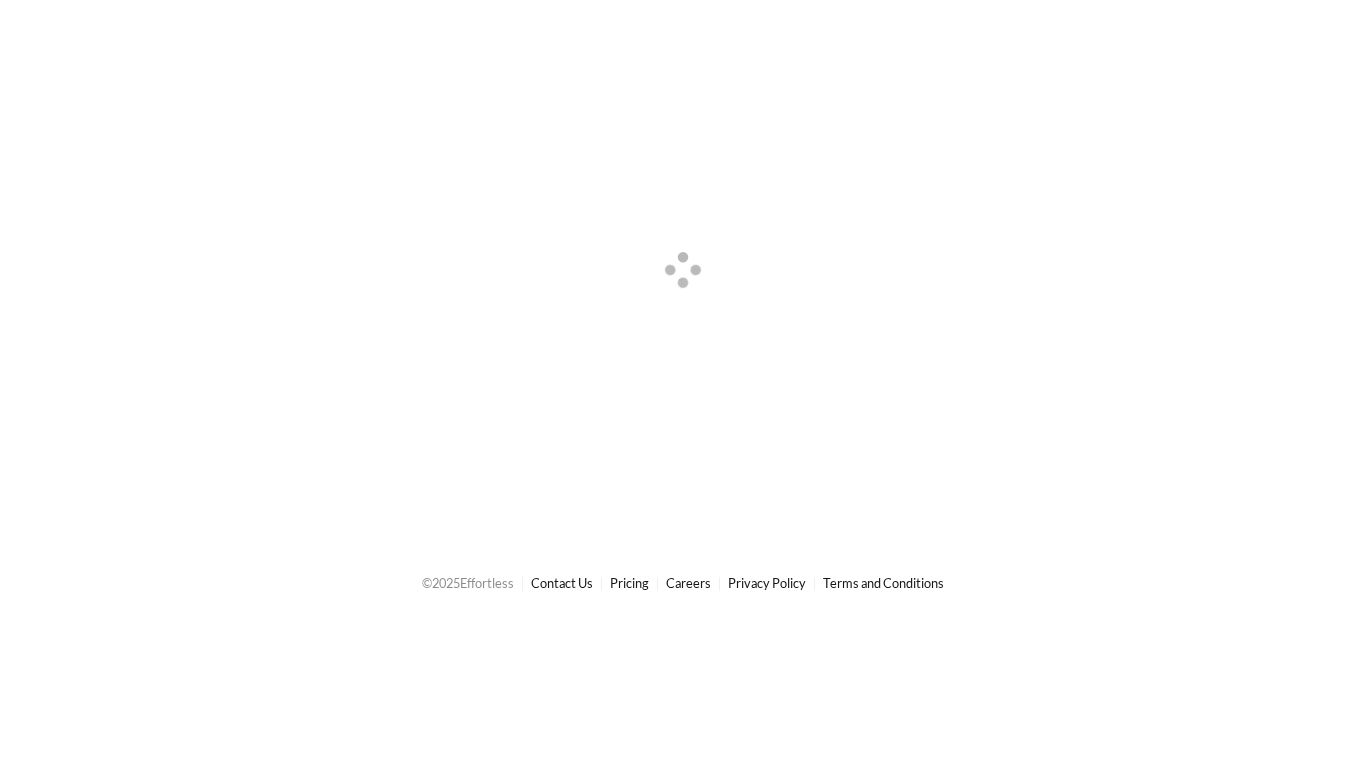 scroll, scrollTop: 0, scrollLeft: 0, axis: both 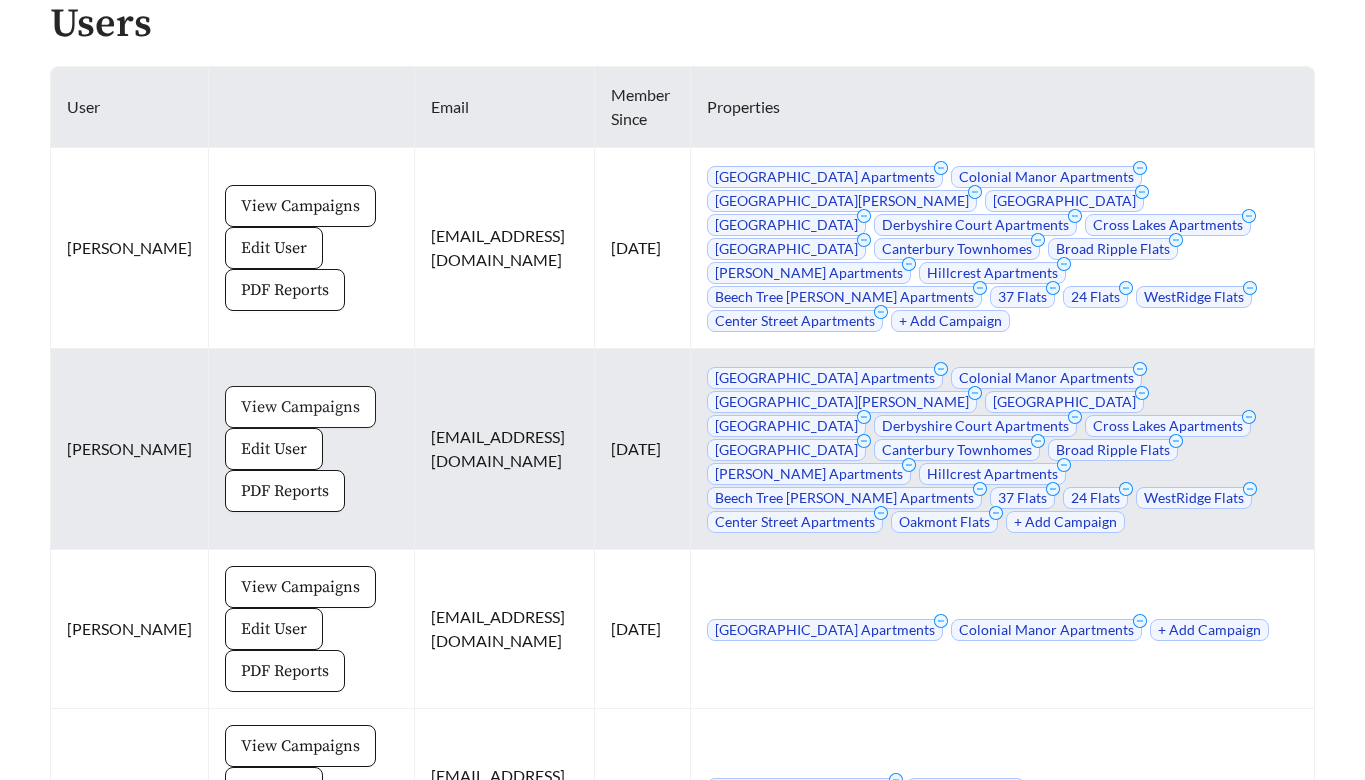 click on "View Campaigns" at bounding box center (300, 407) 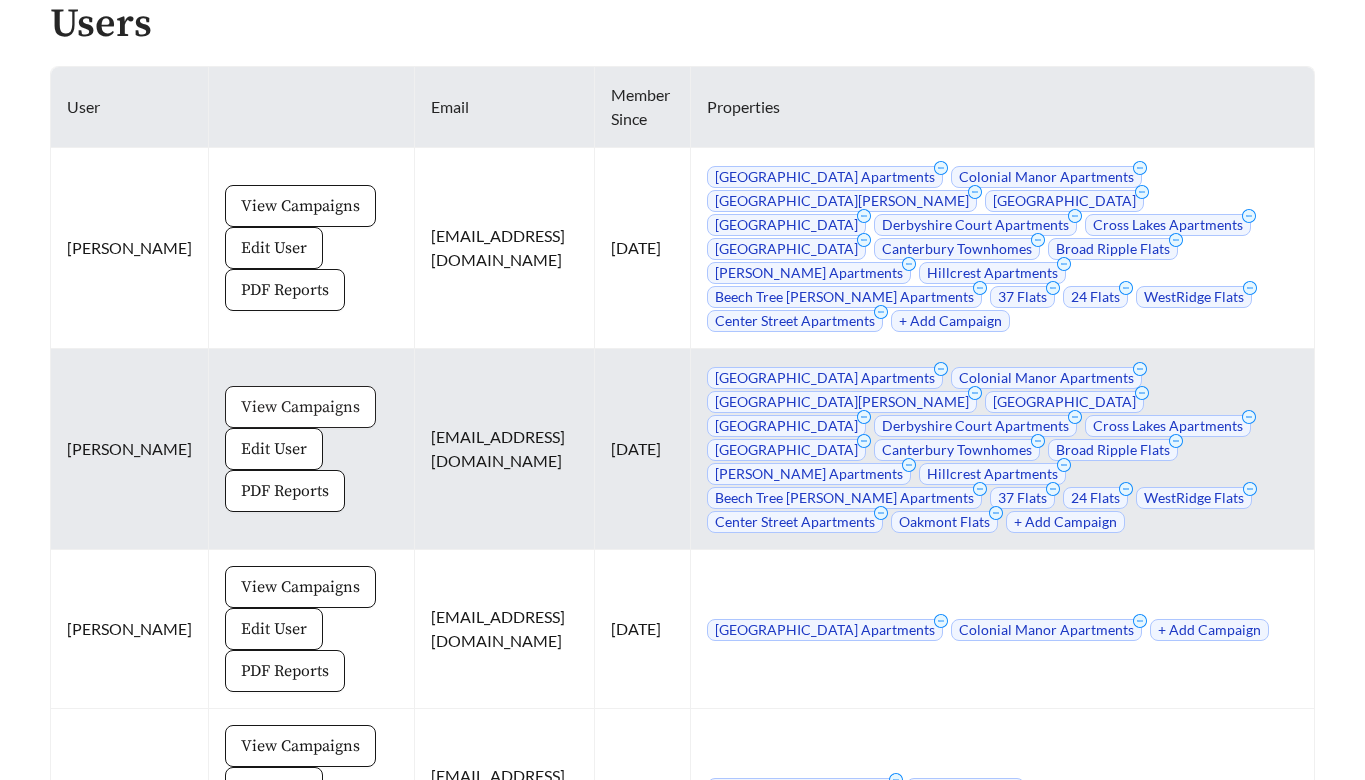scroll, scrollTop: 0, scrollLeft: 0, axis: both 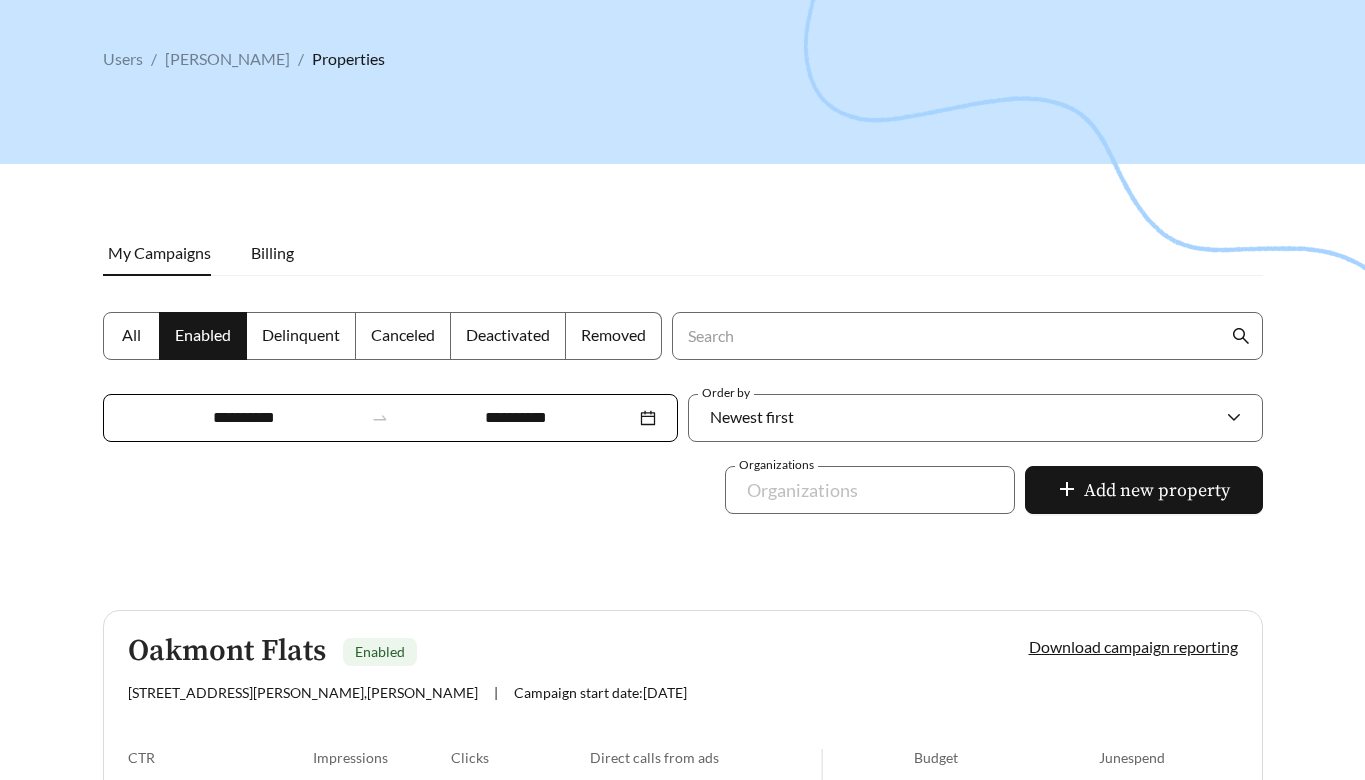 click on "All" at bounding box center (131, 336) 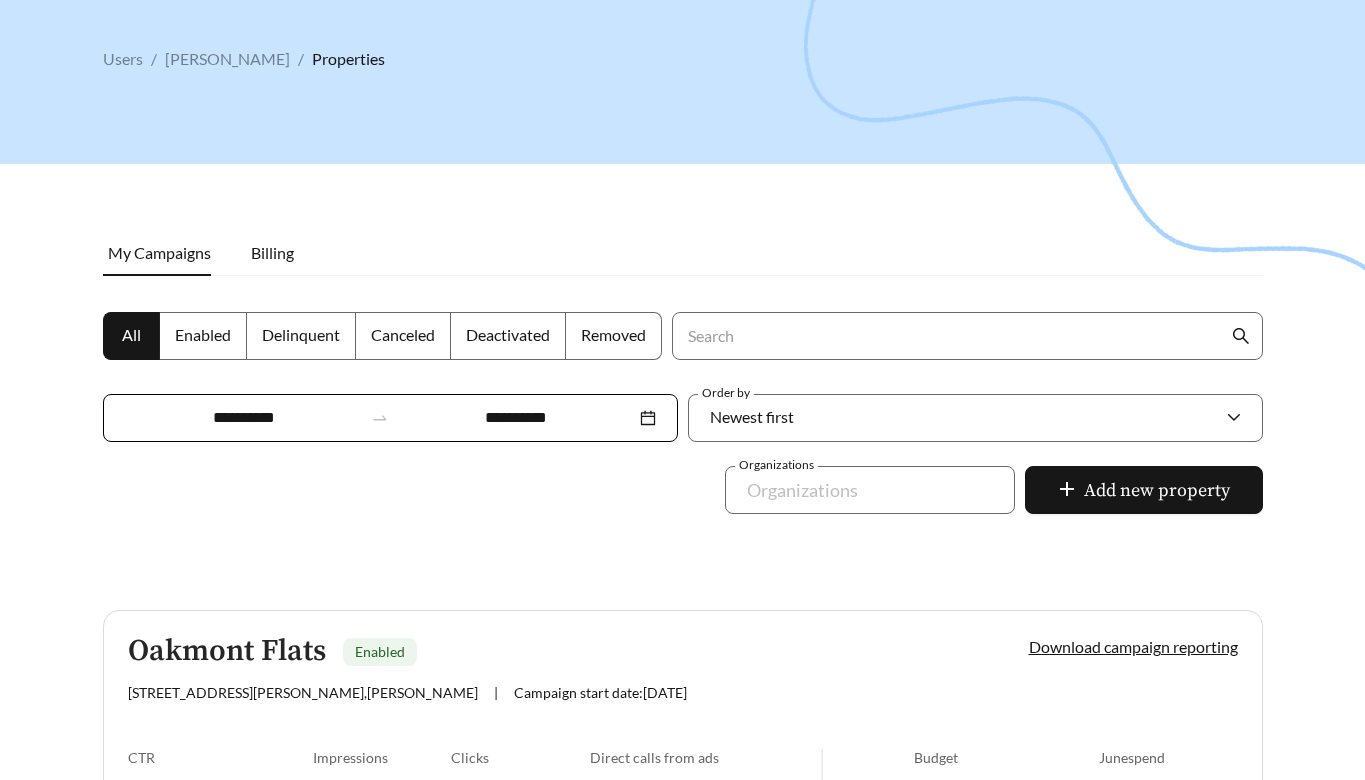 click on "Canceled" at bounding box center (403, 334) 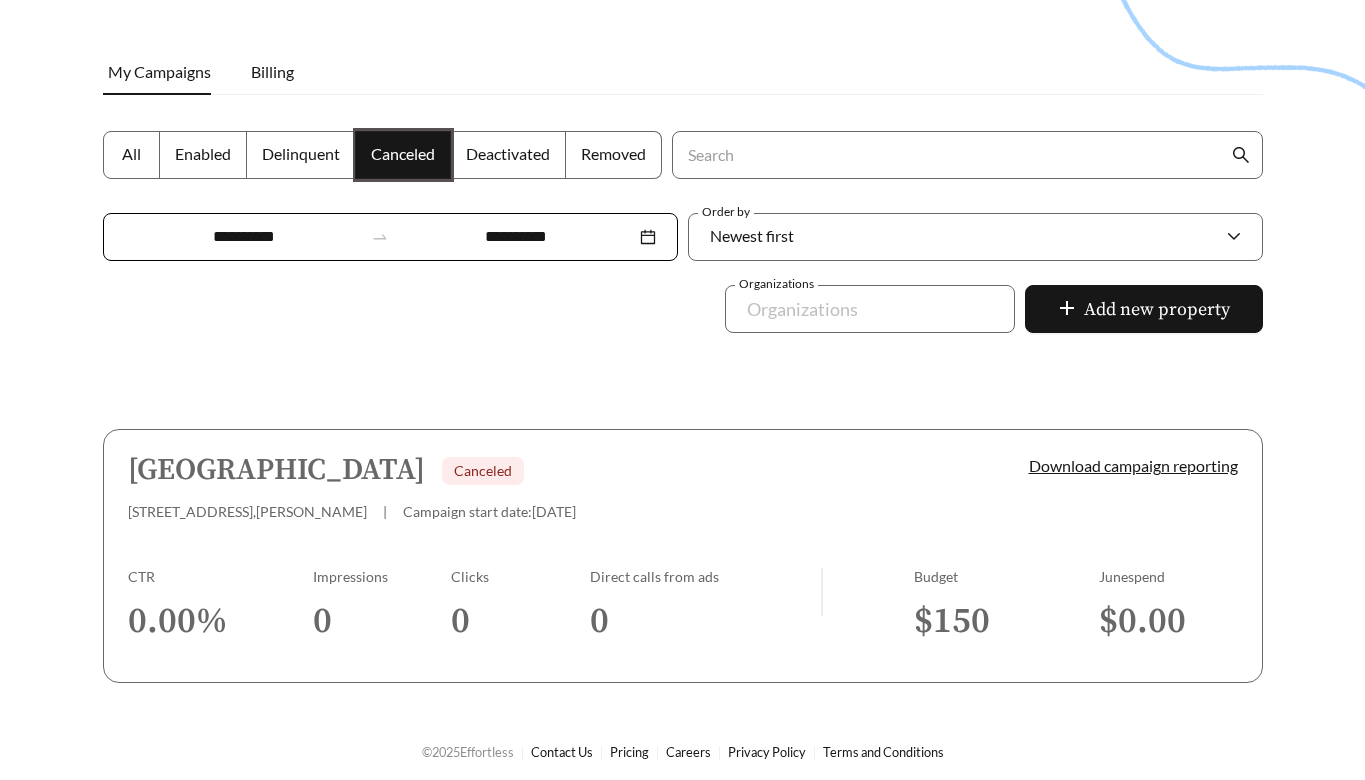 scroll, scrollTop: 269, scrollLeft: 0, axis: vertical 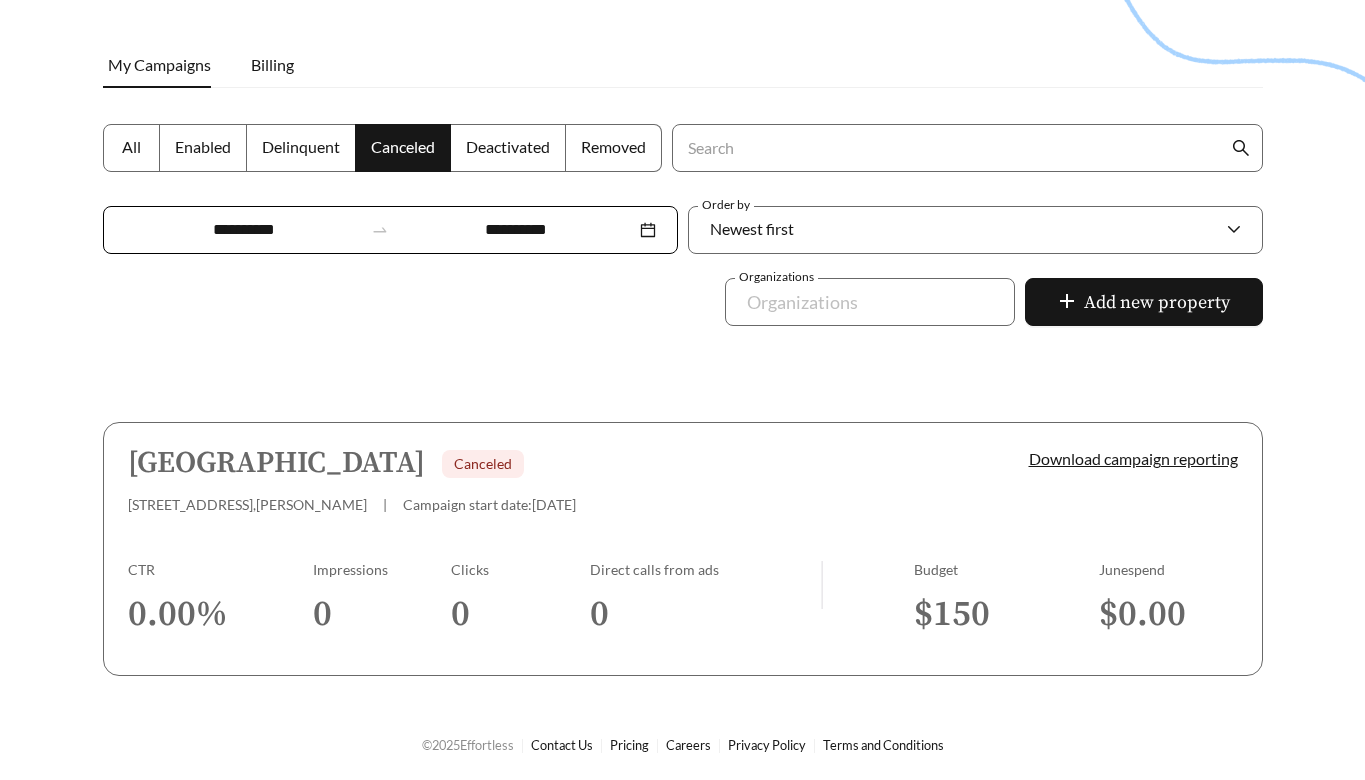click on "Enabled" at bounding box center (203, 146) 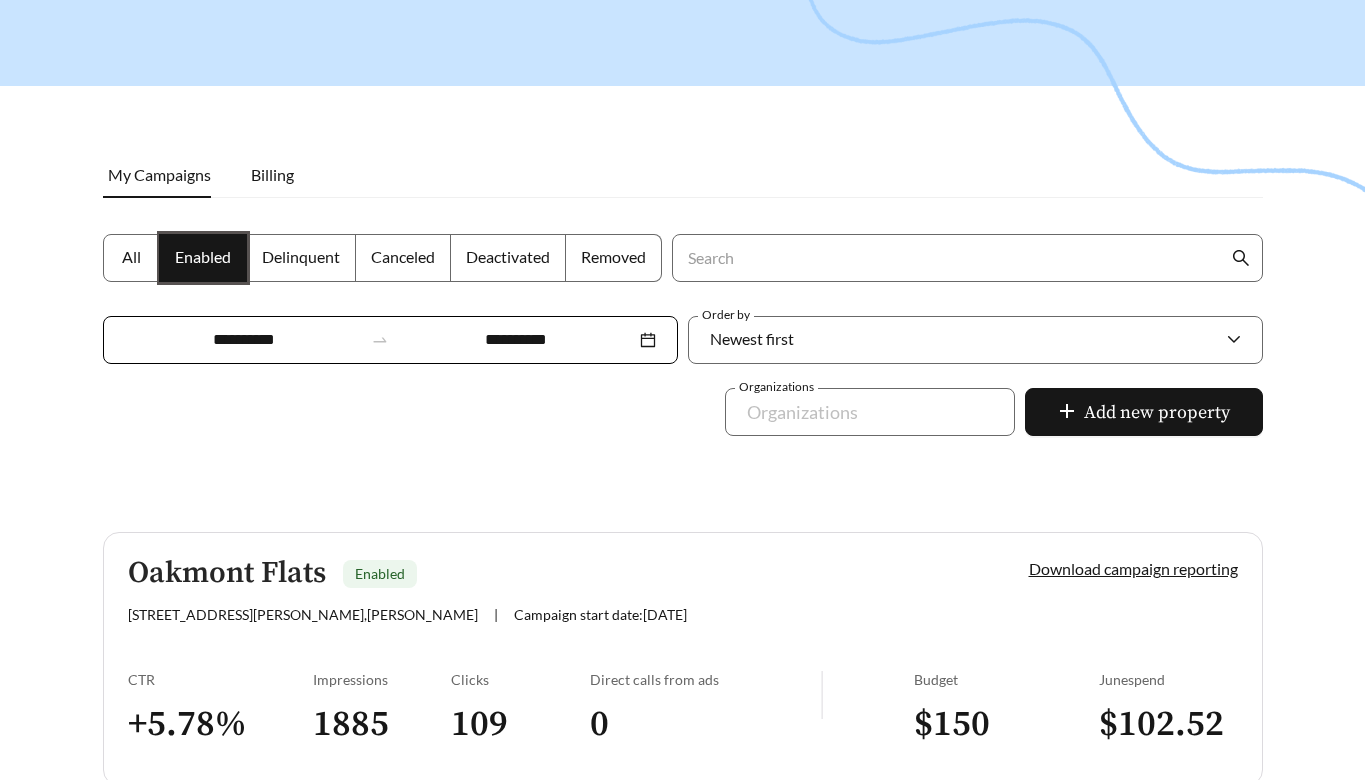 scroll, scrollTop: 151, scrollLeft: 0, axis: vertical 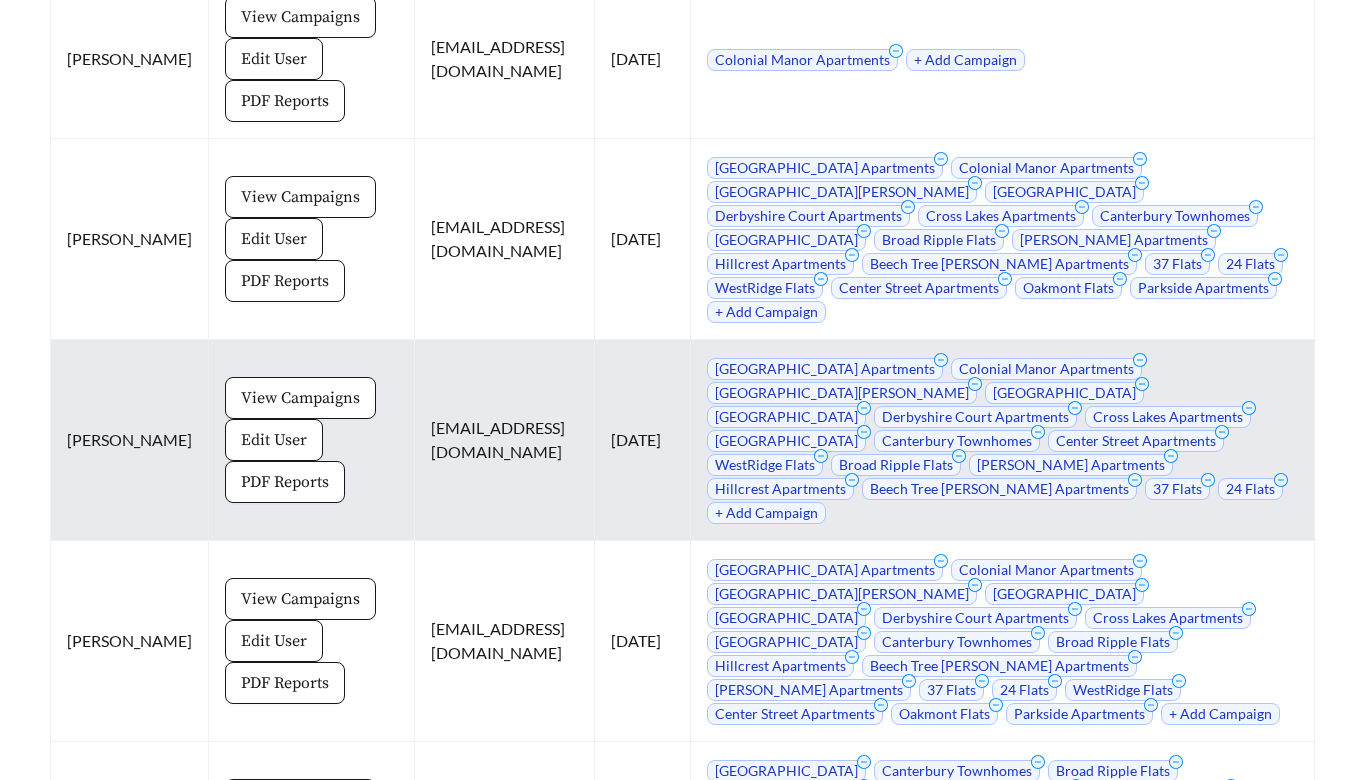 click on "+ Add Campaign" at bounding box center (766, 513) 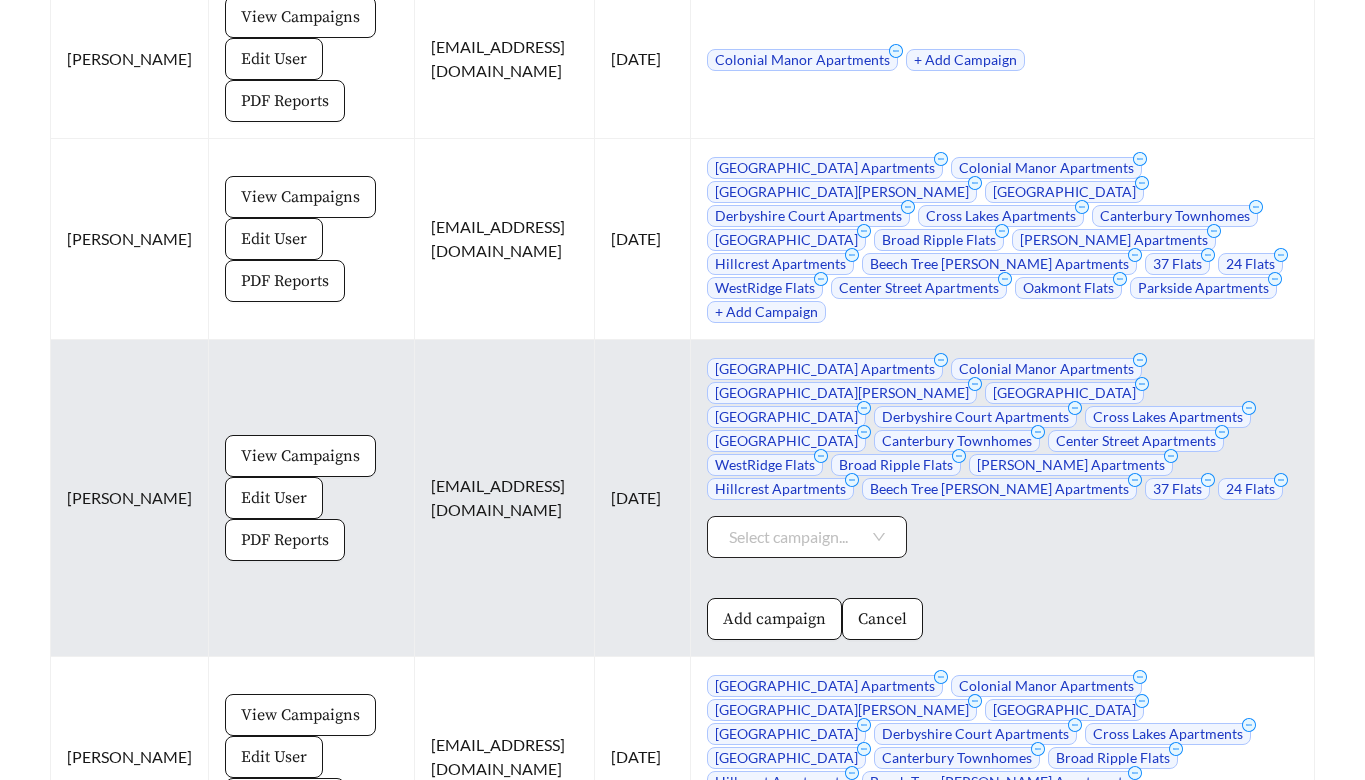 click at bounding box center (799, 537) 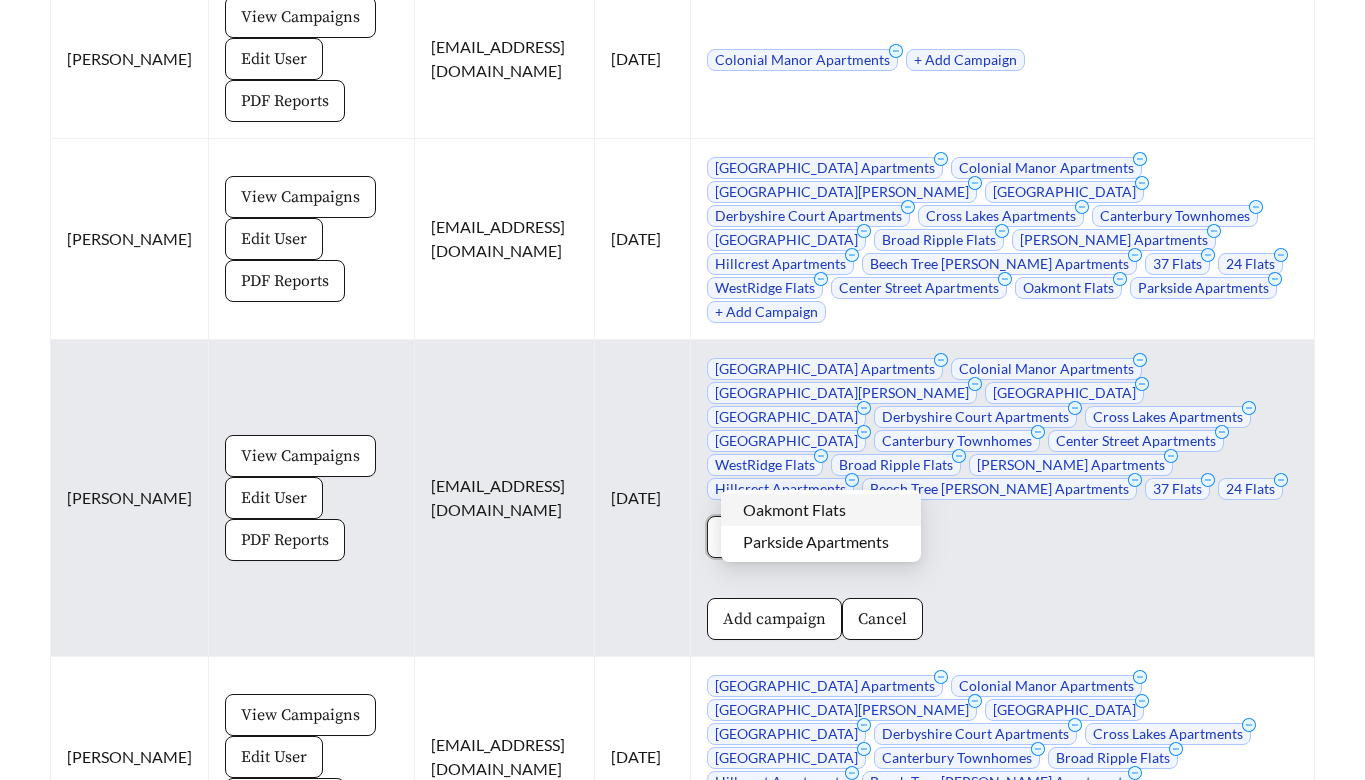 click on "Oakmont Flats" at bounding box center [821, 510] 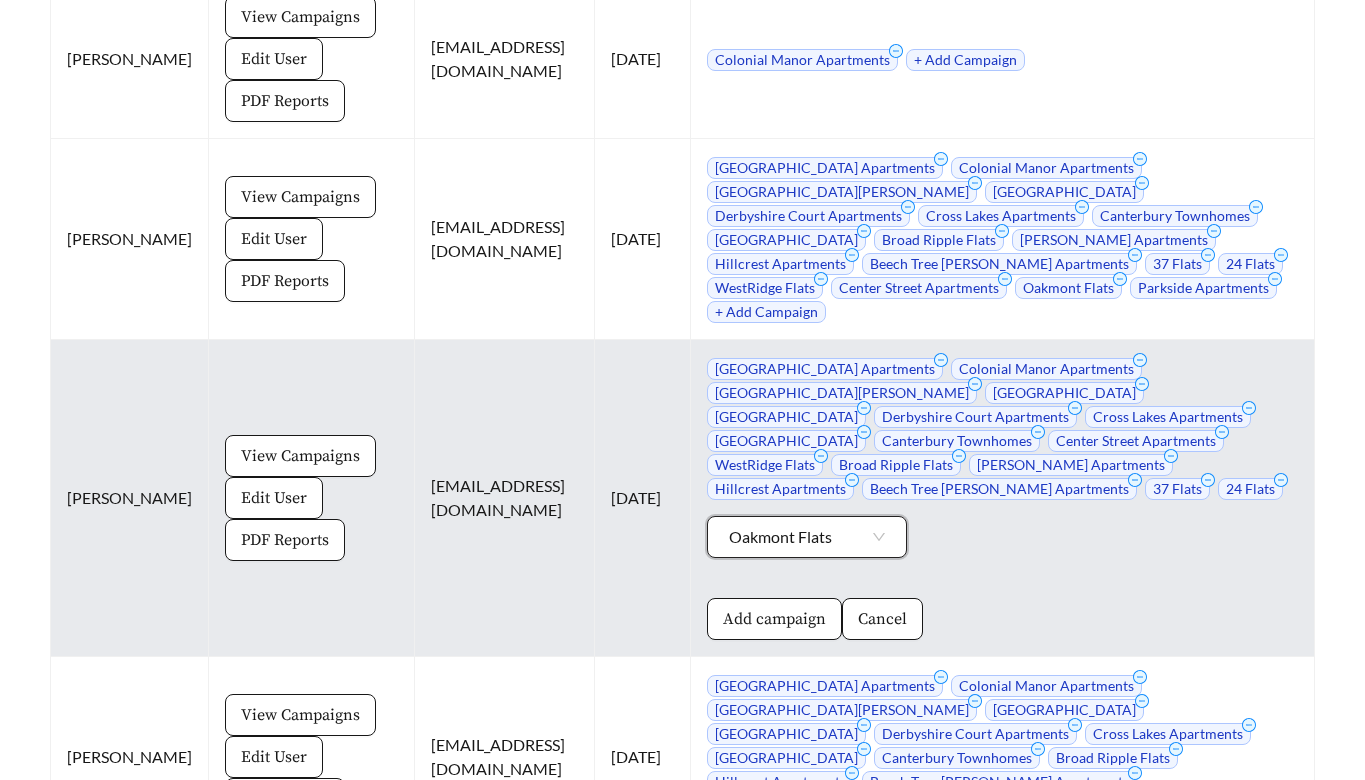 click on "Oakmont Flats" at bounding box center (807, 537) 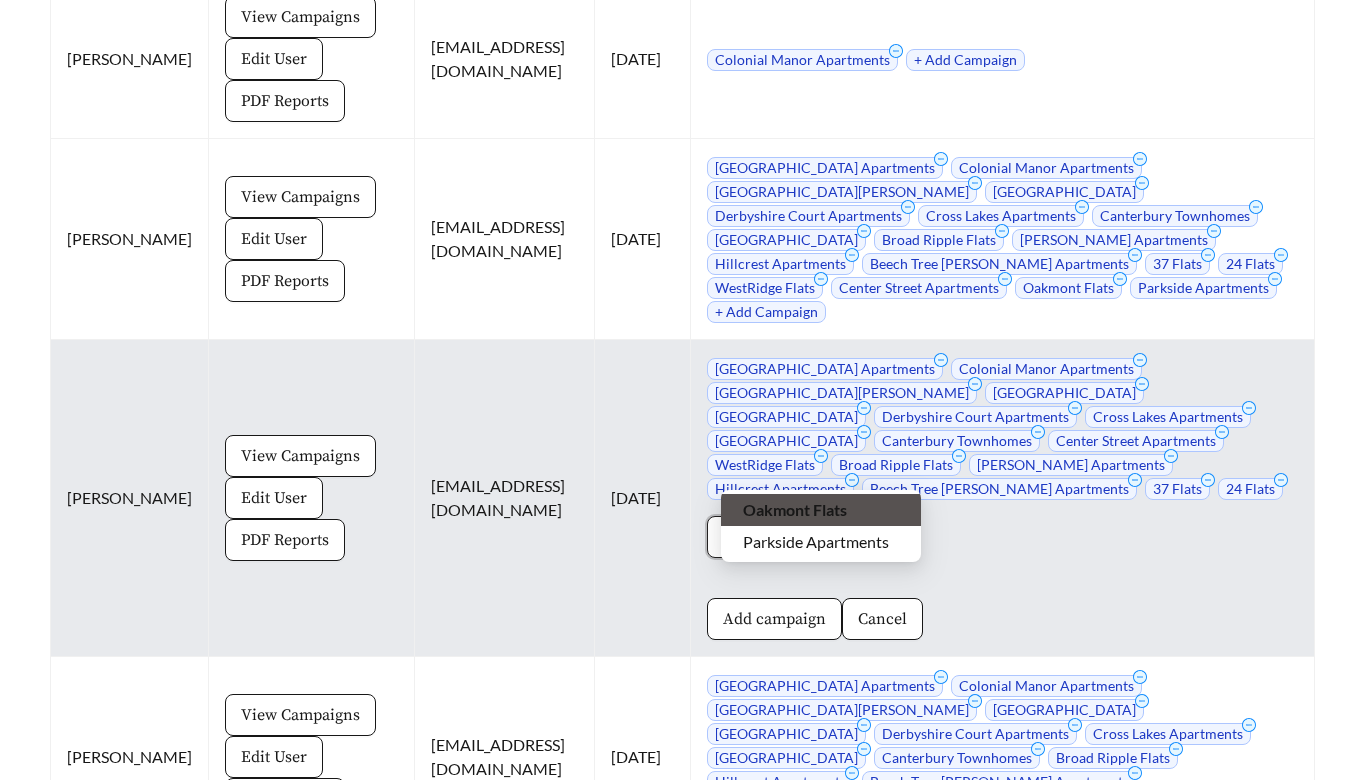 click on "Oakmont Flats" at bounding box center [821, 510] 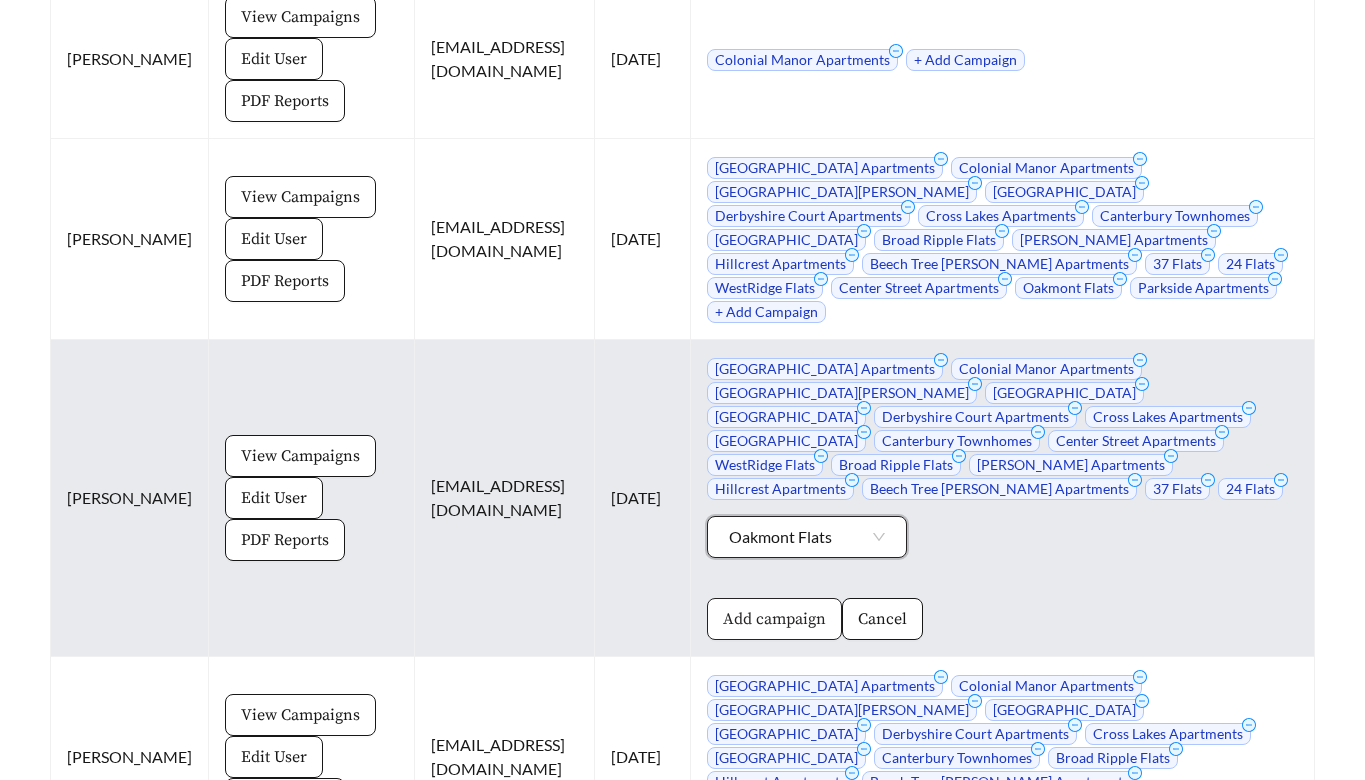 click on "Add campaign" at bounding box center (774, 619) 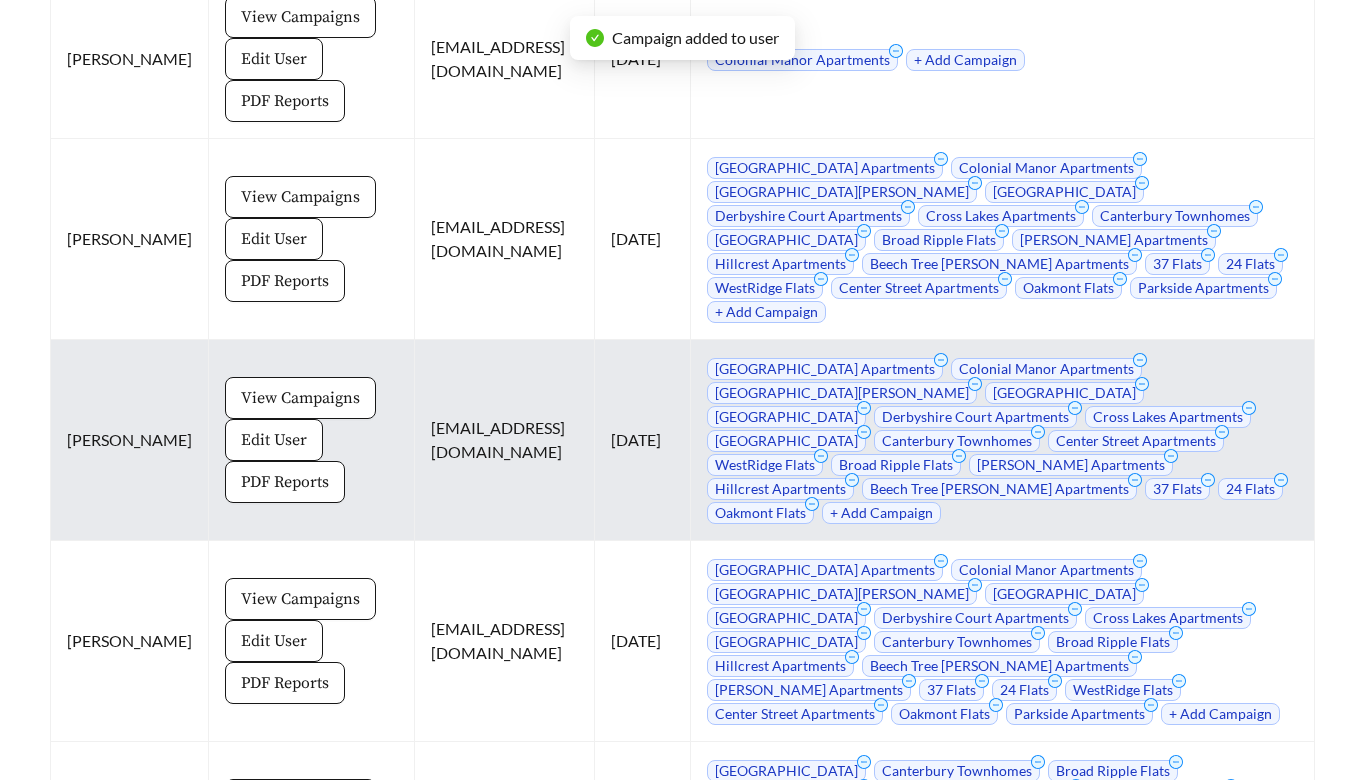 click on "+ Add Campaign" at bounding box center [881, 513] 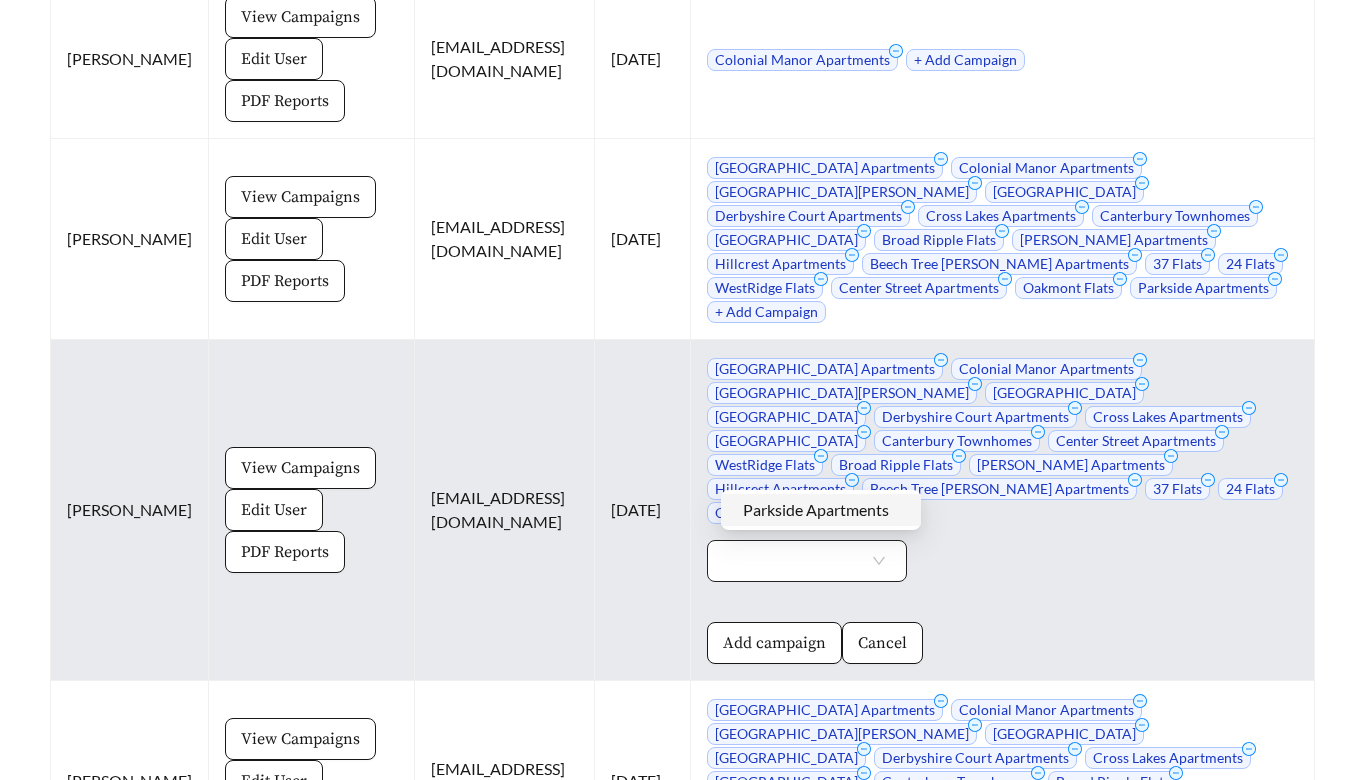 click at bounding box center (807, 561) 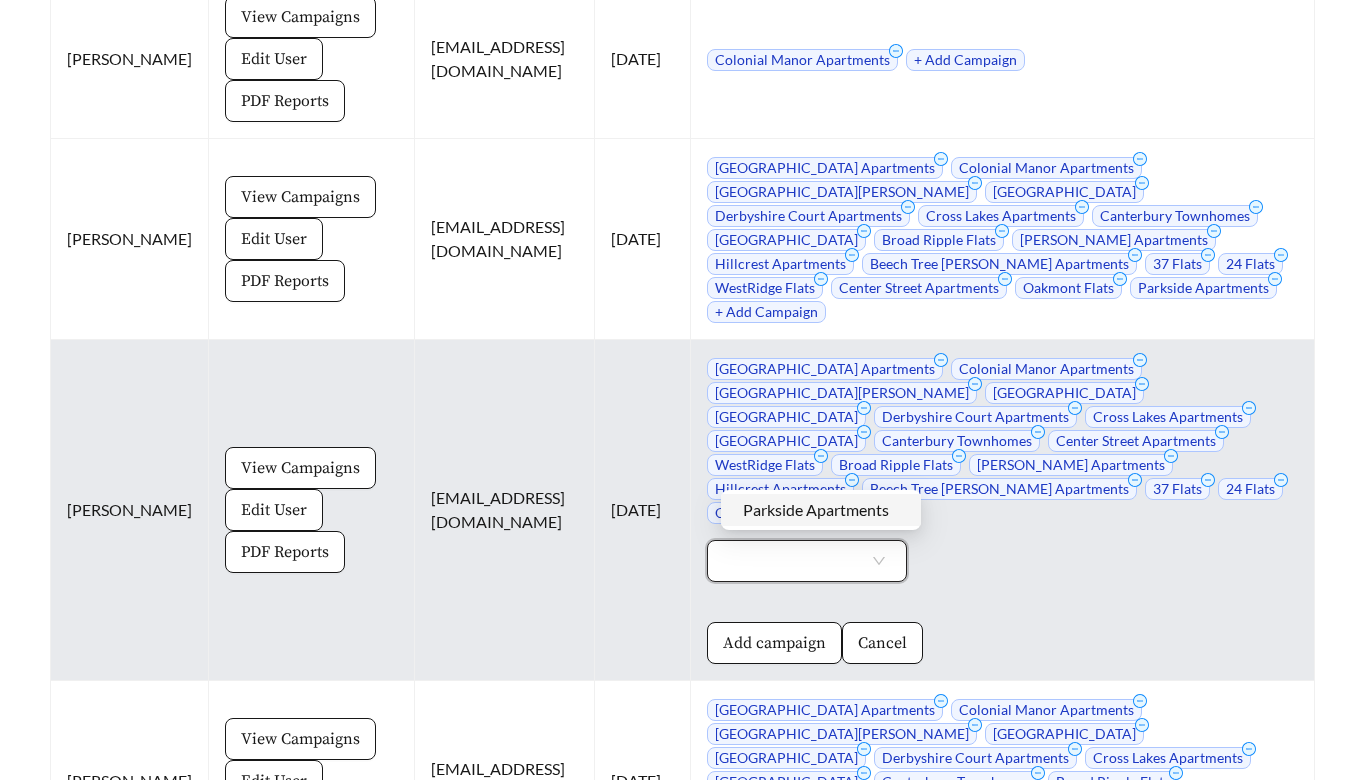 click on "Parkside Apartments" at bounding box center (821, 510) 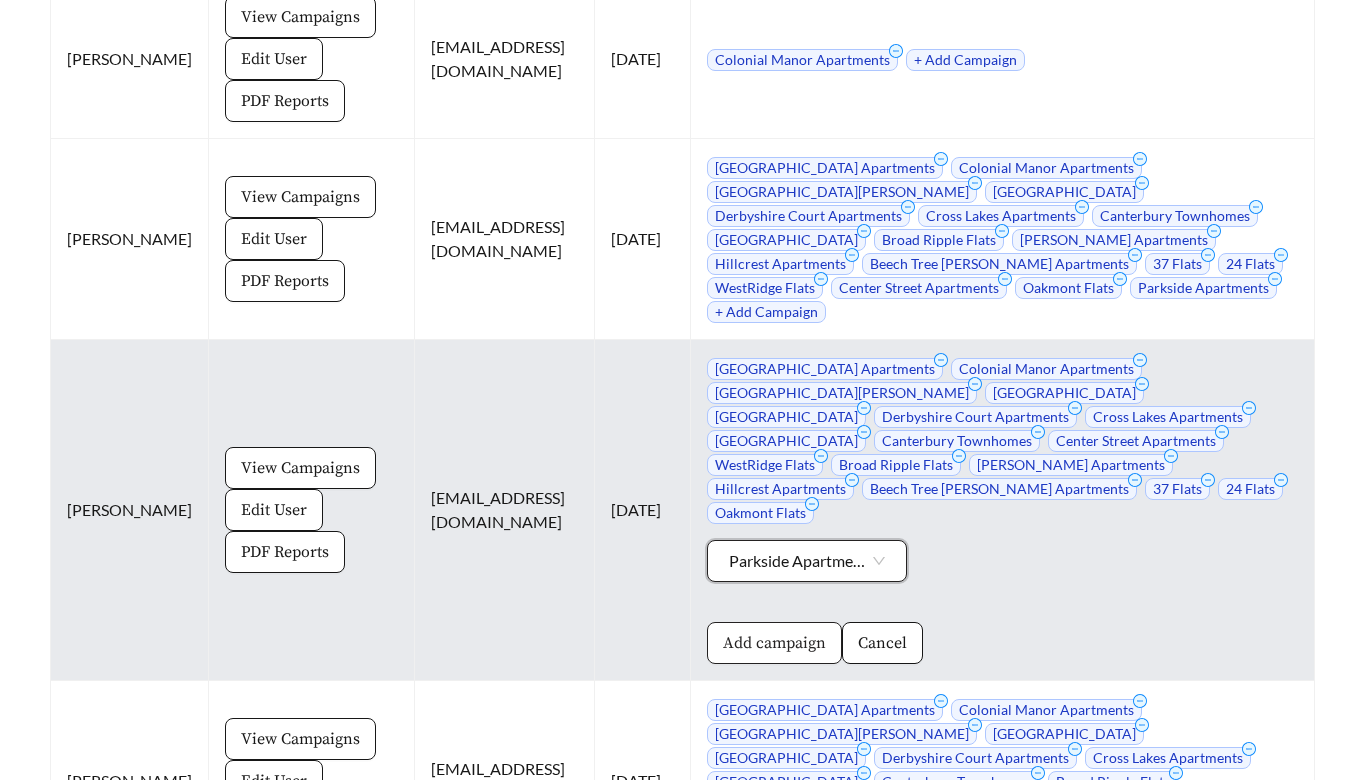 click on "Add campaign" at bounding box center (774, 643) 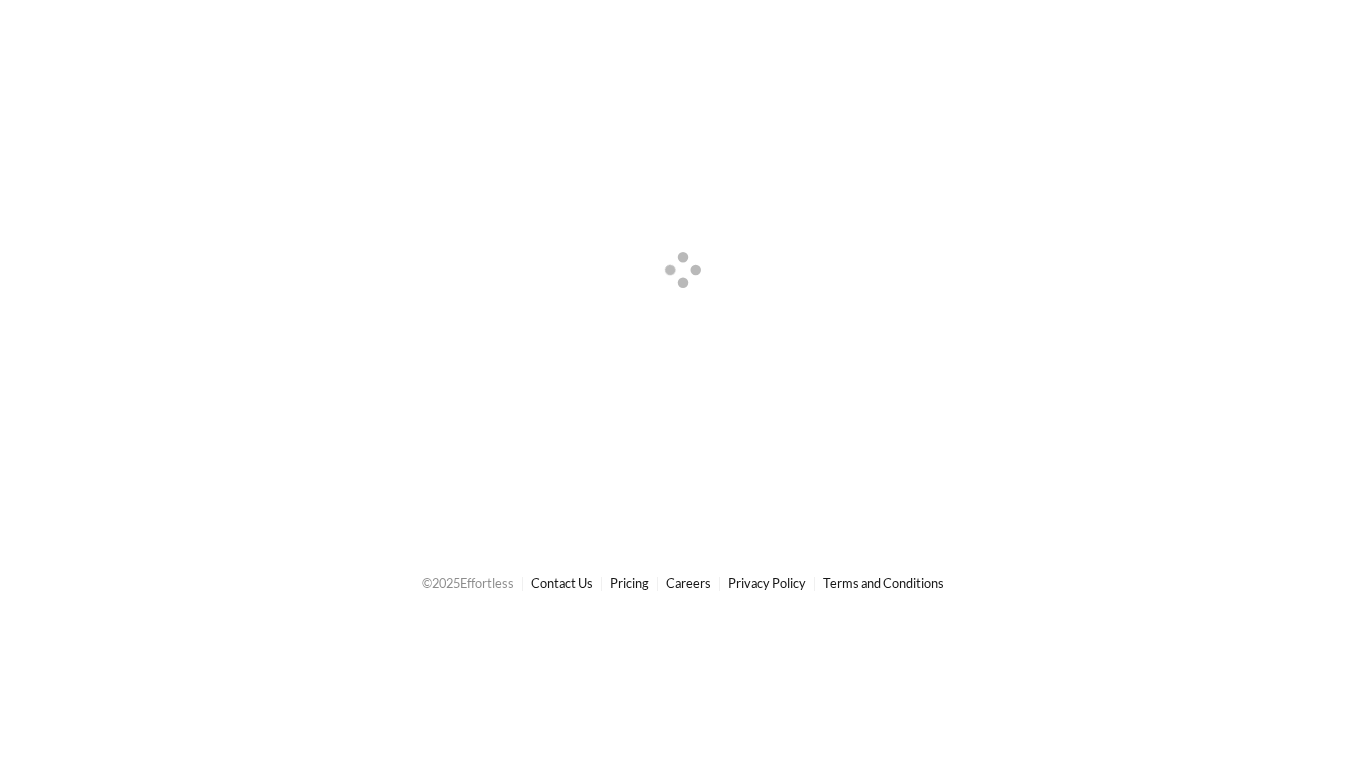 scroll, scrollTop: 0, scrollLeft: 0, axis: both 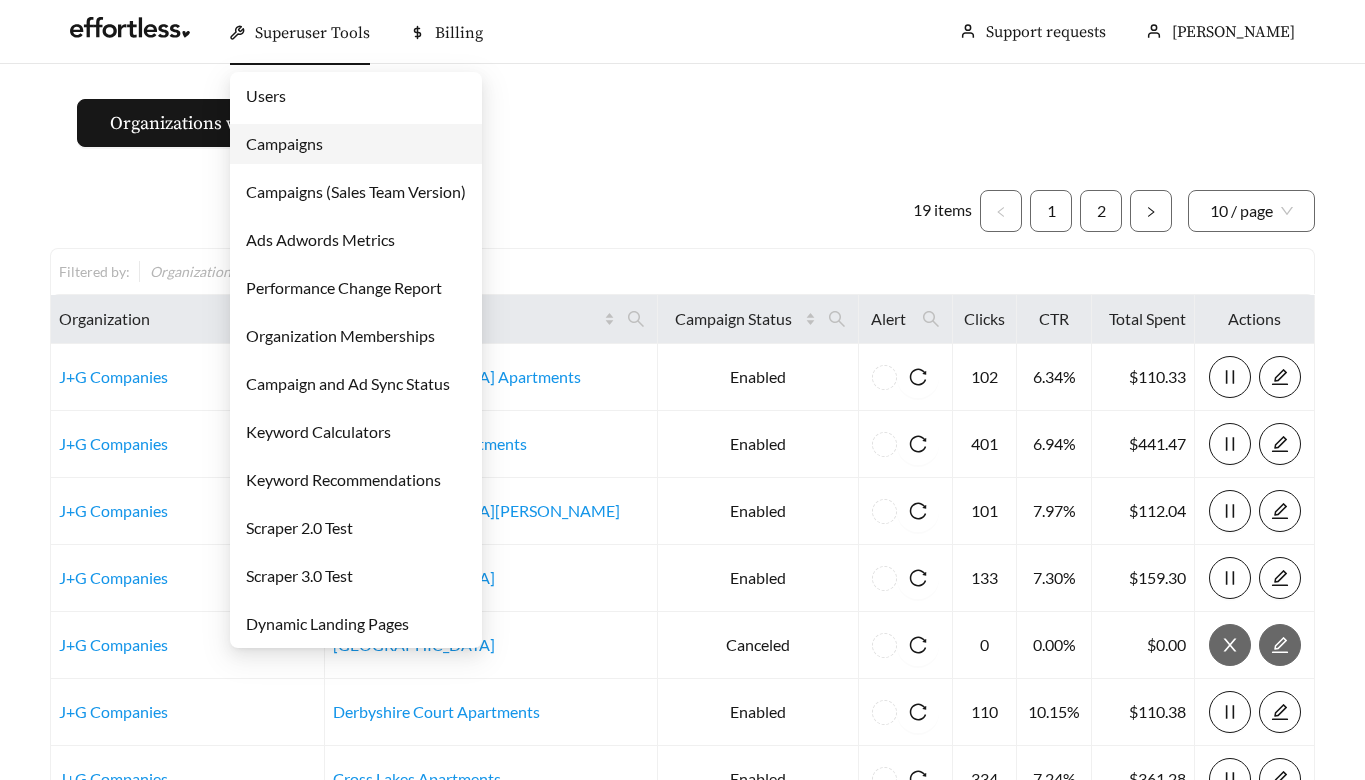 click on "Superuser Tools" at bounding box center [312, 33] 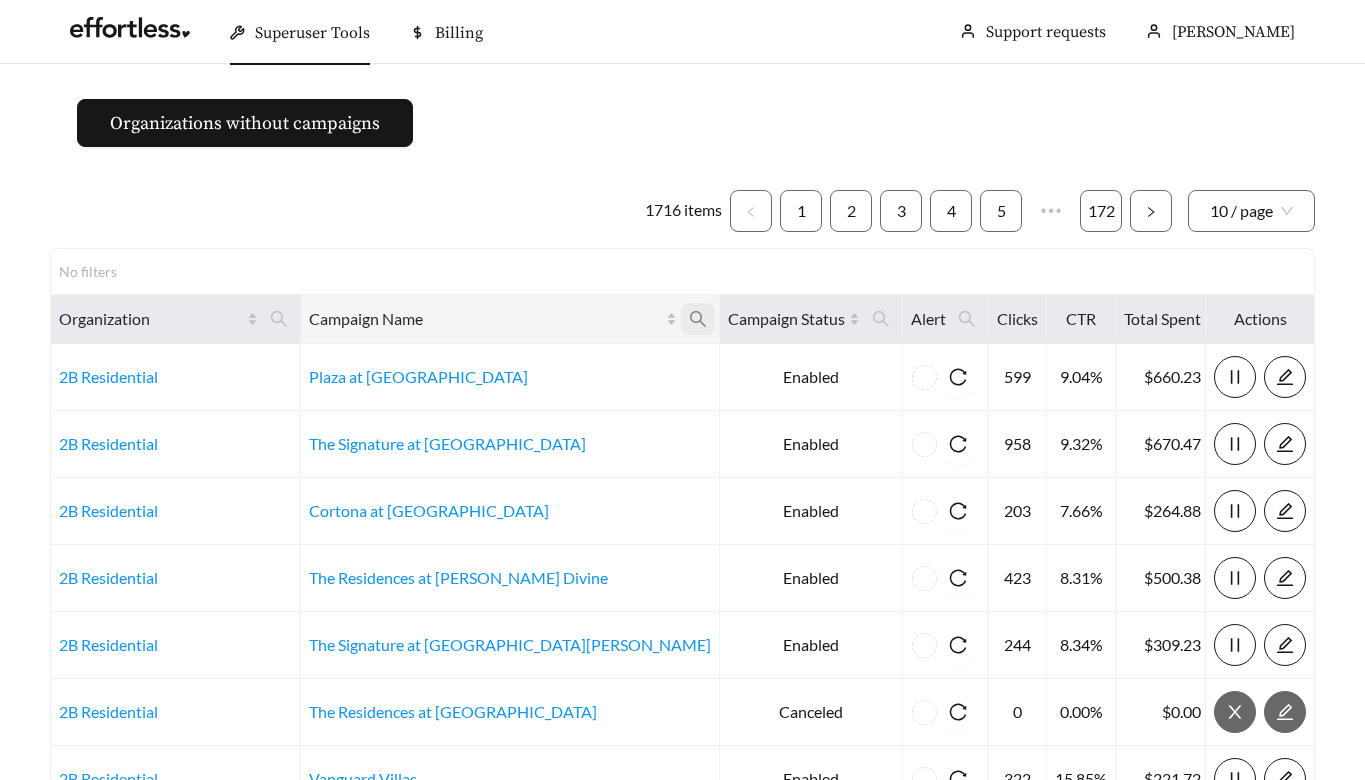 click 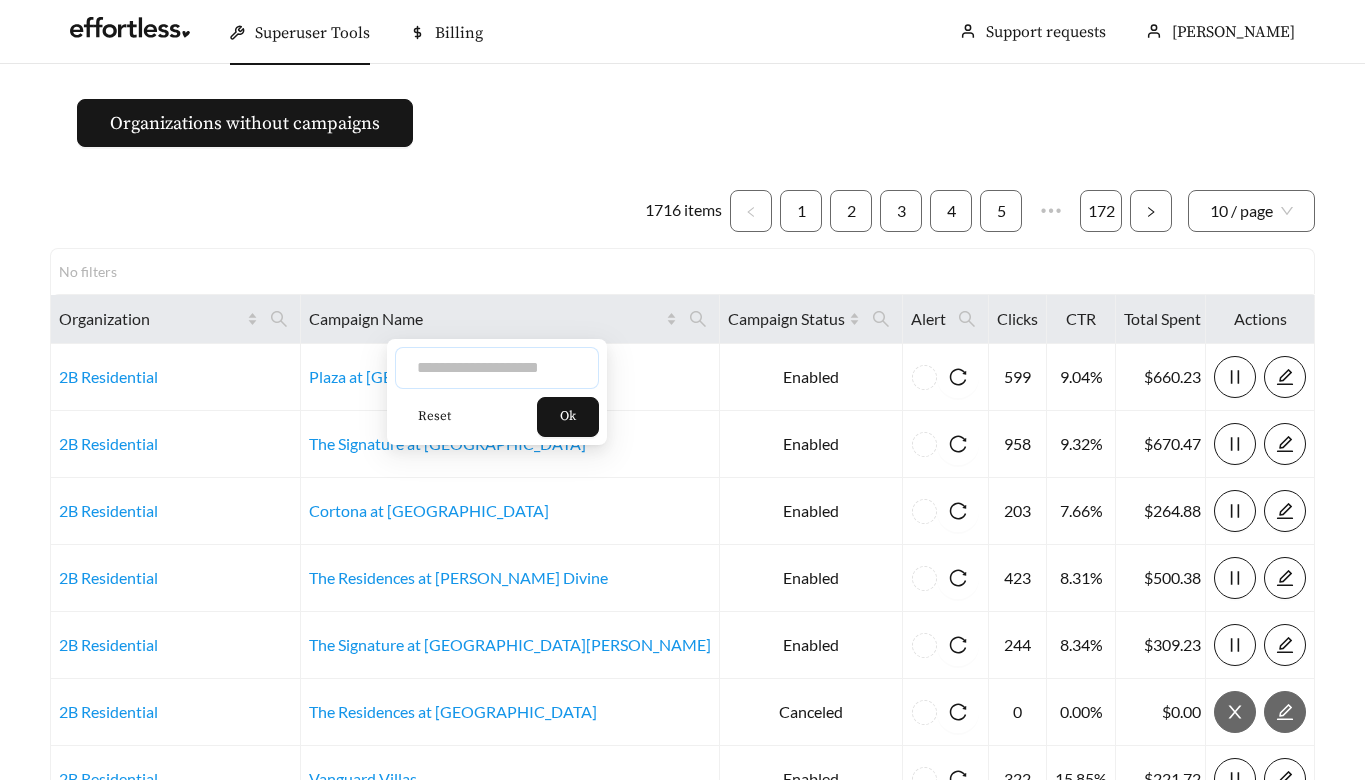 click at bounding box center (497, 368) 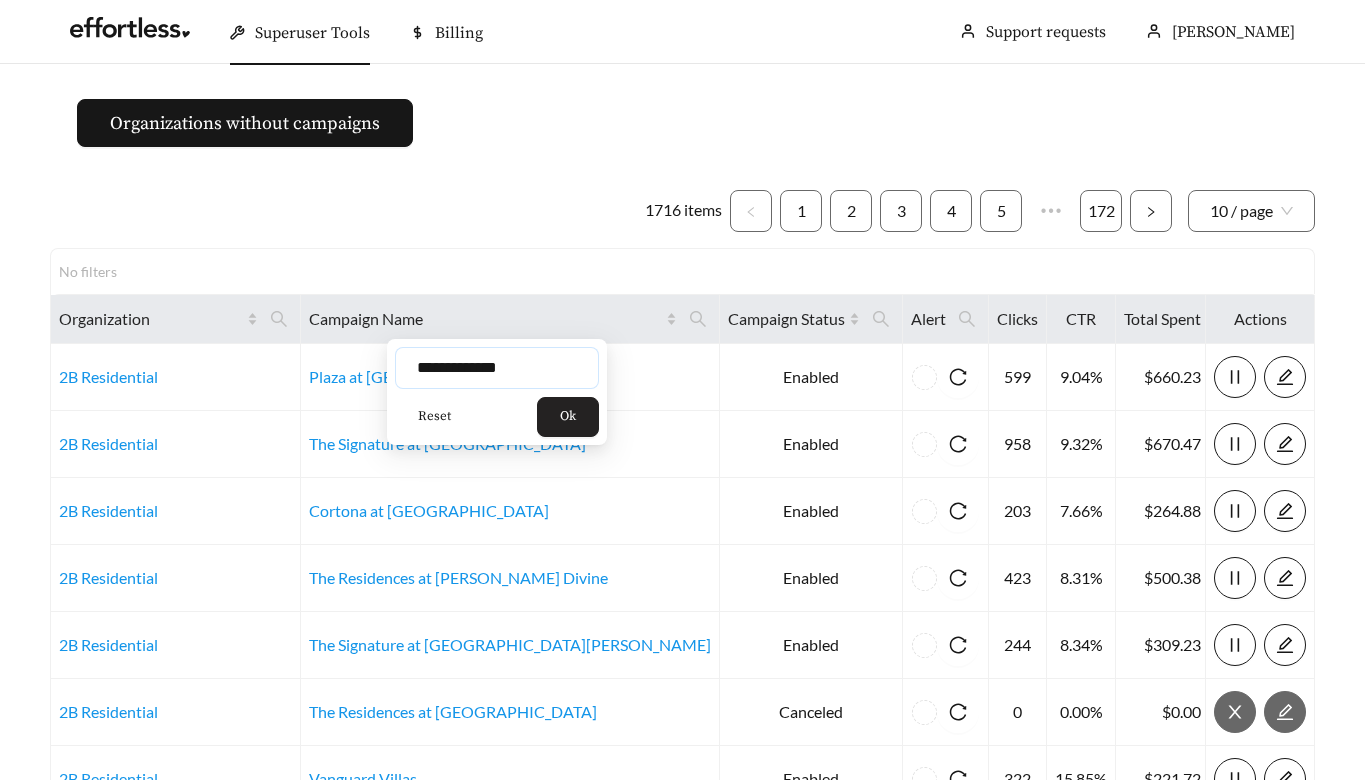 type on "**********" 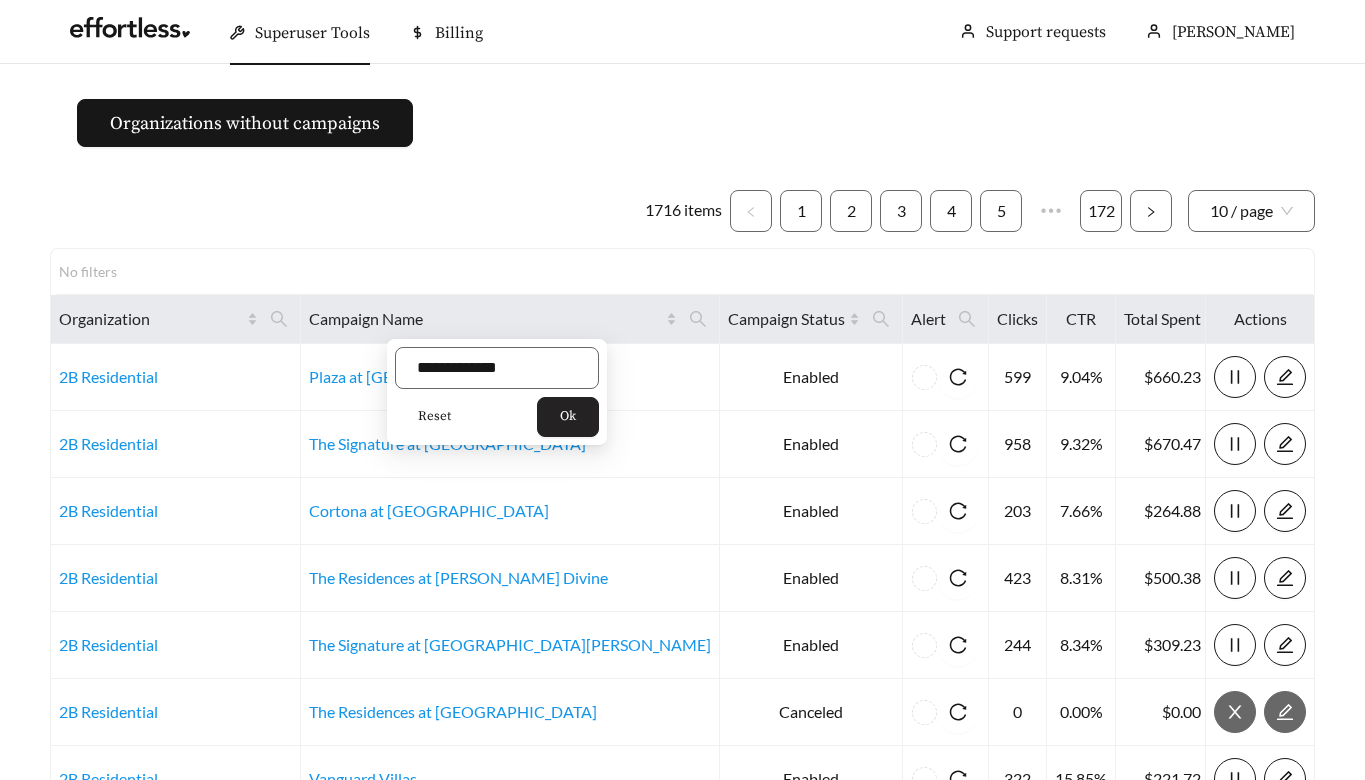 click on "Ok" at bounding box center (568, 417) 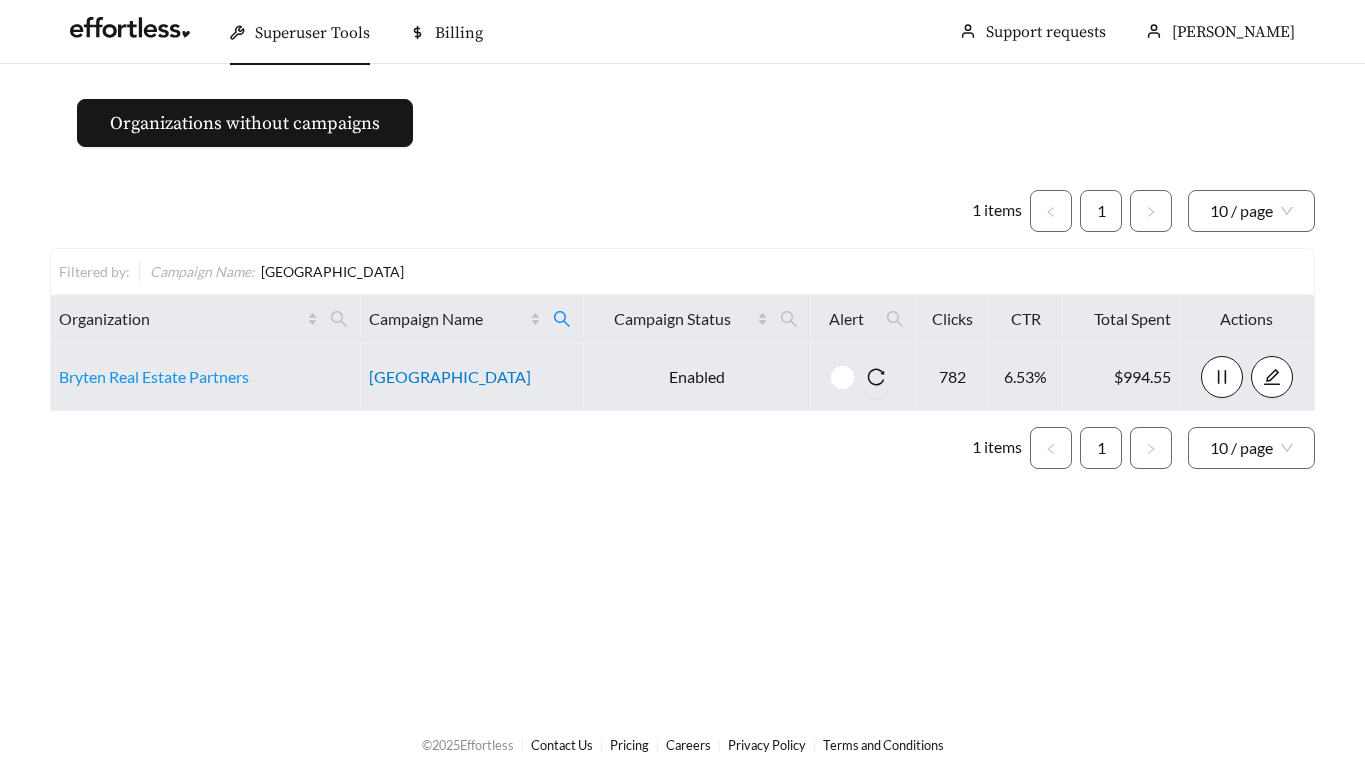 click on "[GEOGRAPHIC_DATA]" at bounding box center (450, 376) 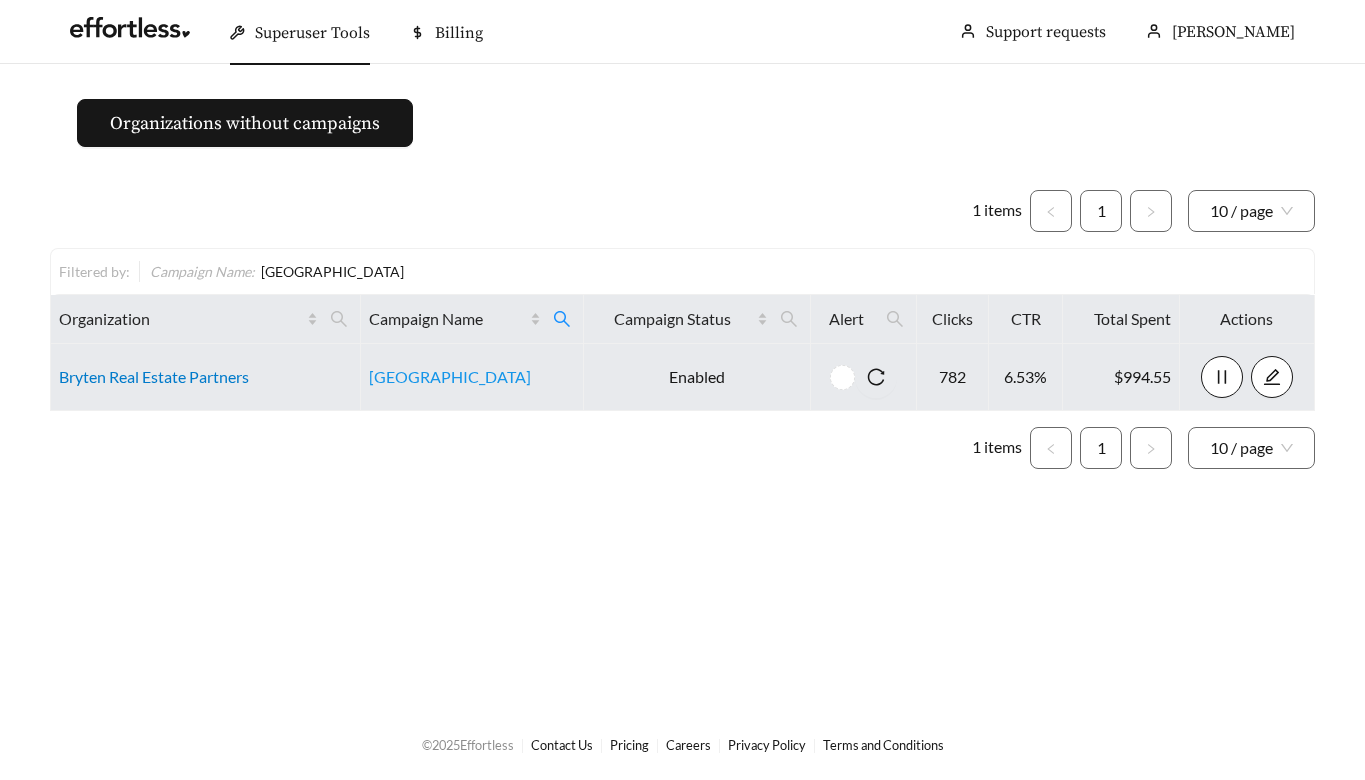 click on "Bryten Real Estate Partners" at bounding box center (154, 376) 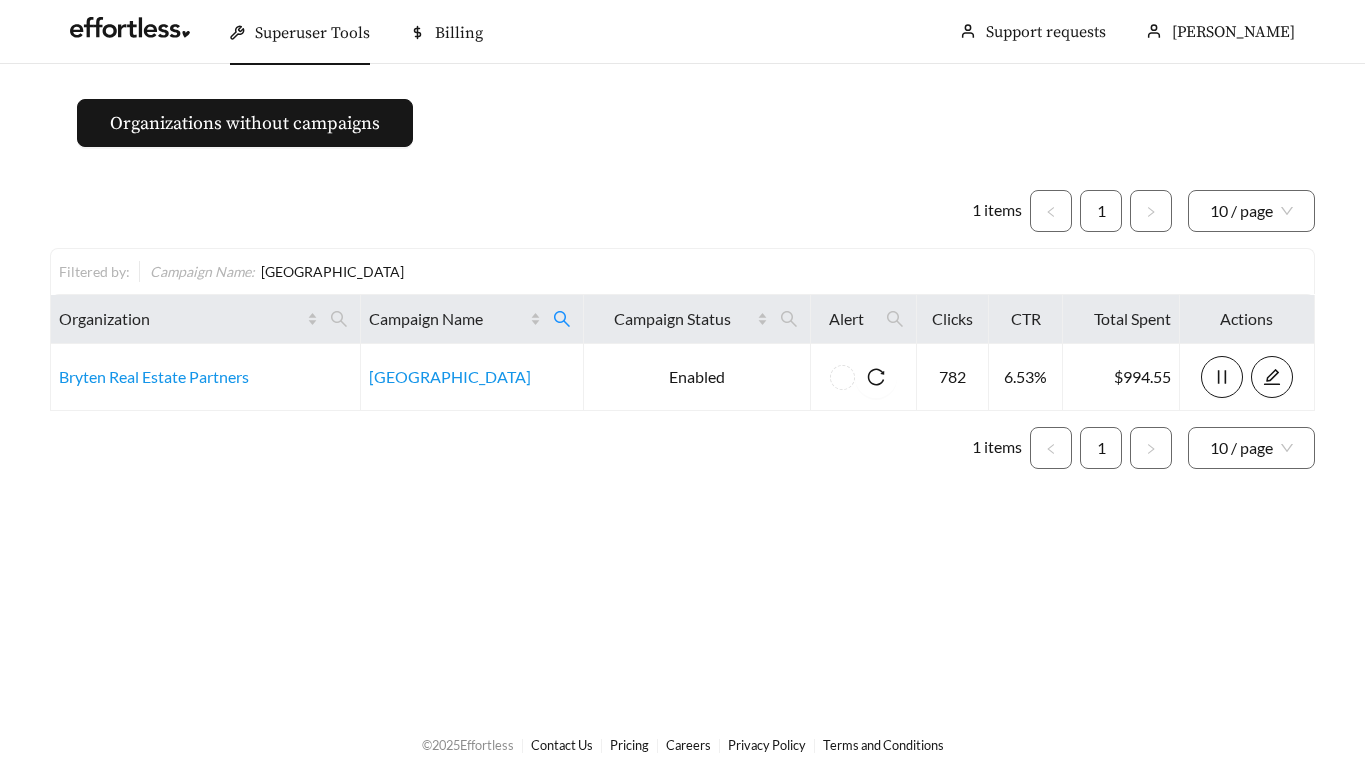 click on "Superuser Tools" at bounding box center [300, 33] 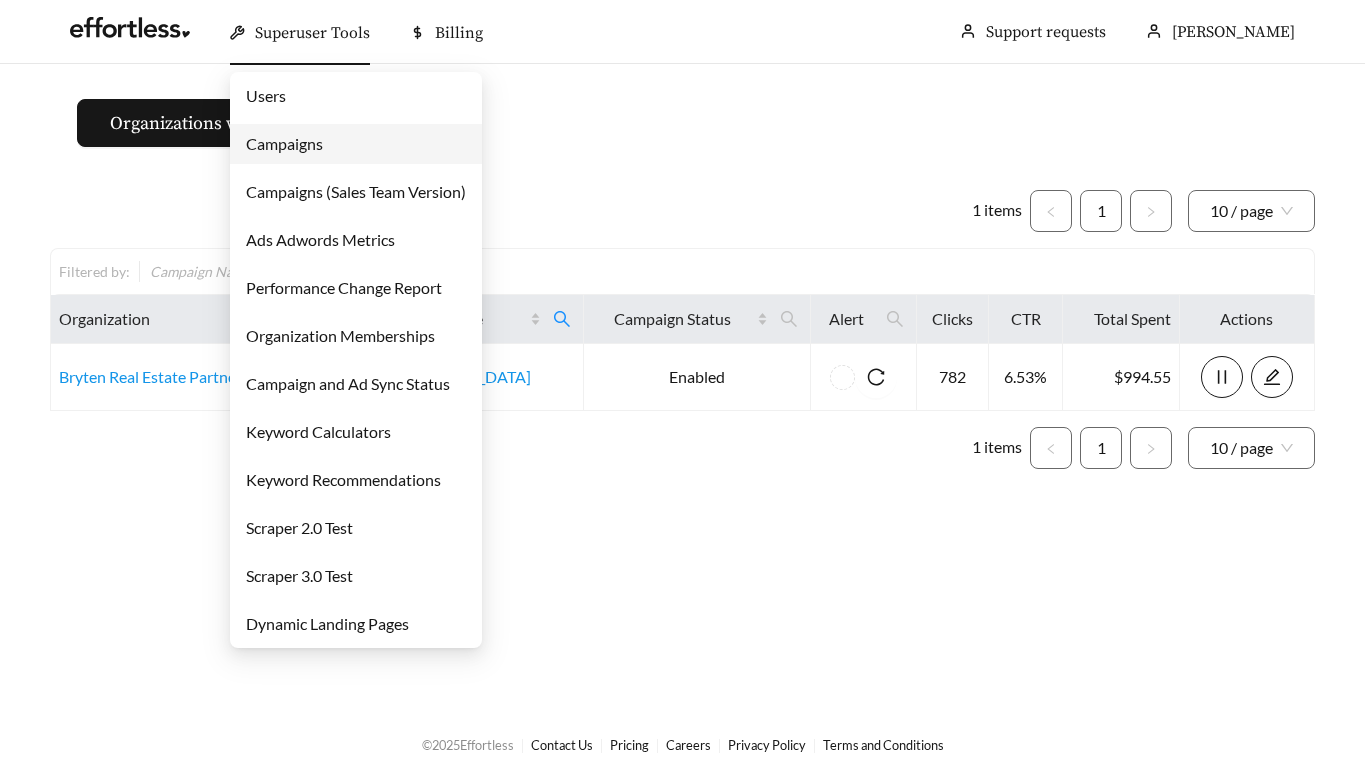 click on "Campaigns" at bounding box center [284, 143] 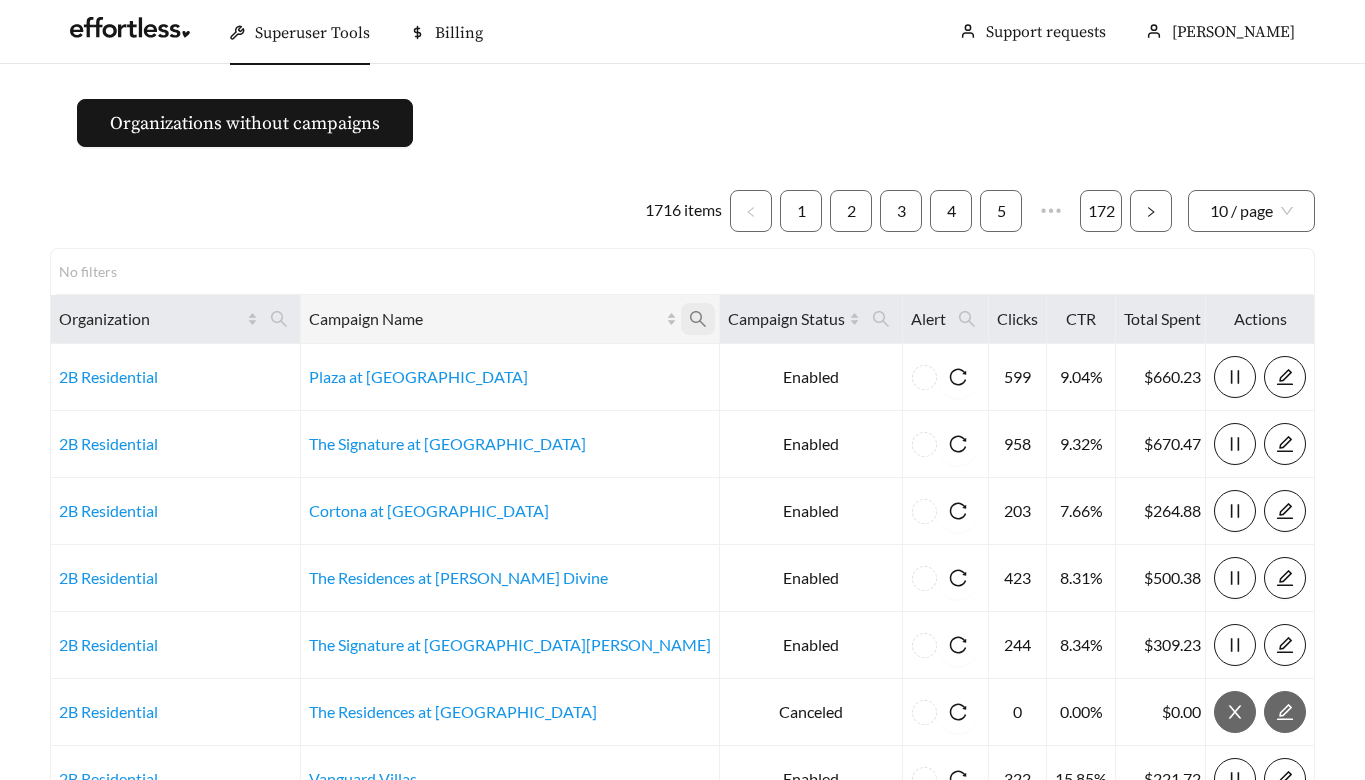click 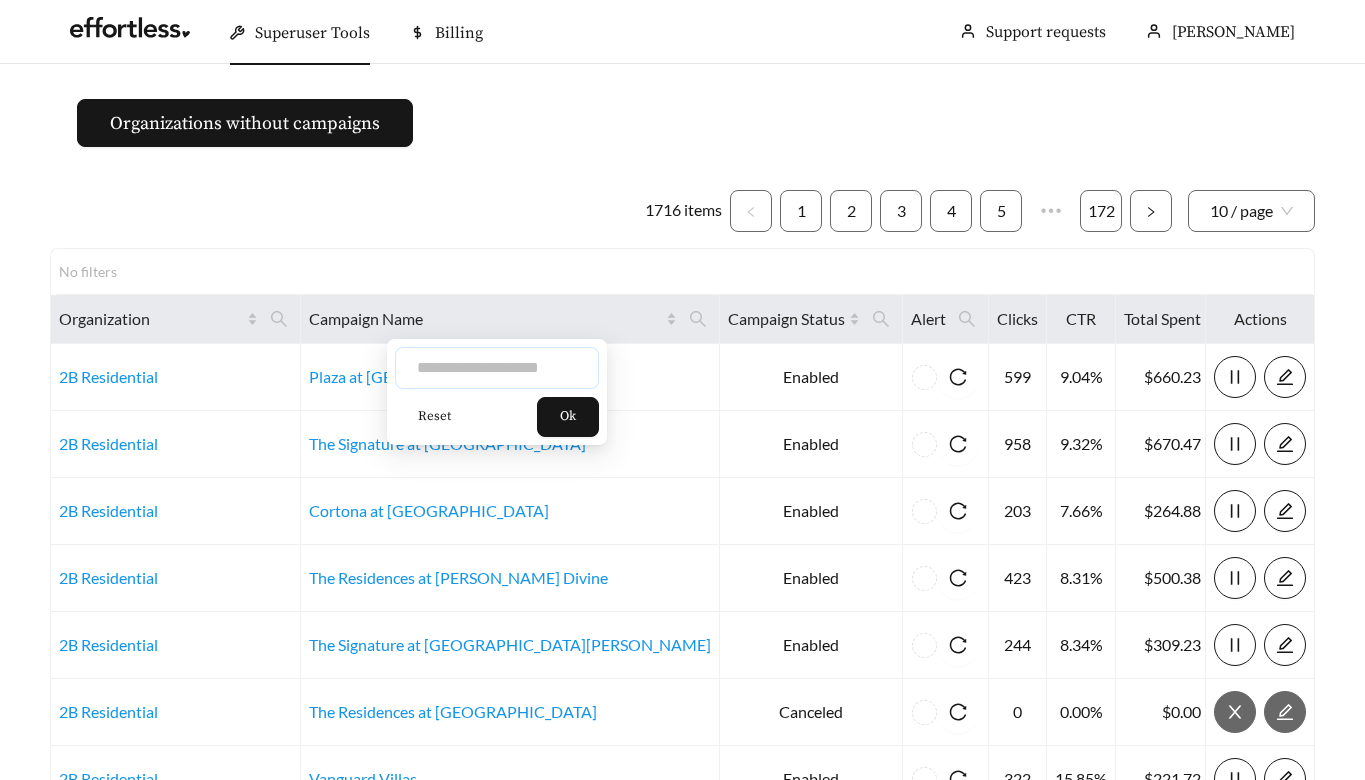 click at bounding box center [497, 368] 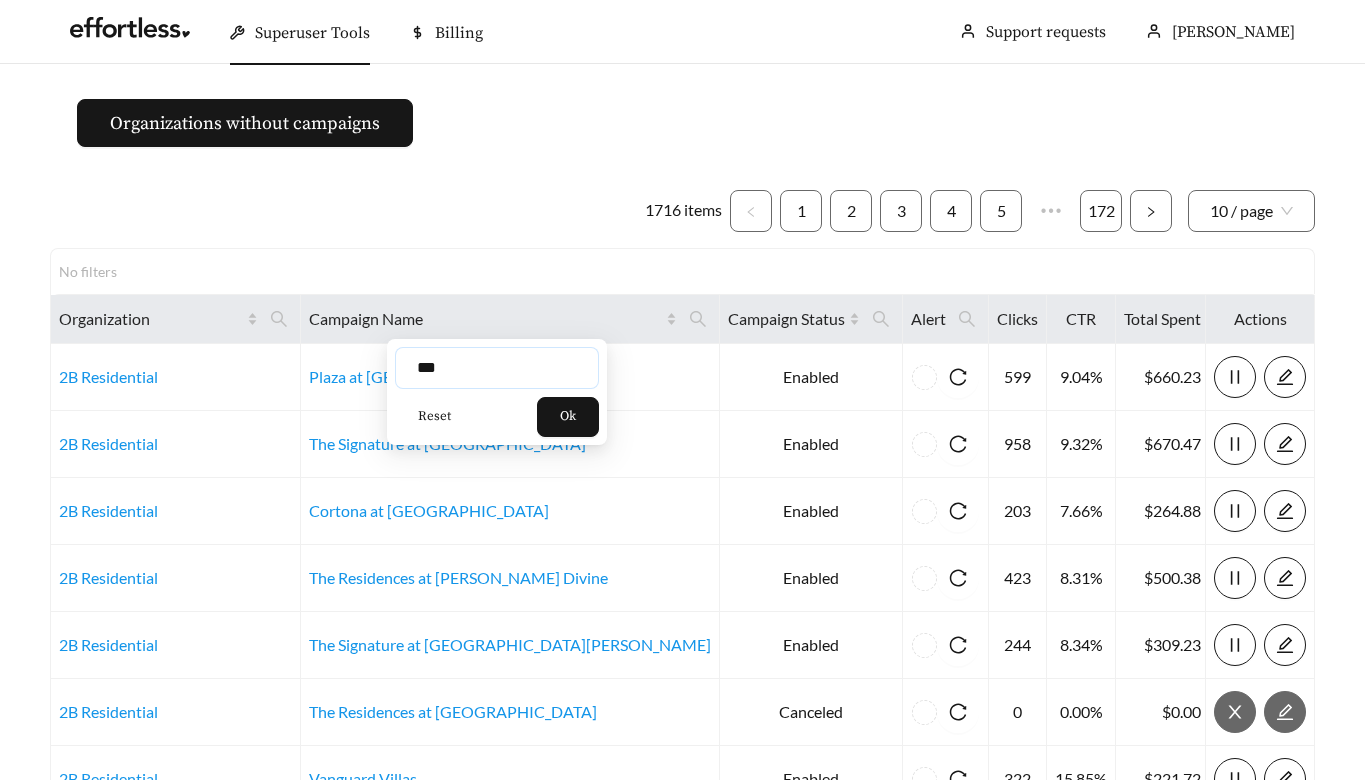 type on "***" 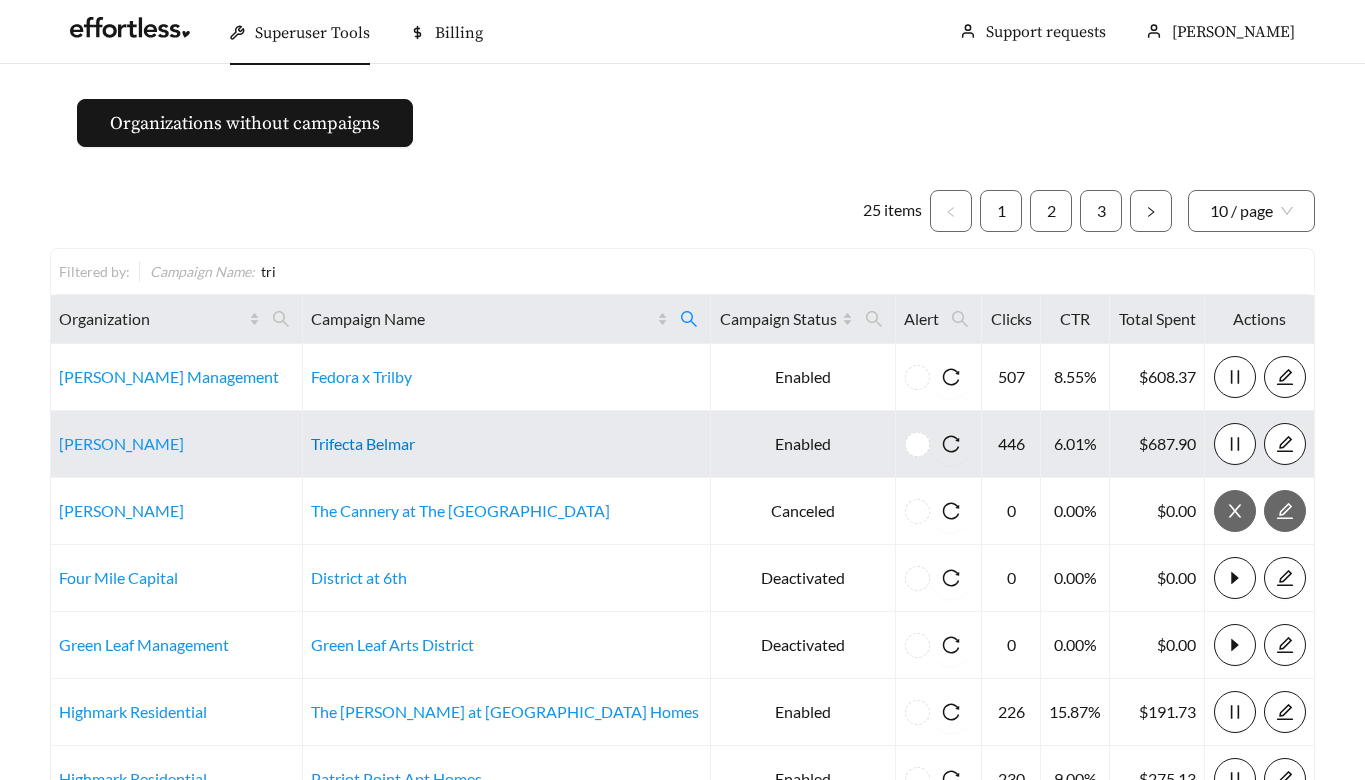 click on "Trifecta Belmar" at bounding box center [363, 443] 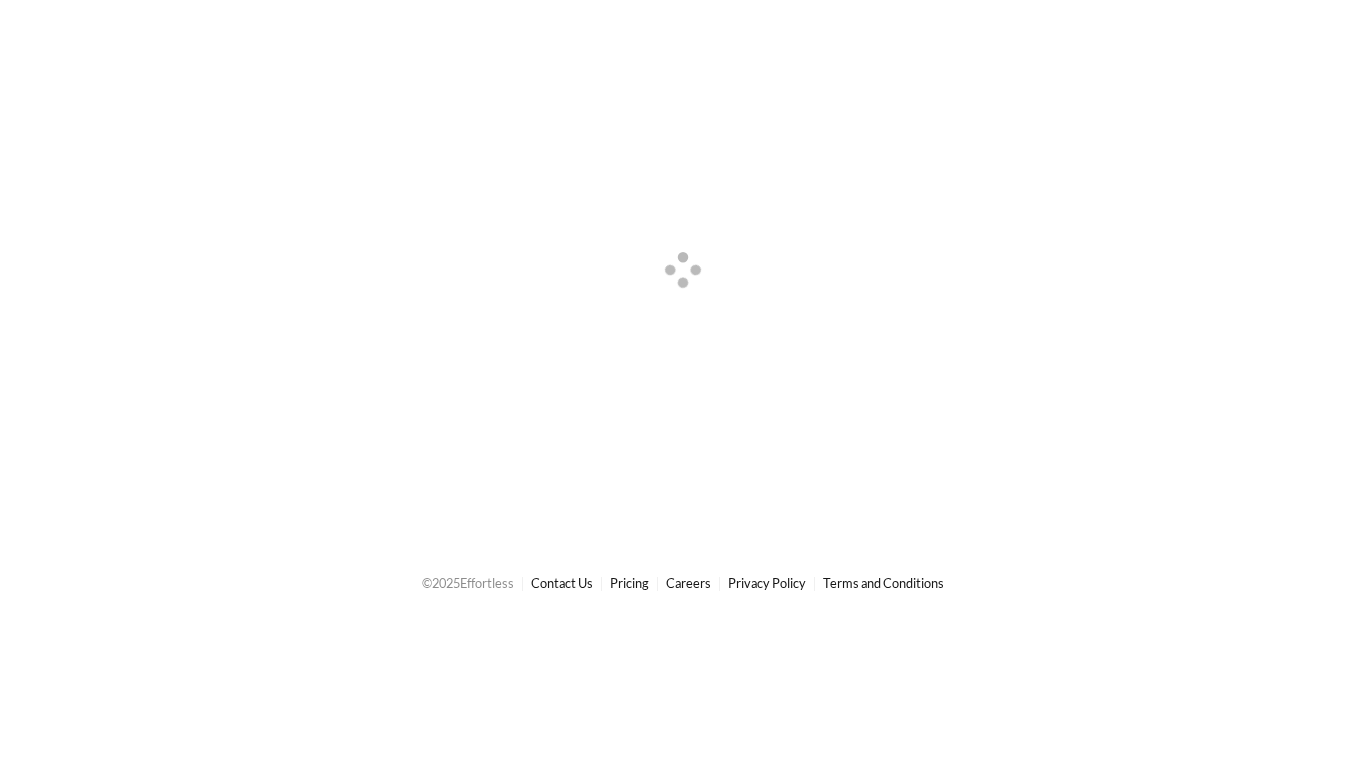 scroll, scrollTop: 0, scrollLeft: 0, axis: both 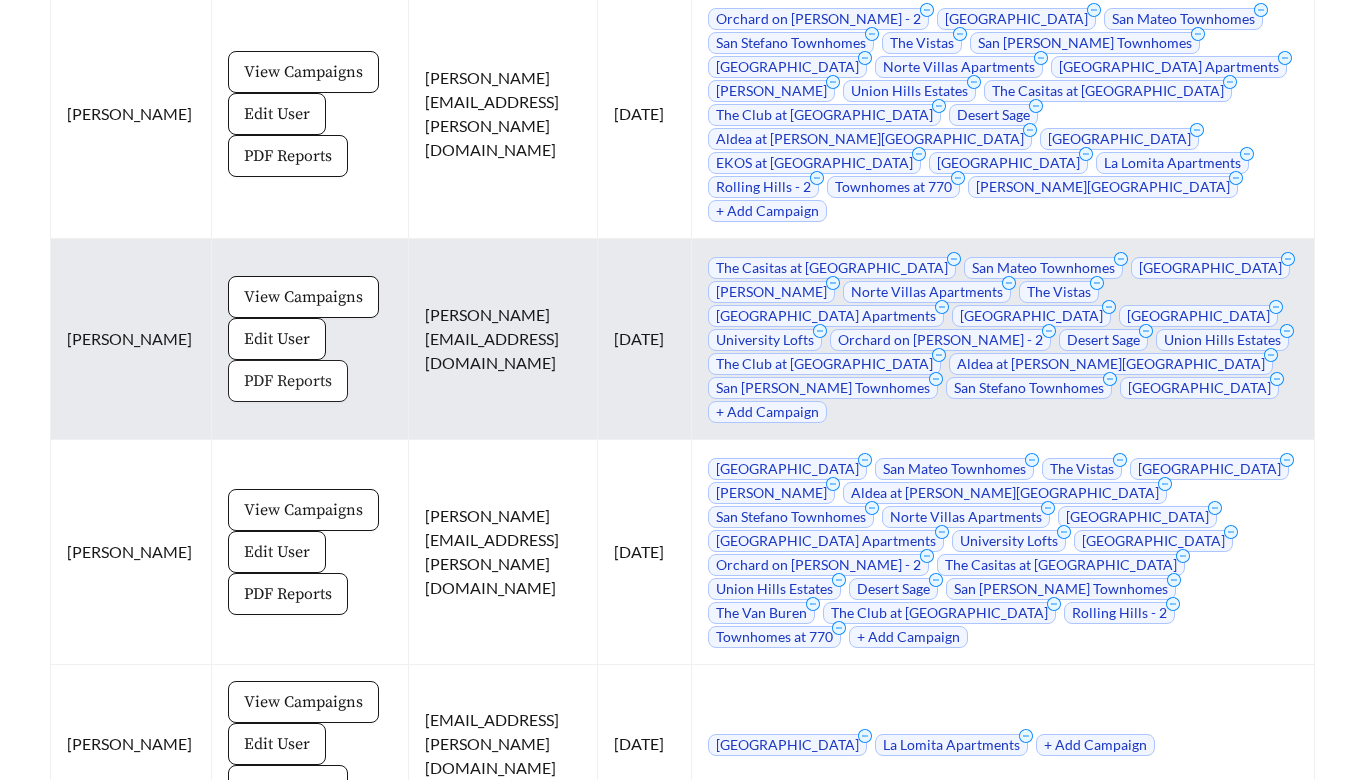 click on "PDF Reports" at bounding box center [288, 381] 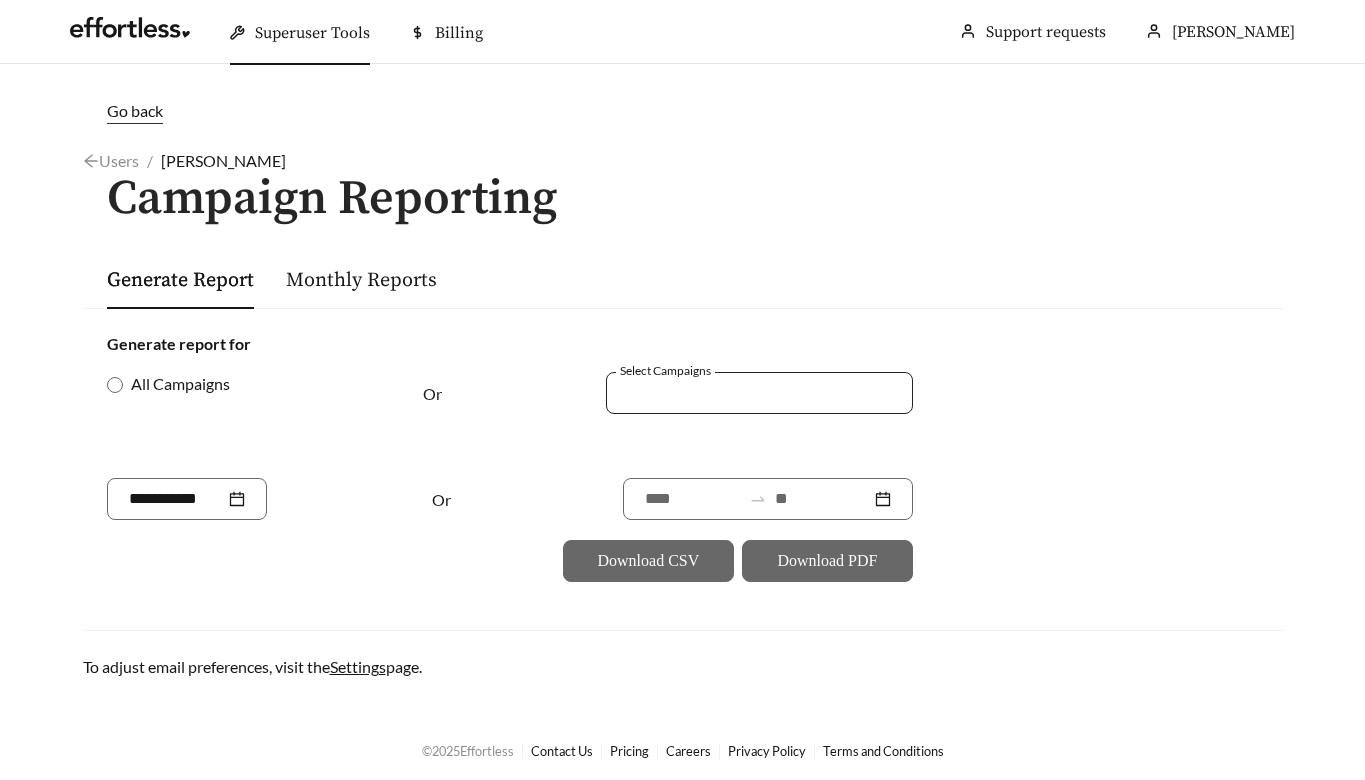 click at bounding box center [745, 392] 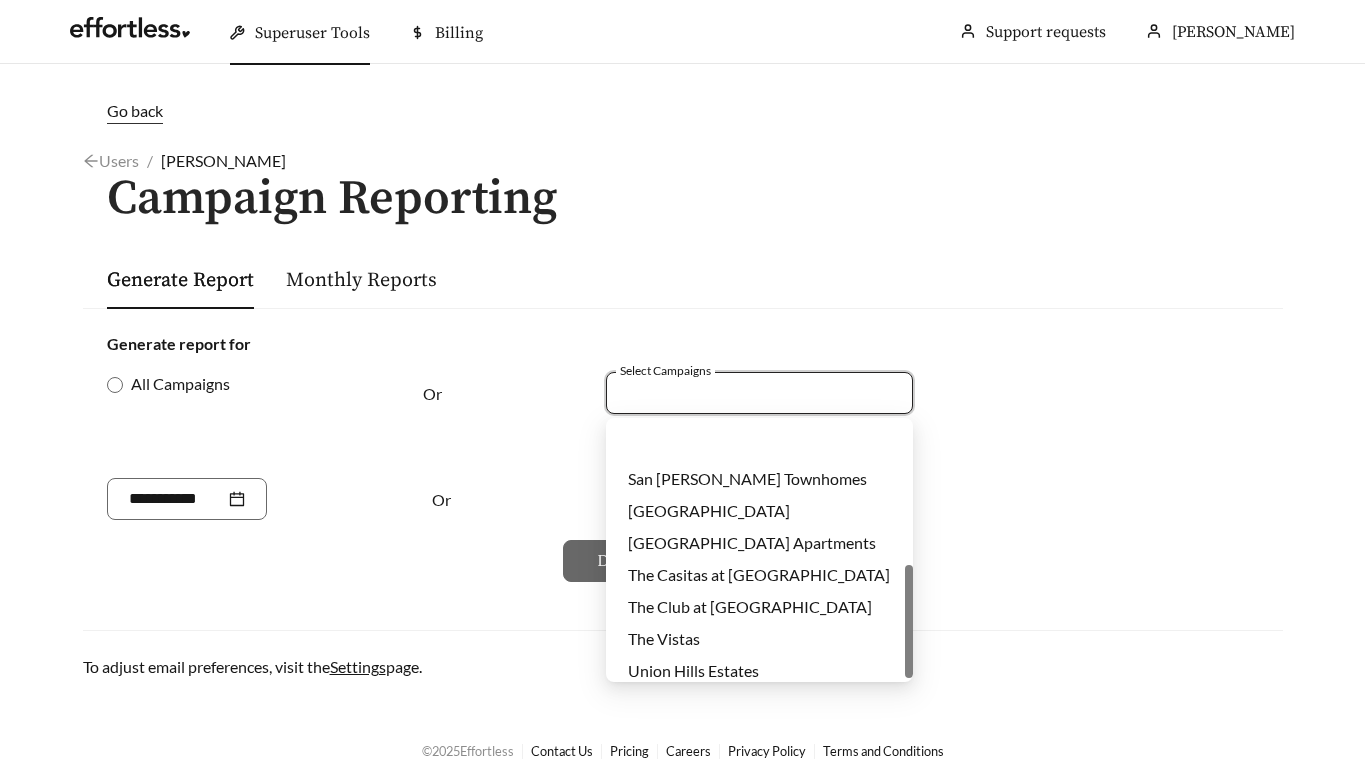 scroll, scrollTop: 320, scrollLeft: 0, axis: vertical 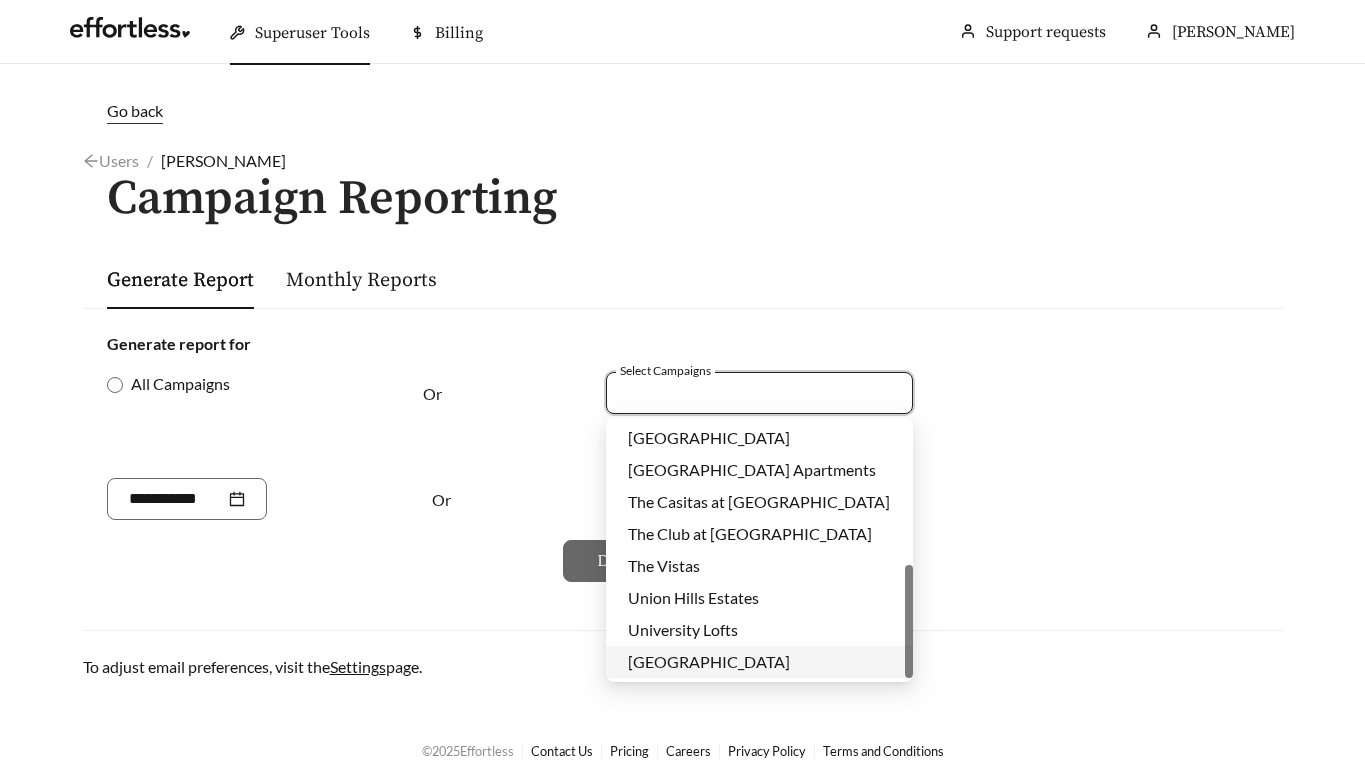 click on "[GEOGRAPHIC_DATA]" at bounding box center (759, 662) 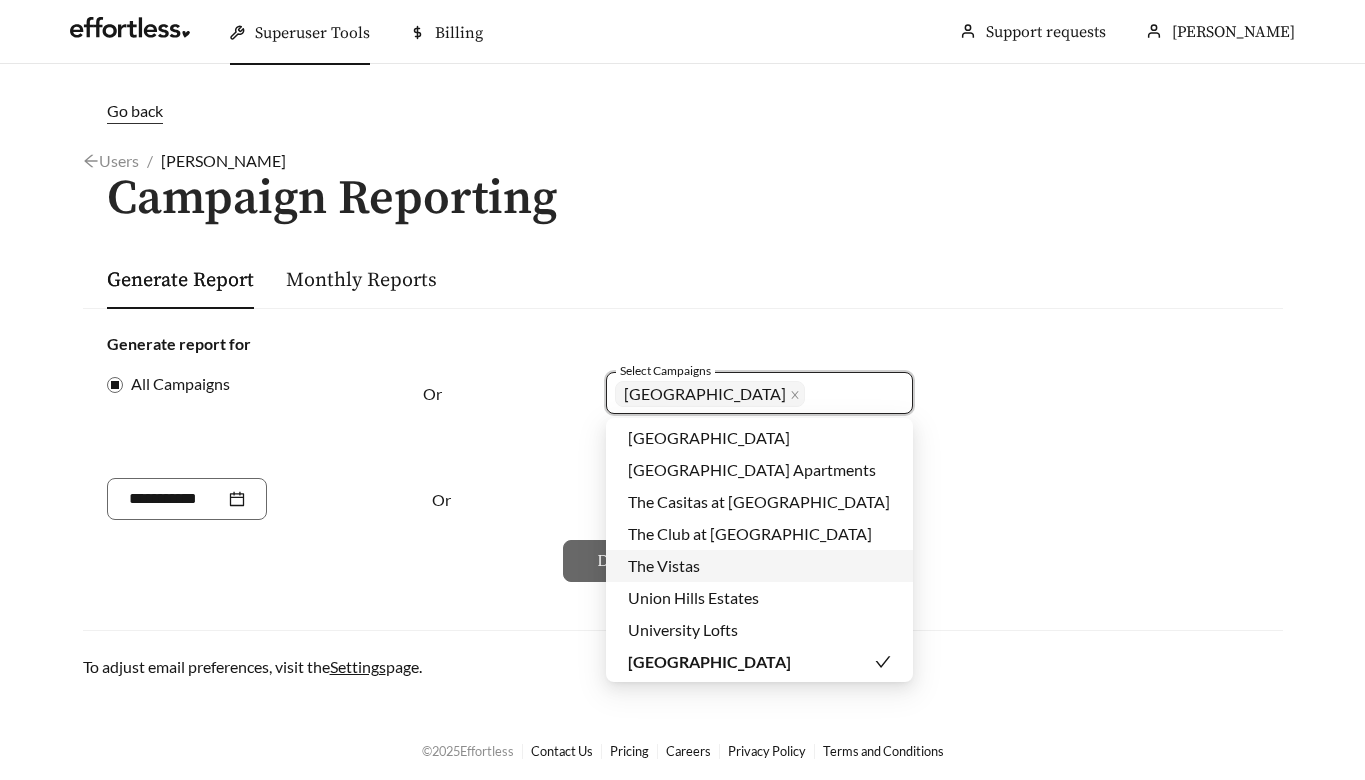 click on "Or" at bounding box center [490, 425] 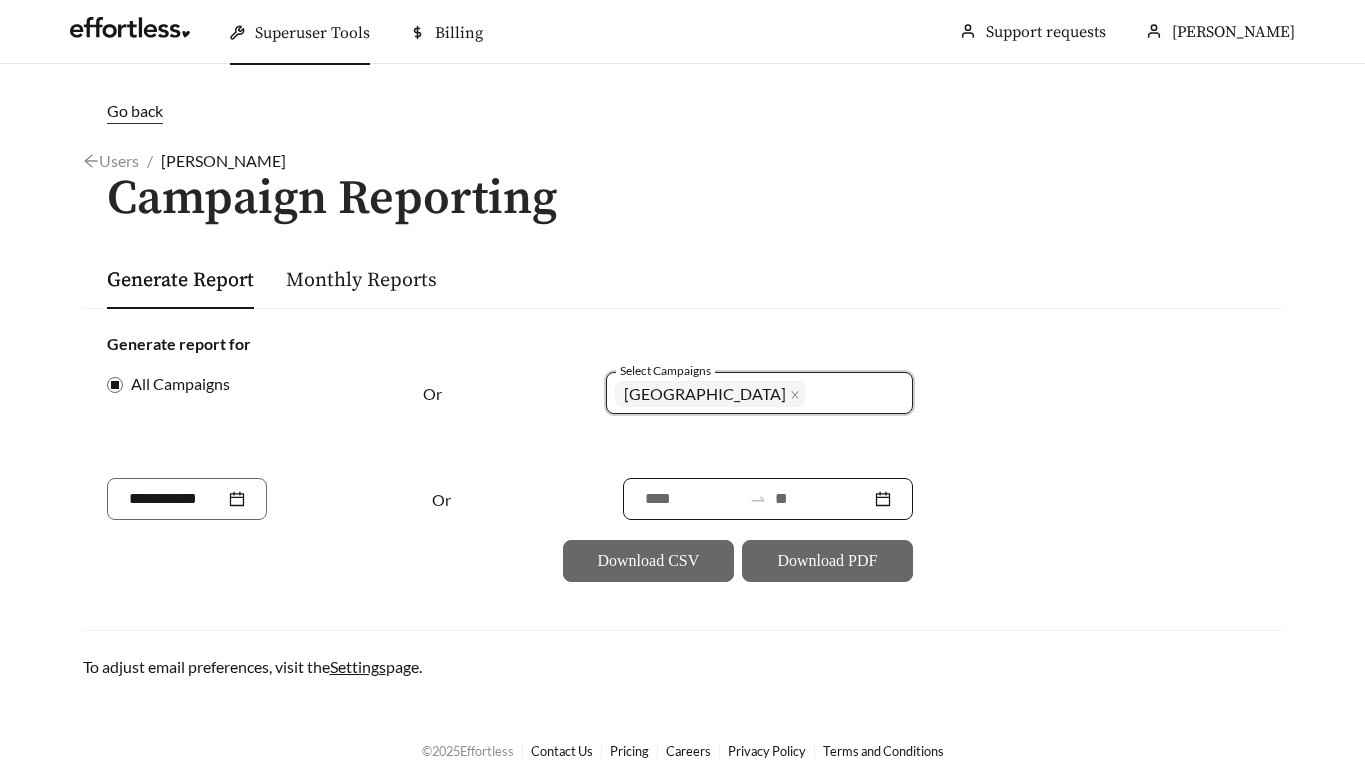 click at bounding box center (768, 499) 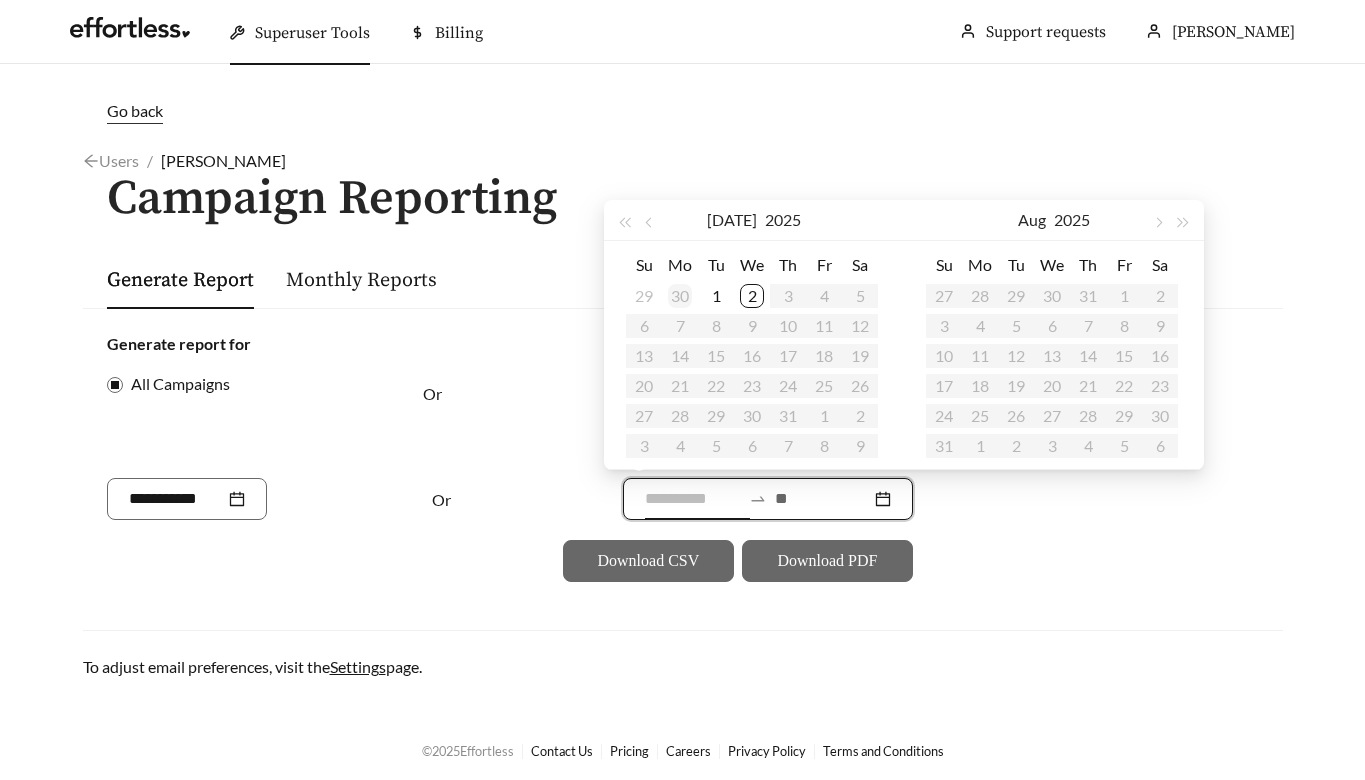 type on "**********" 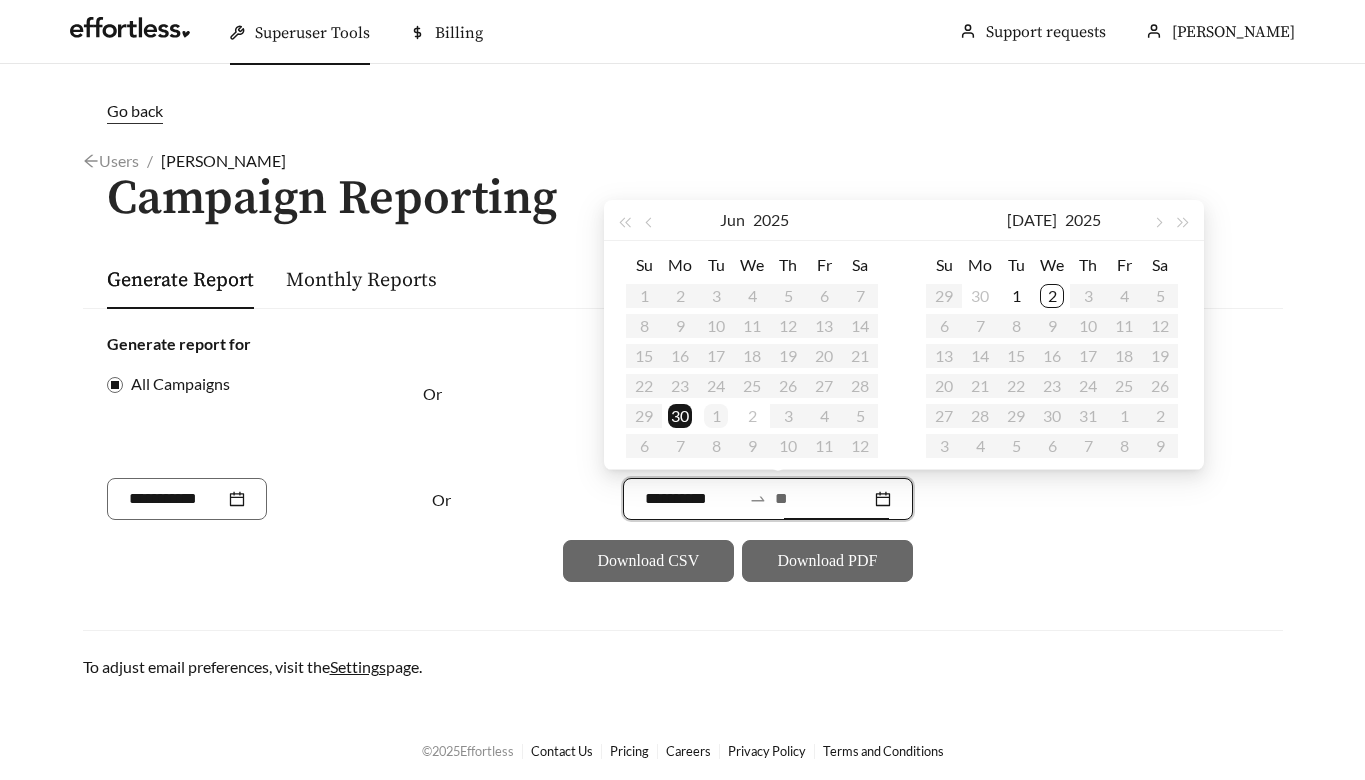 type on "**********" 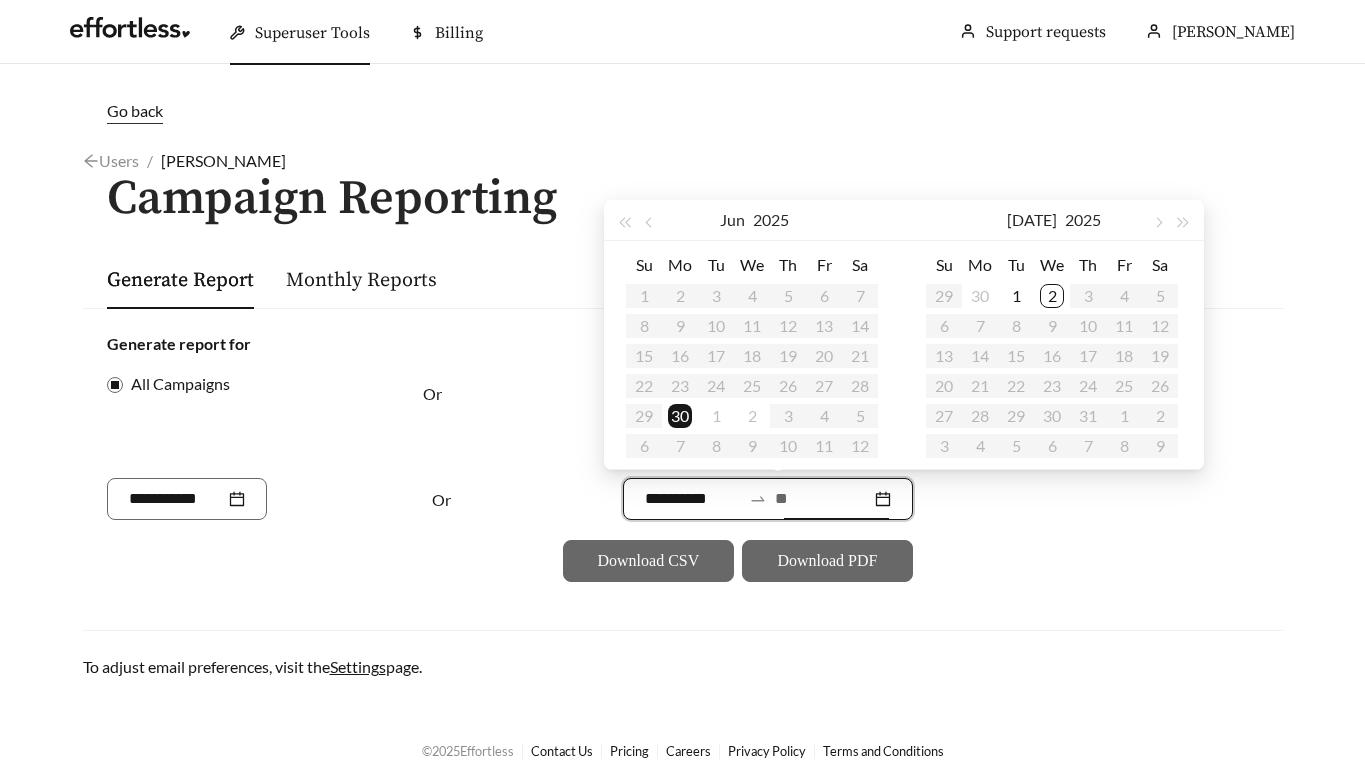 type on "**********" 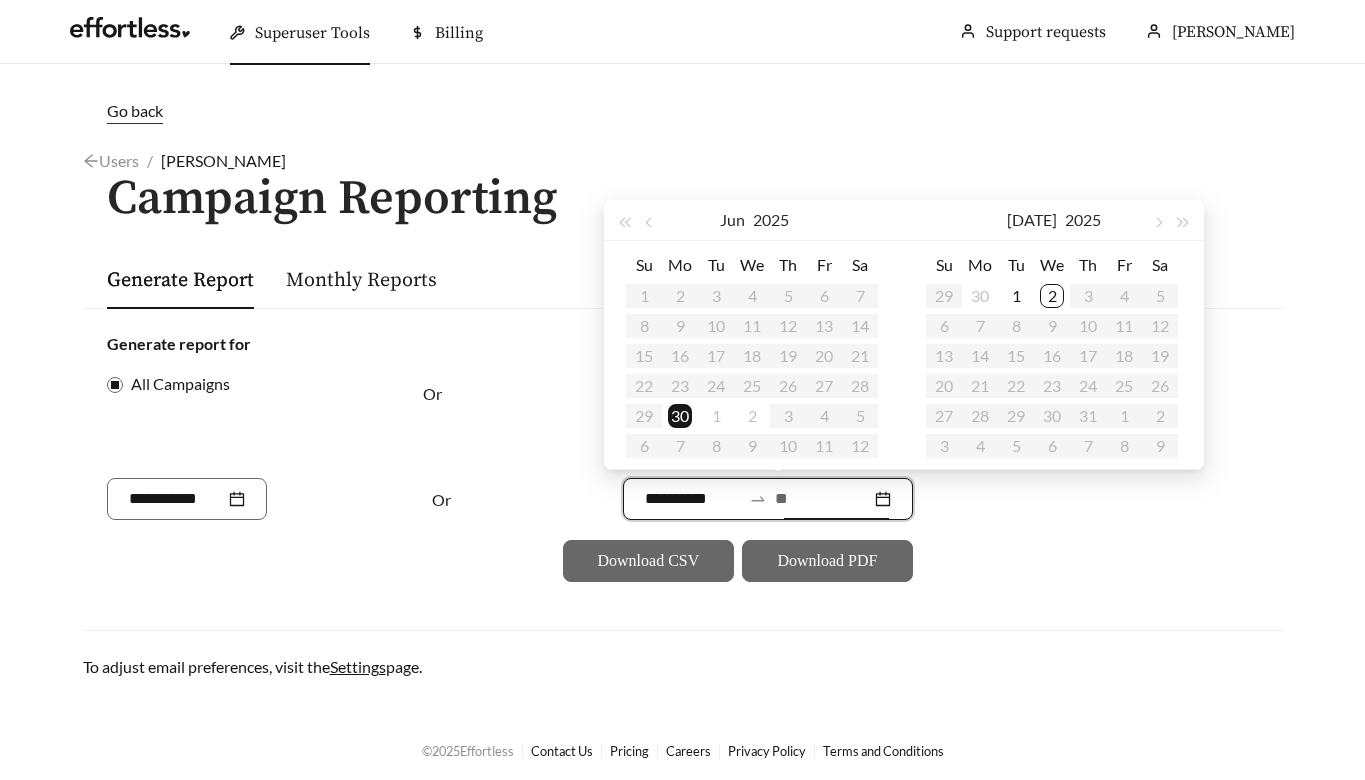 click at bounding box center (823, 499) 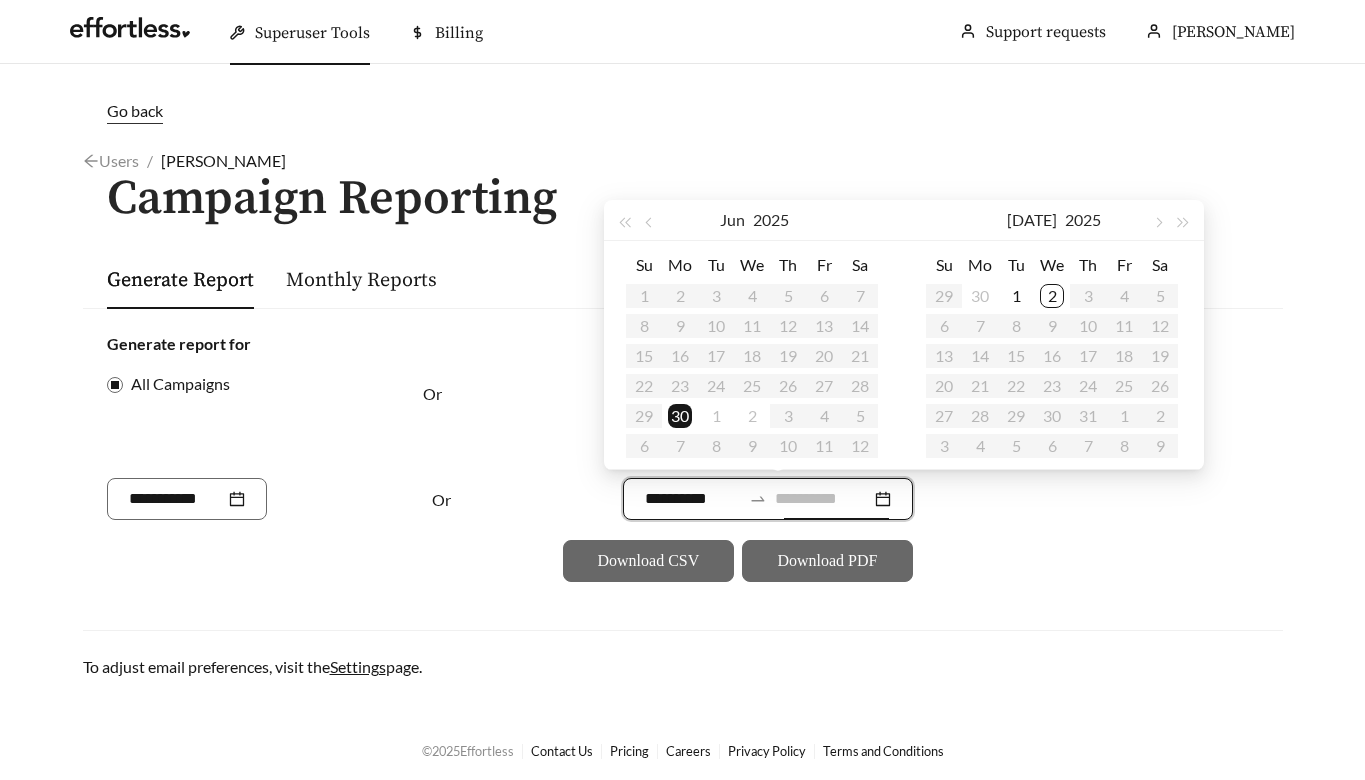 click on "30" at bounding box center [680, 416] 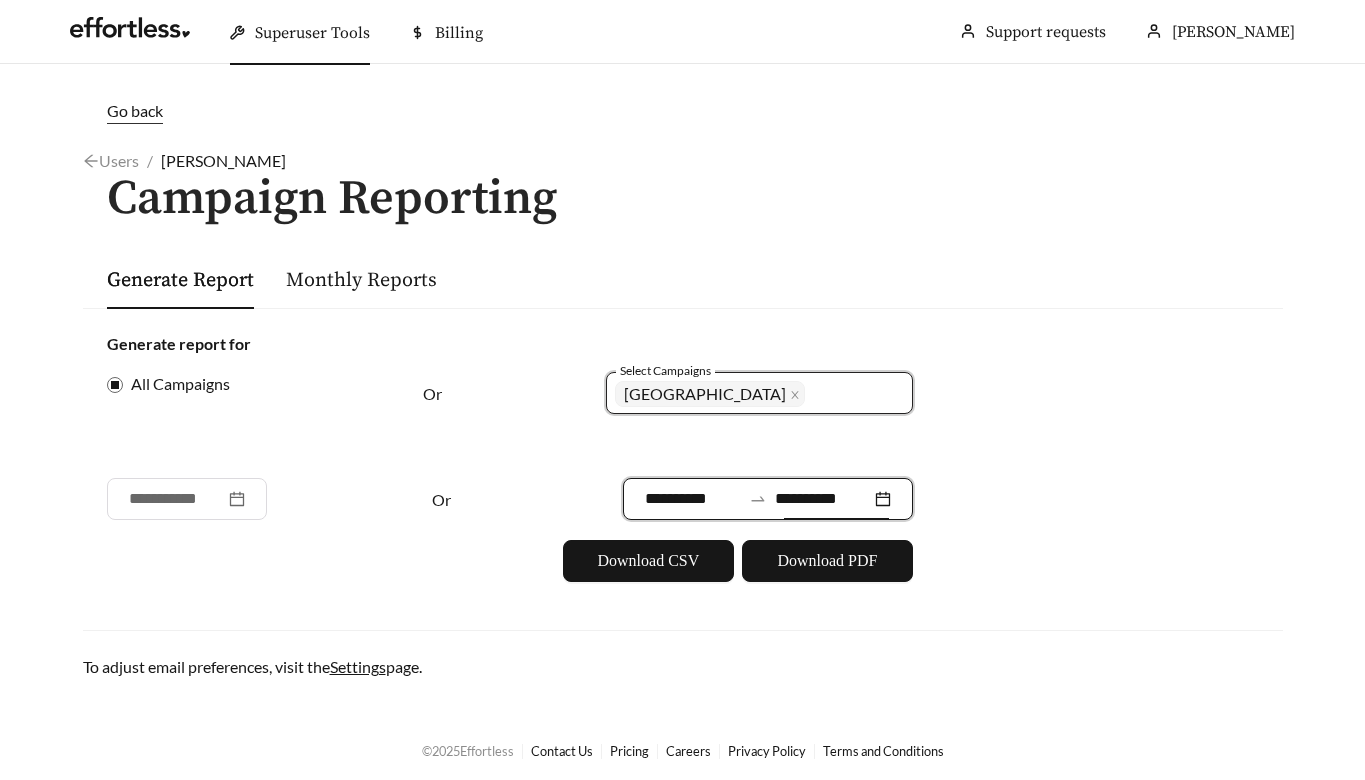 click on "**********" at bounding box center (693, 499) 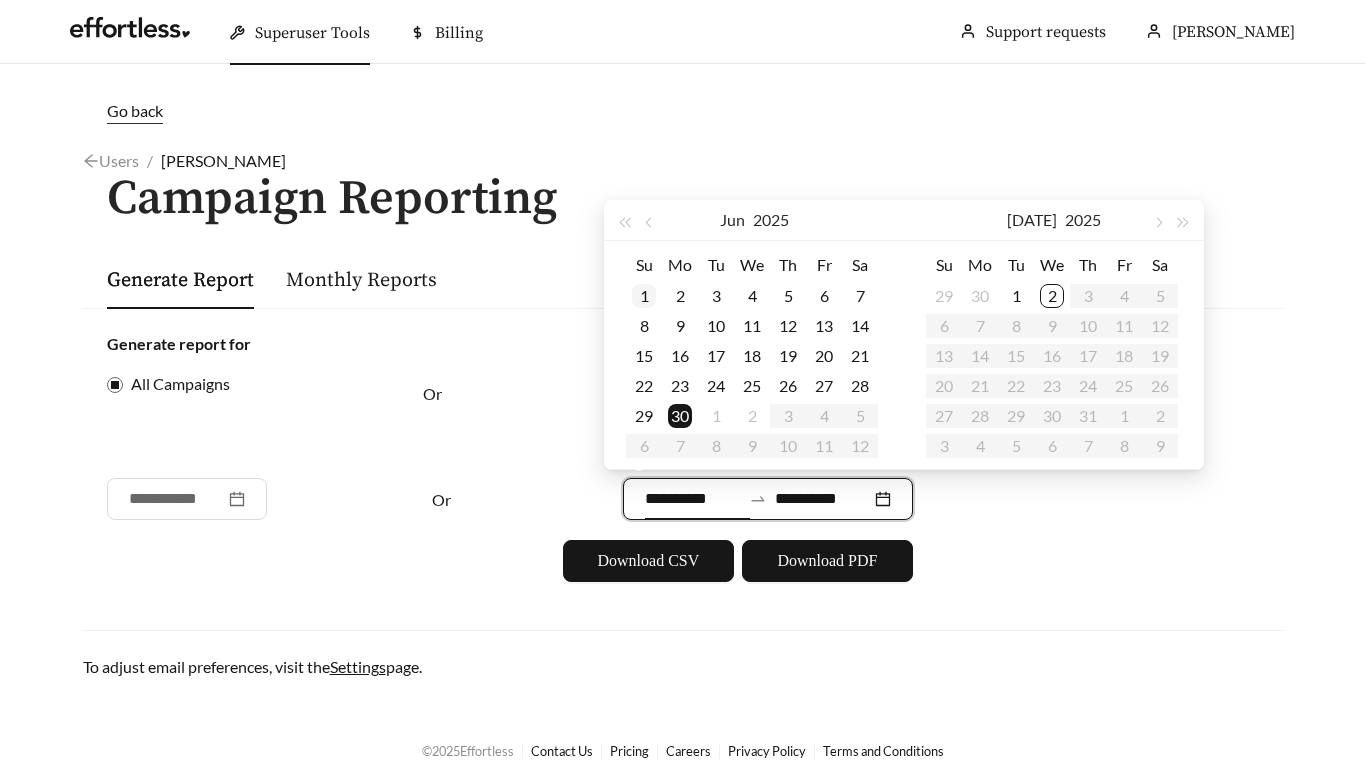 type on "**********" 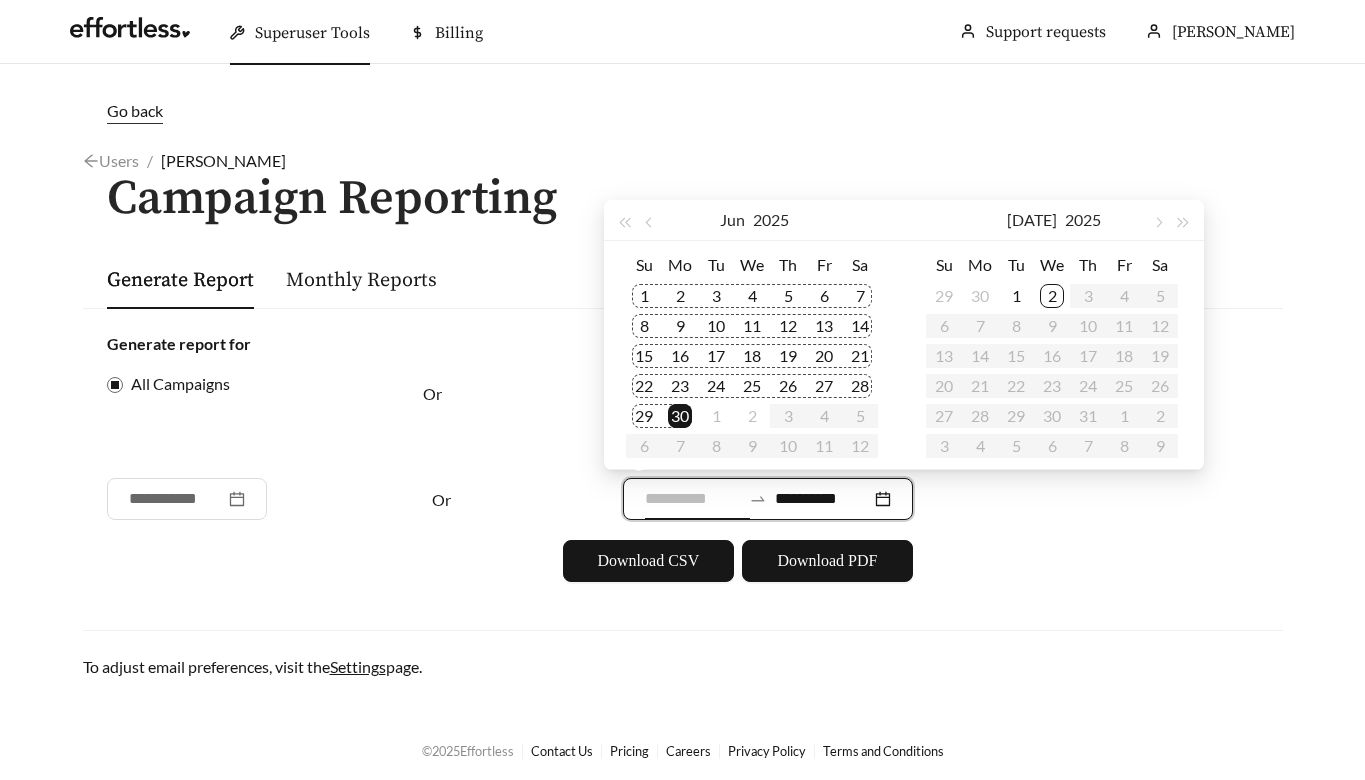 click on "1" at bounding box center (644, 296) 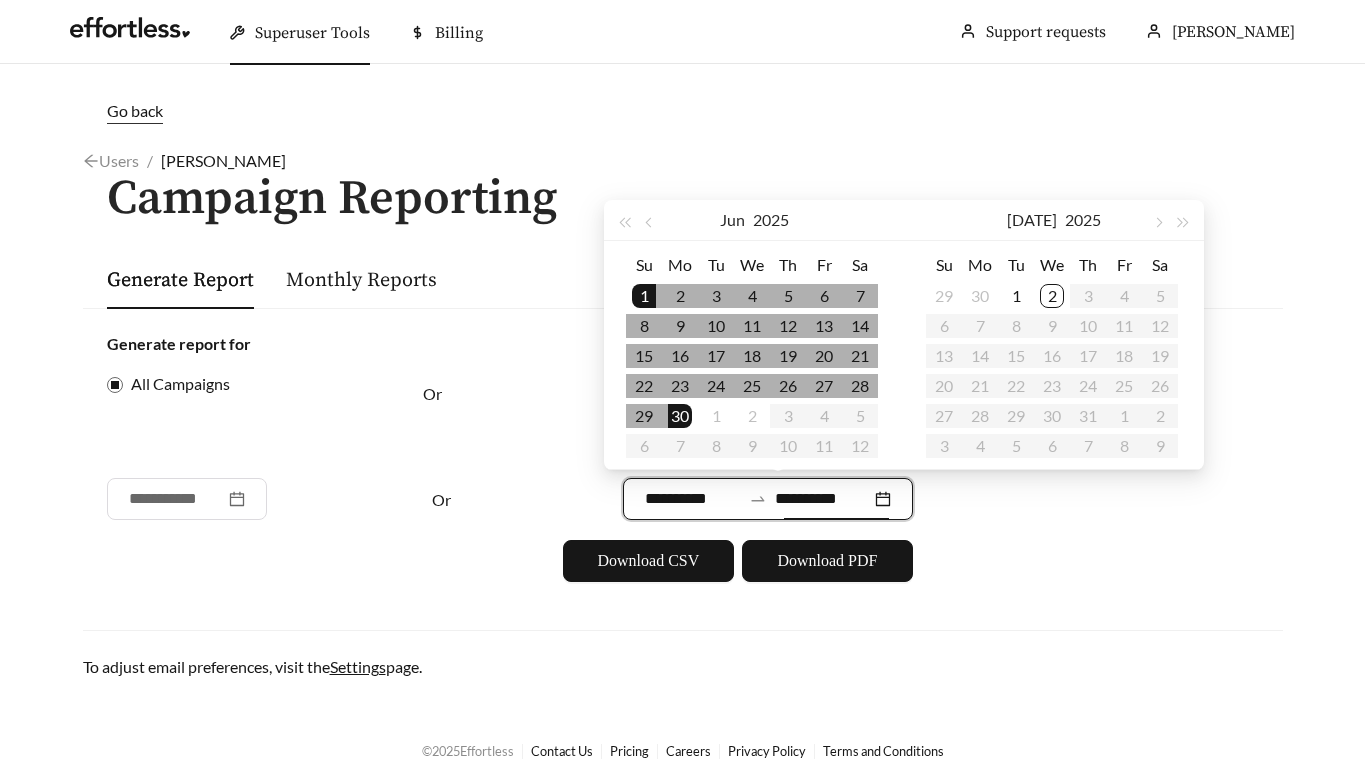 type on "**********" 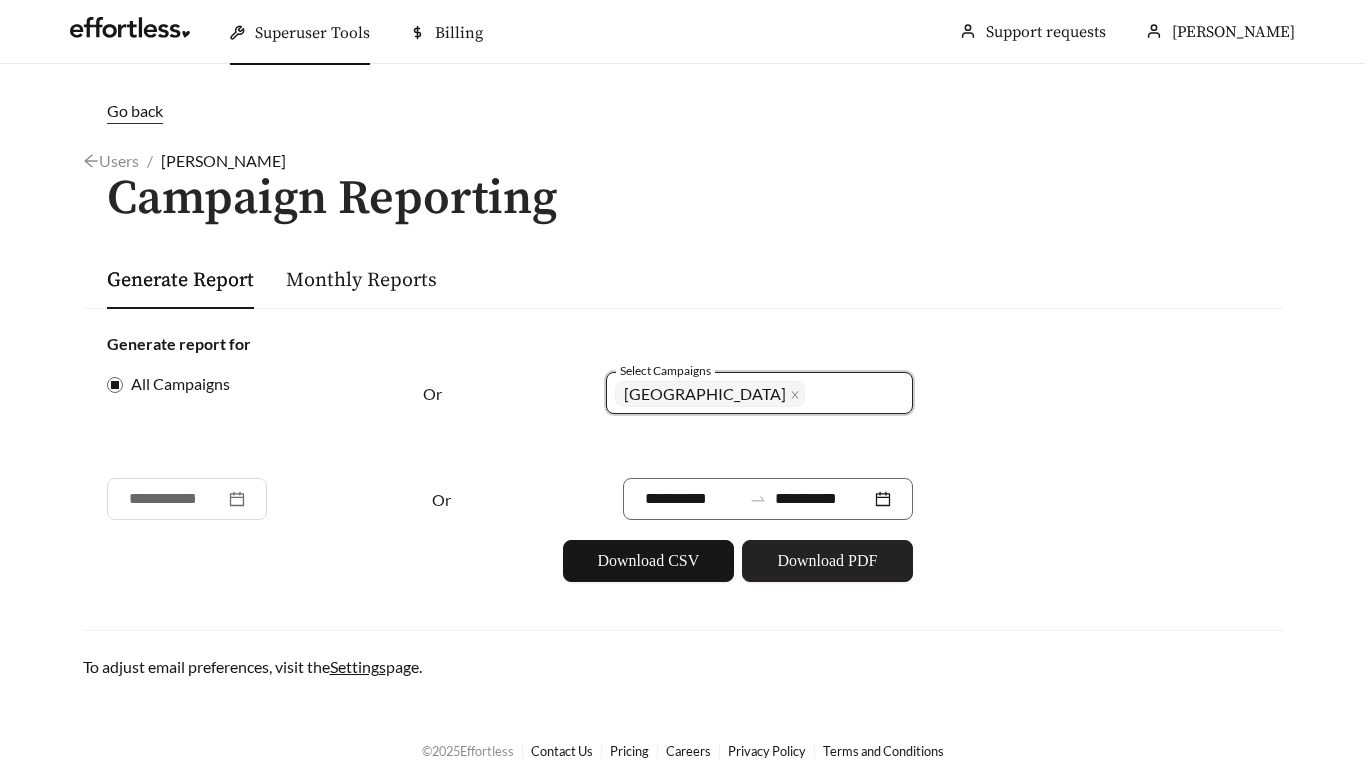 click on "Download PDF" at bounding box center [827, 561] 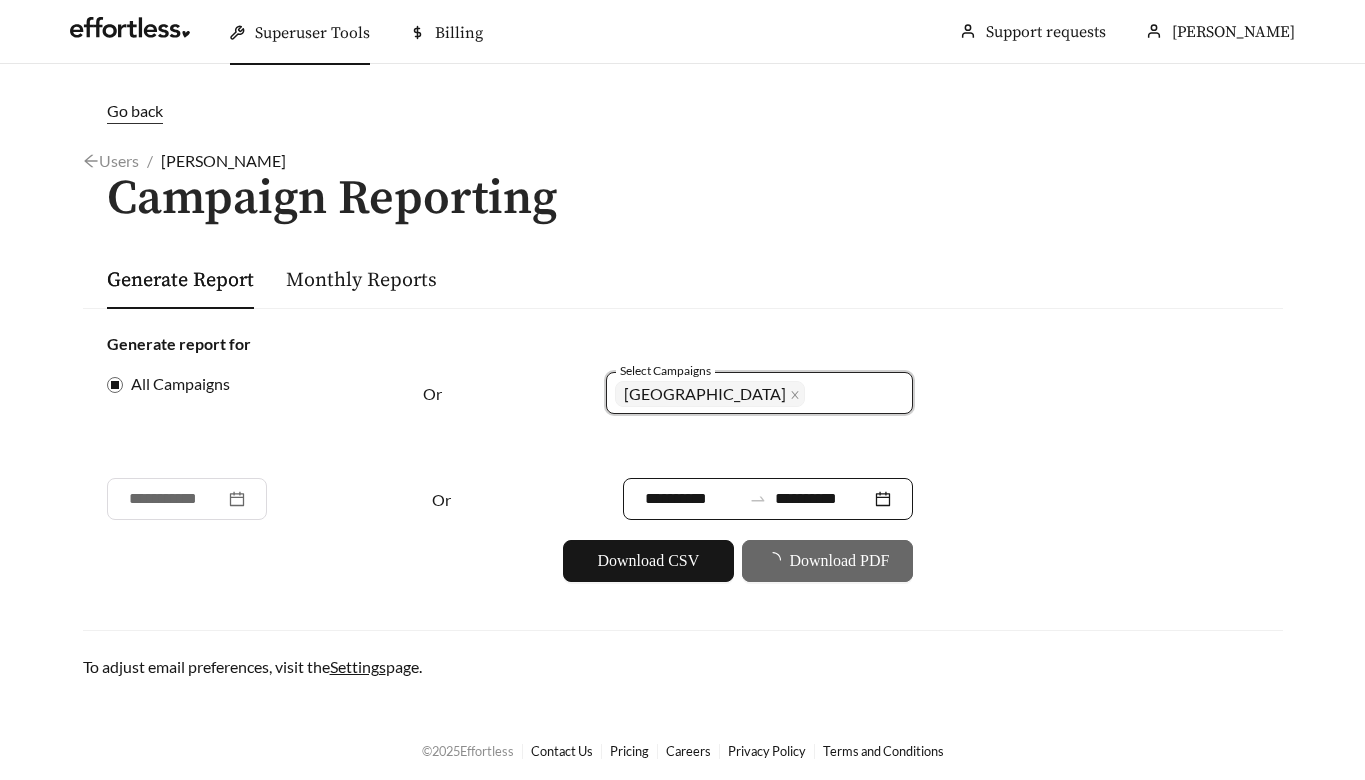 click 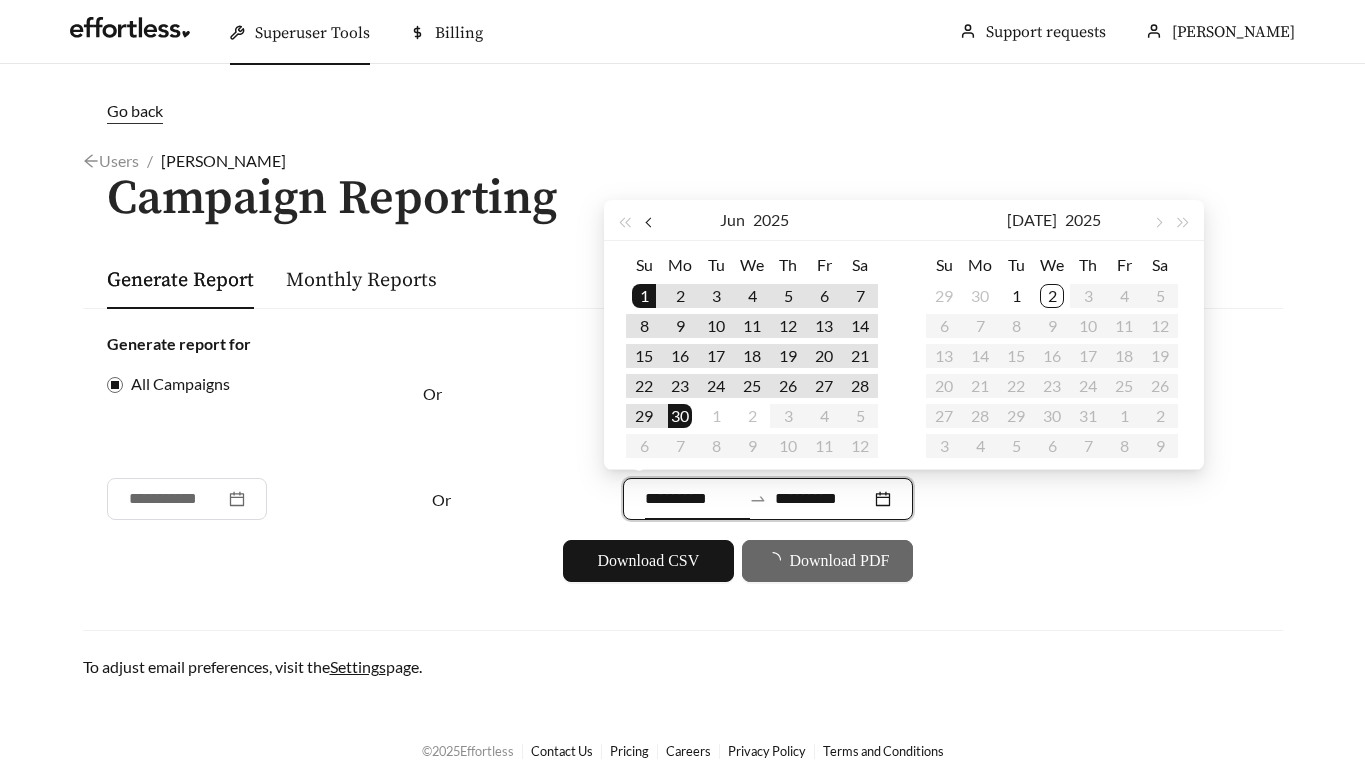 click at bounding box center [651, 220] 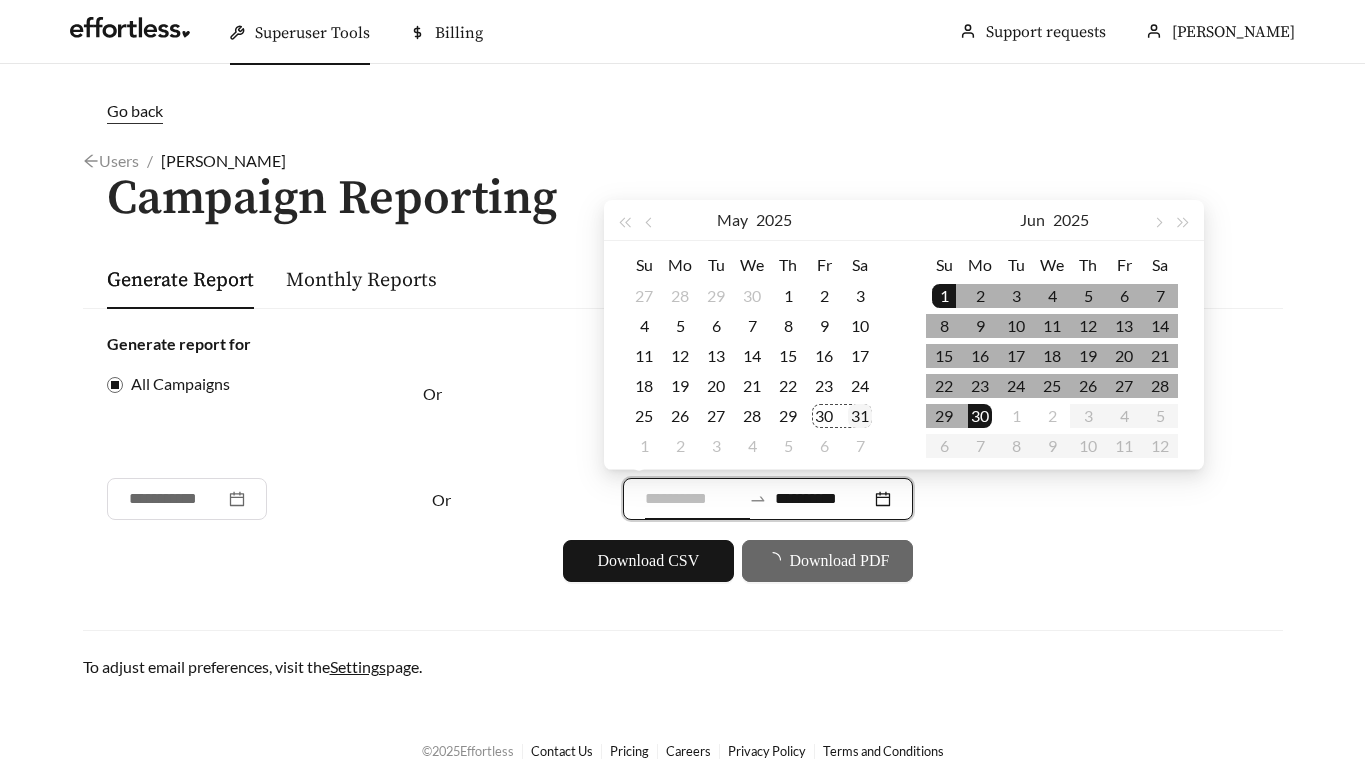 type on "**********" 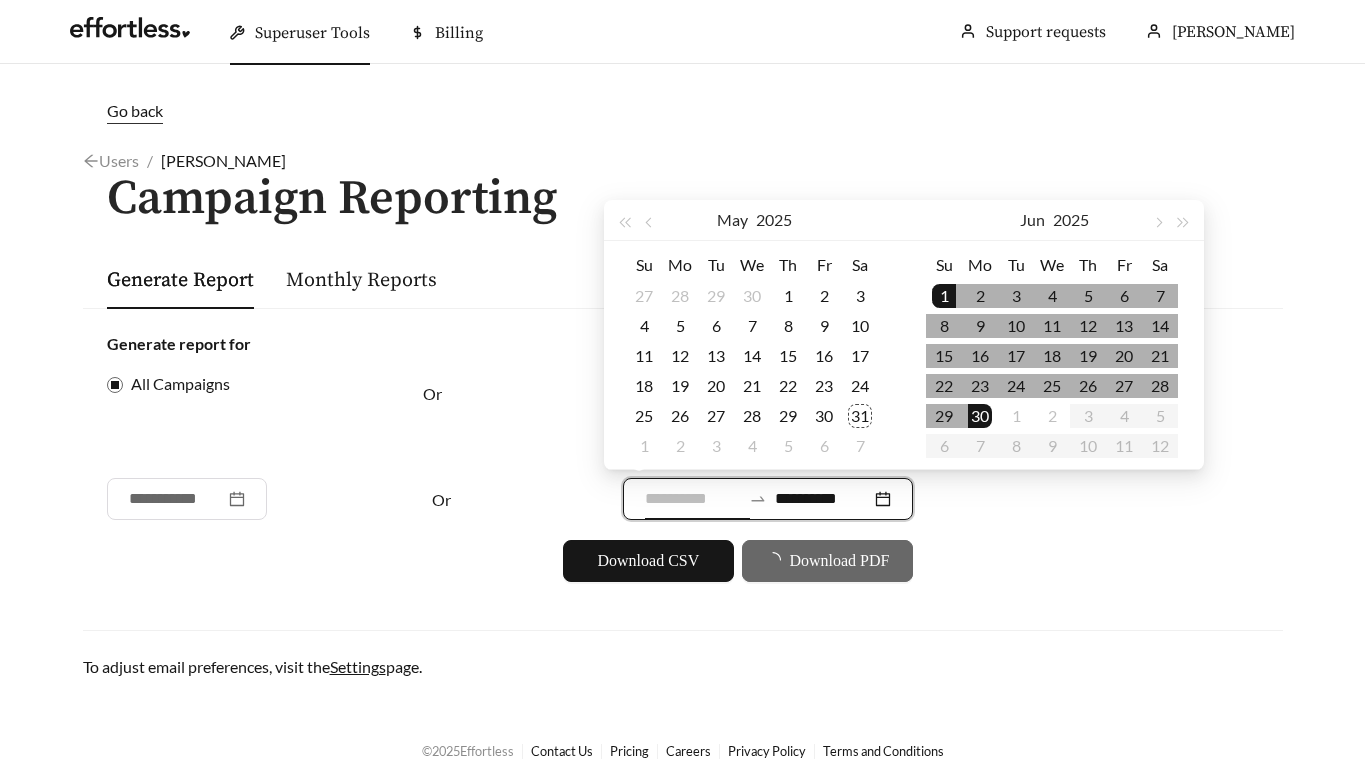 click on "31" at bounding box center [860, 416] 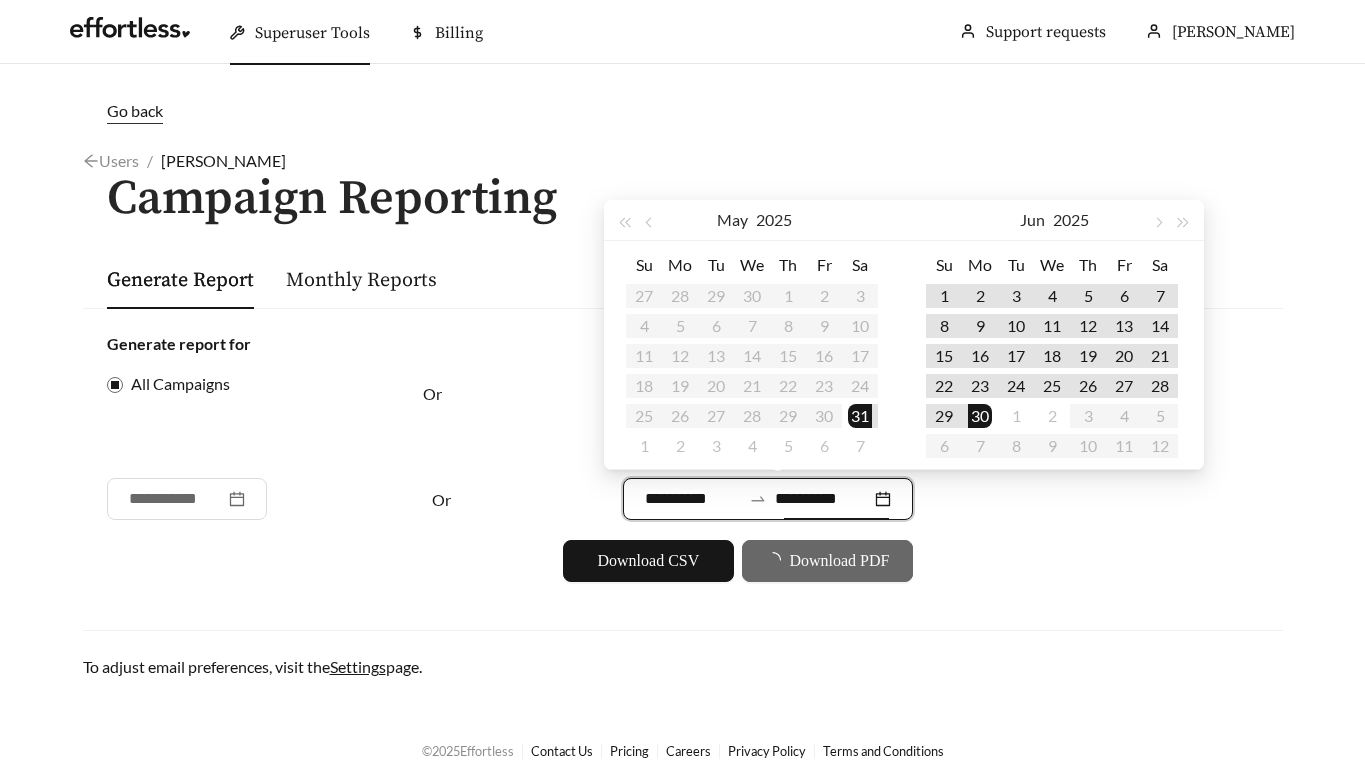 click on "Su Mo Tu We Th Fr Sa 27 28 29 30 1 2 3 4 5 6 7 8 9 10 11 12 13 14 15 16 17 18 19 20 21 22 23 24 25 26 27 28 29 30 31 1 2 3 4 5 6 7" at bounding box center (752, 355) 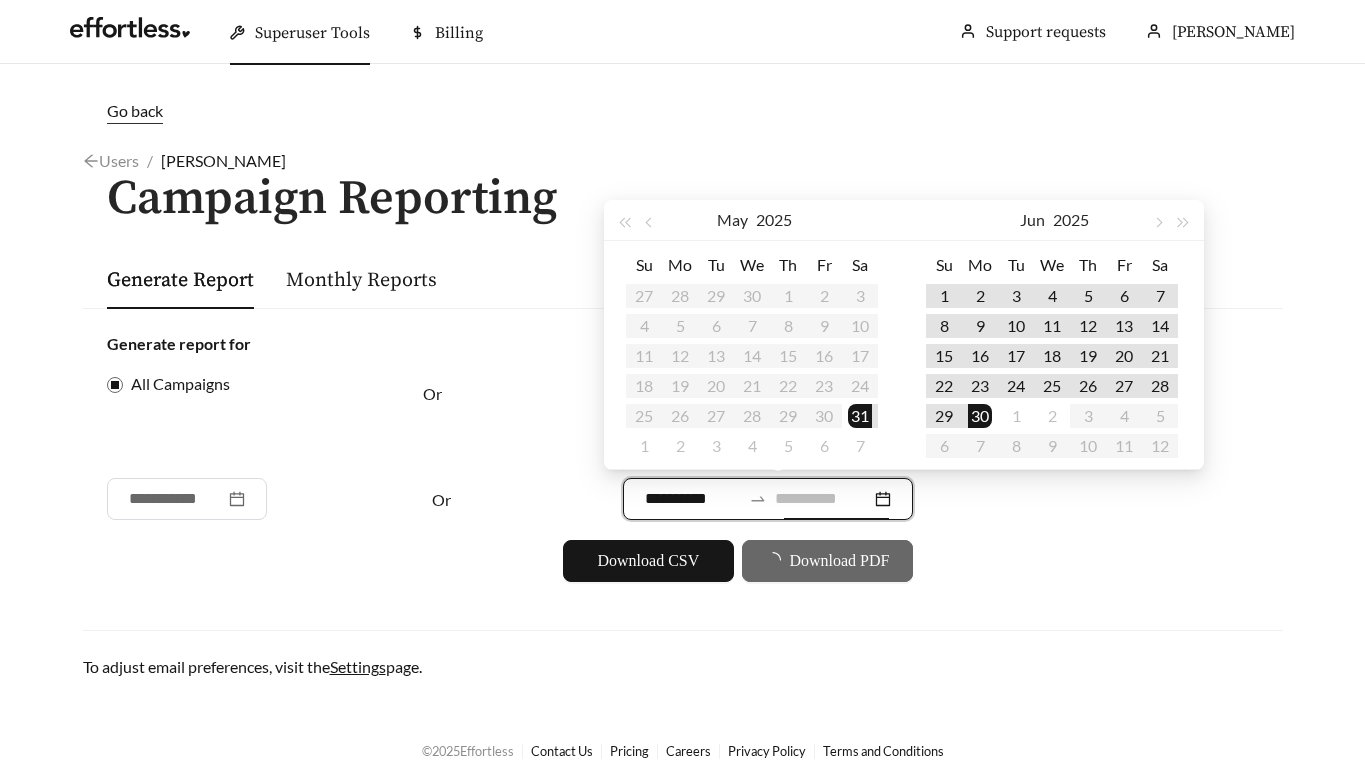click on "31" at bounding box center (860, 416) 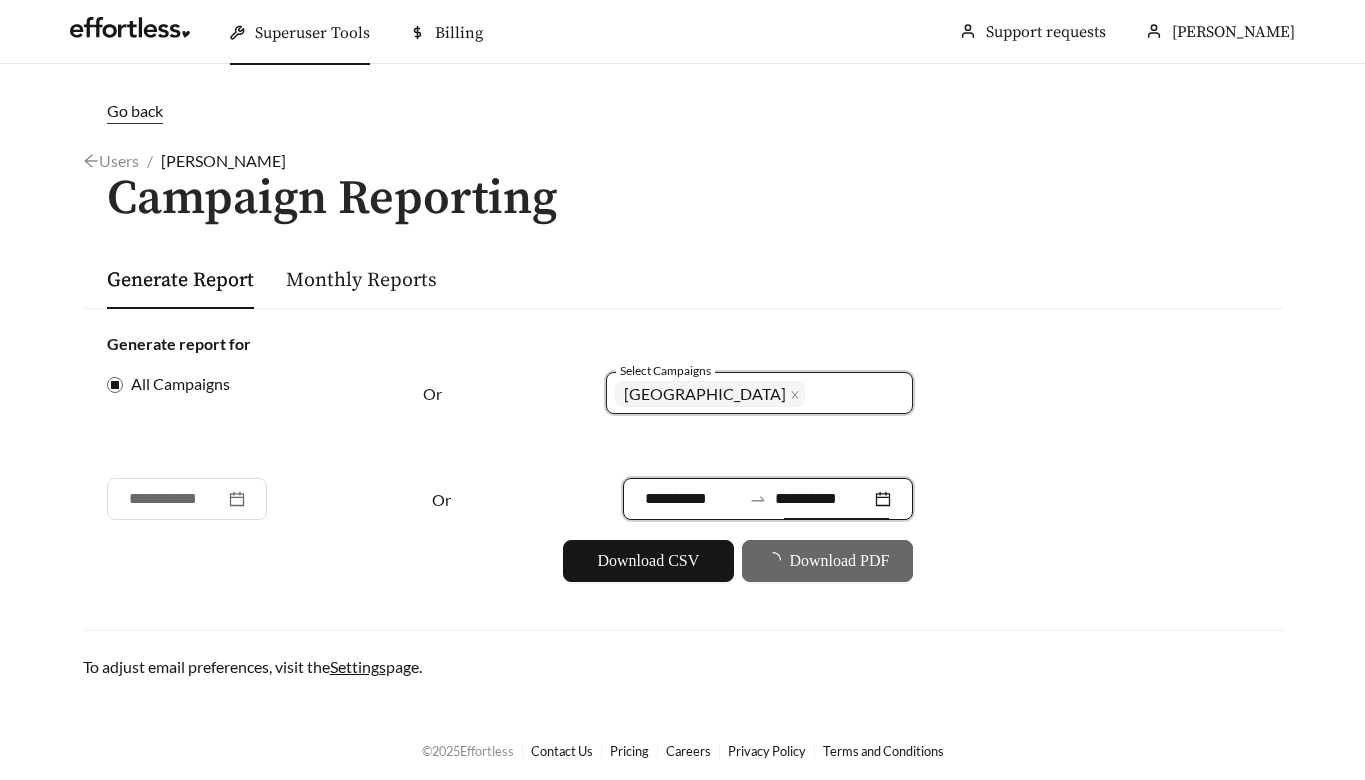 click on "**********" at bounding box center [768, 499] 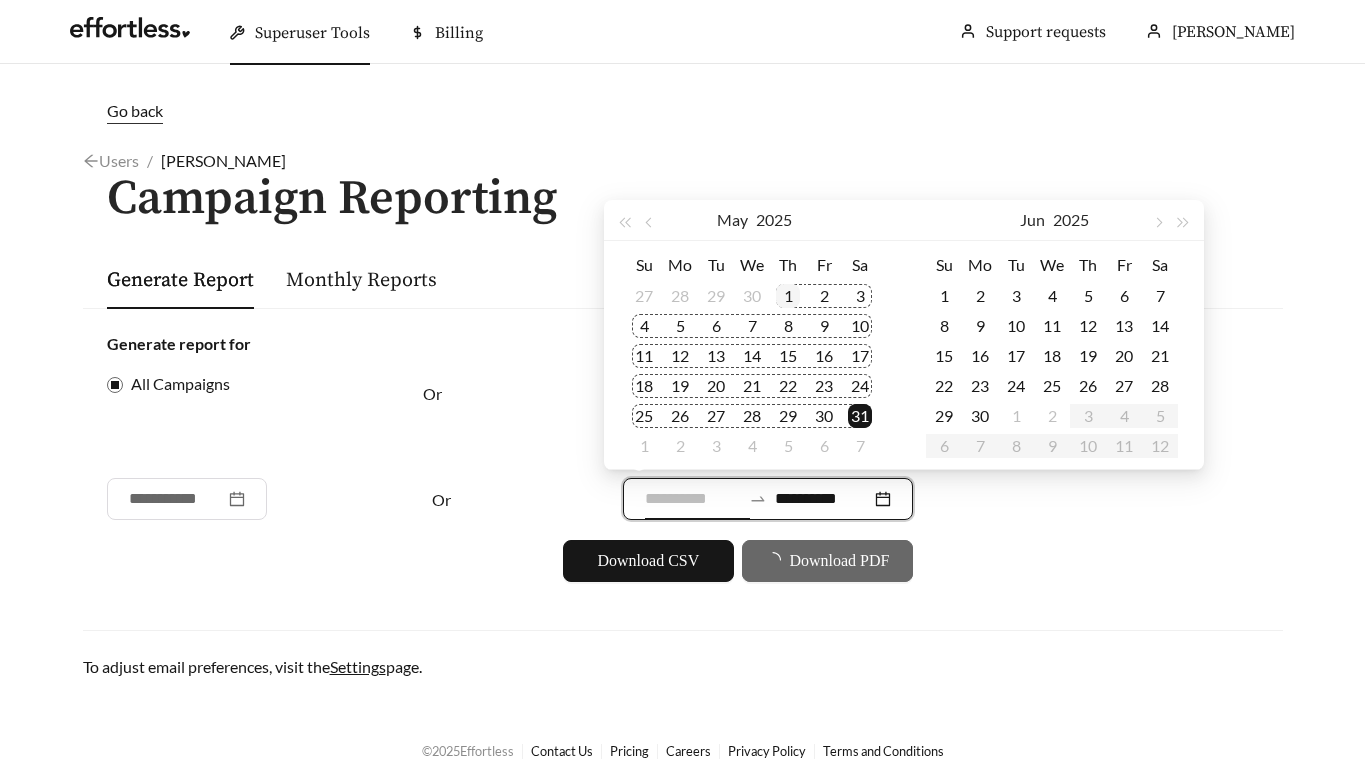 type on "**********" 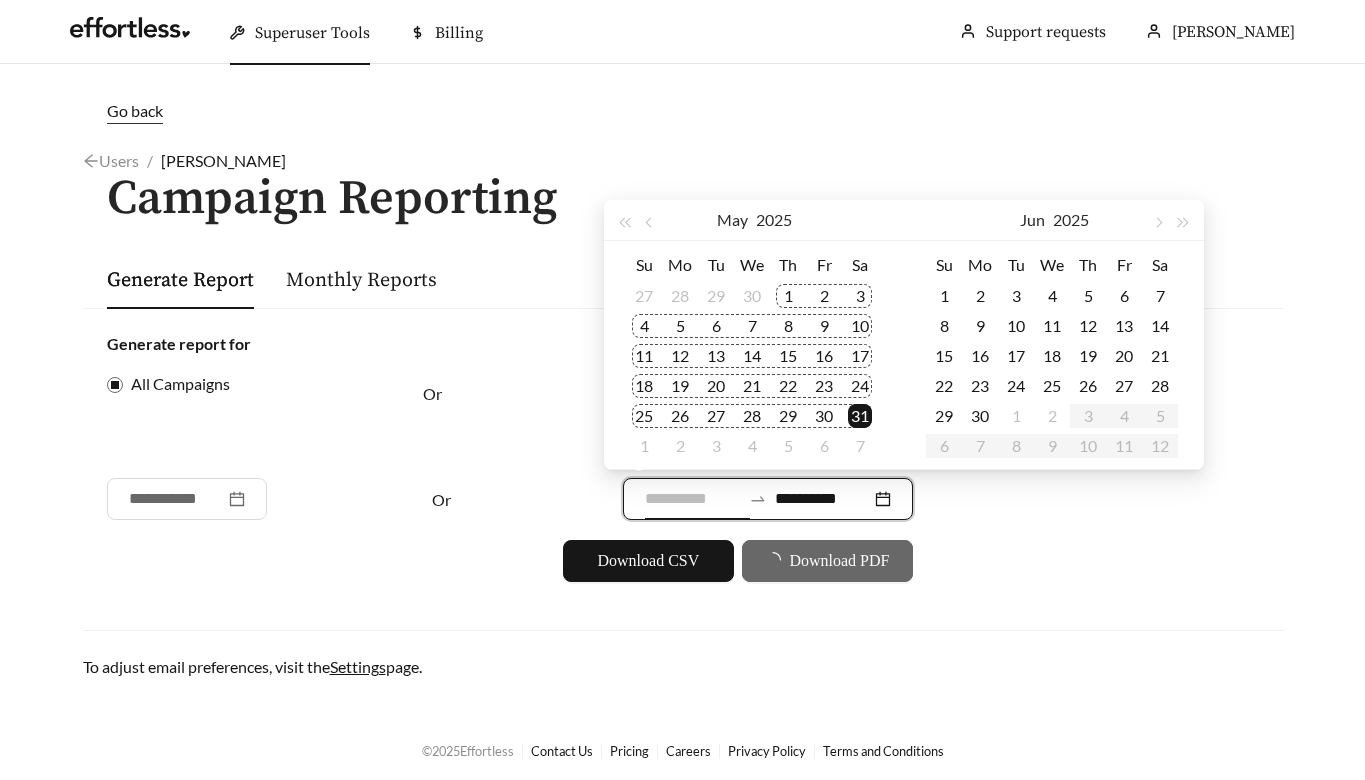 click on "1" at bounding box center (788, 296) 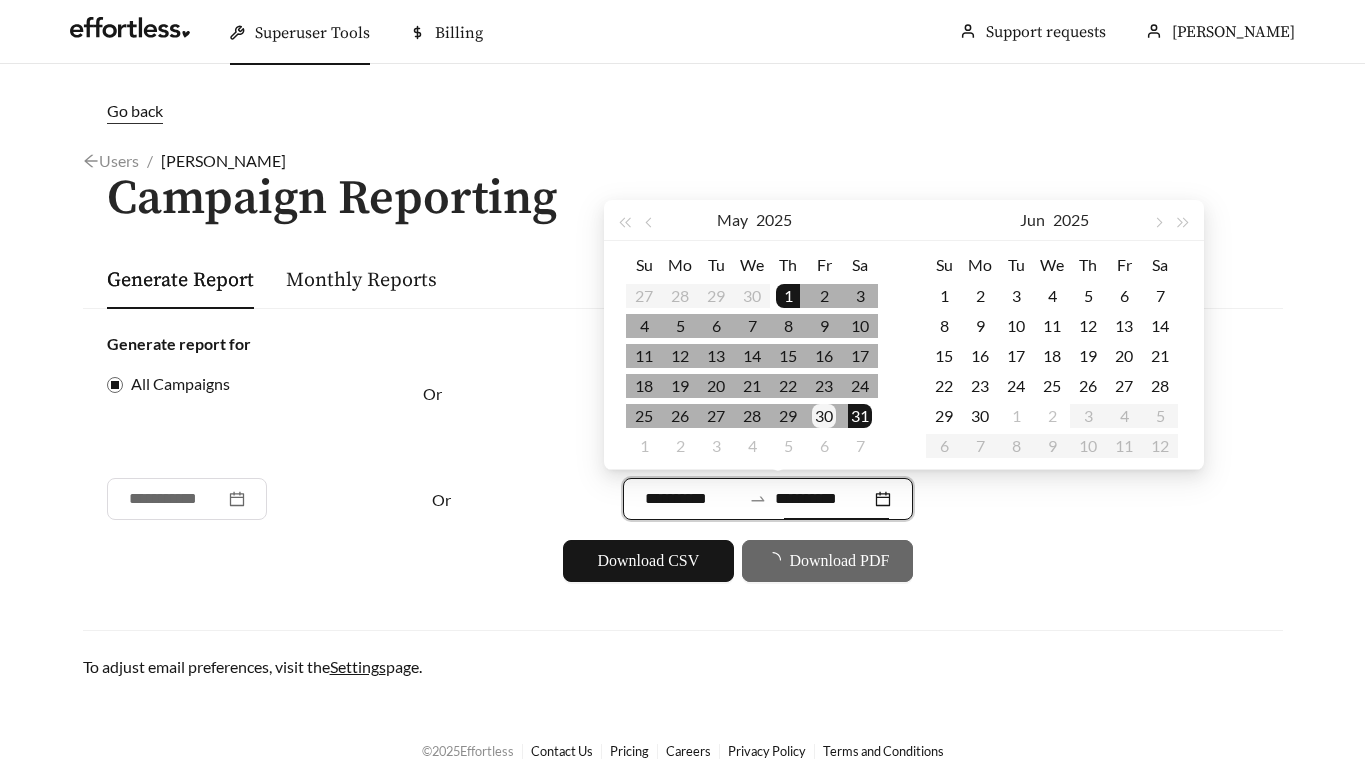 type on "**********" 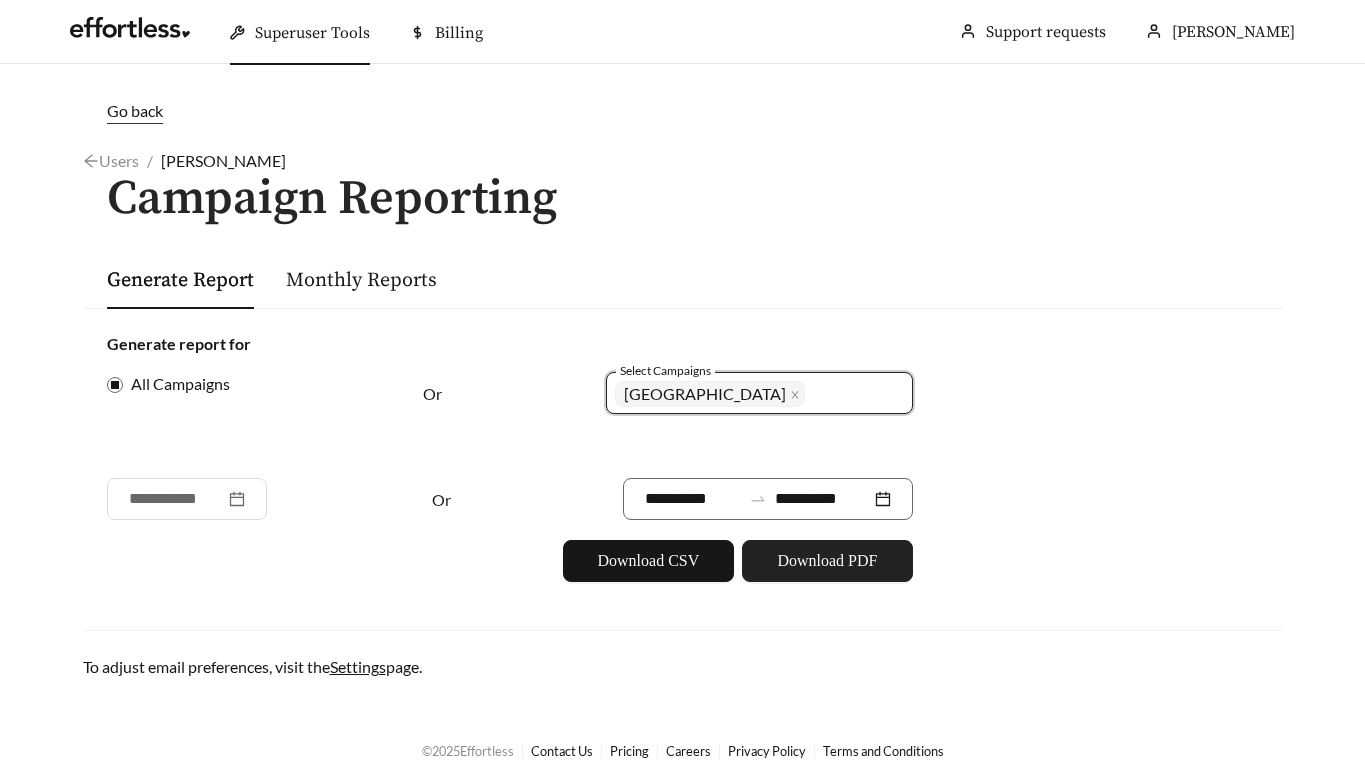 click on "Download PDF" at bounding box center (827, 561) 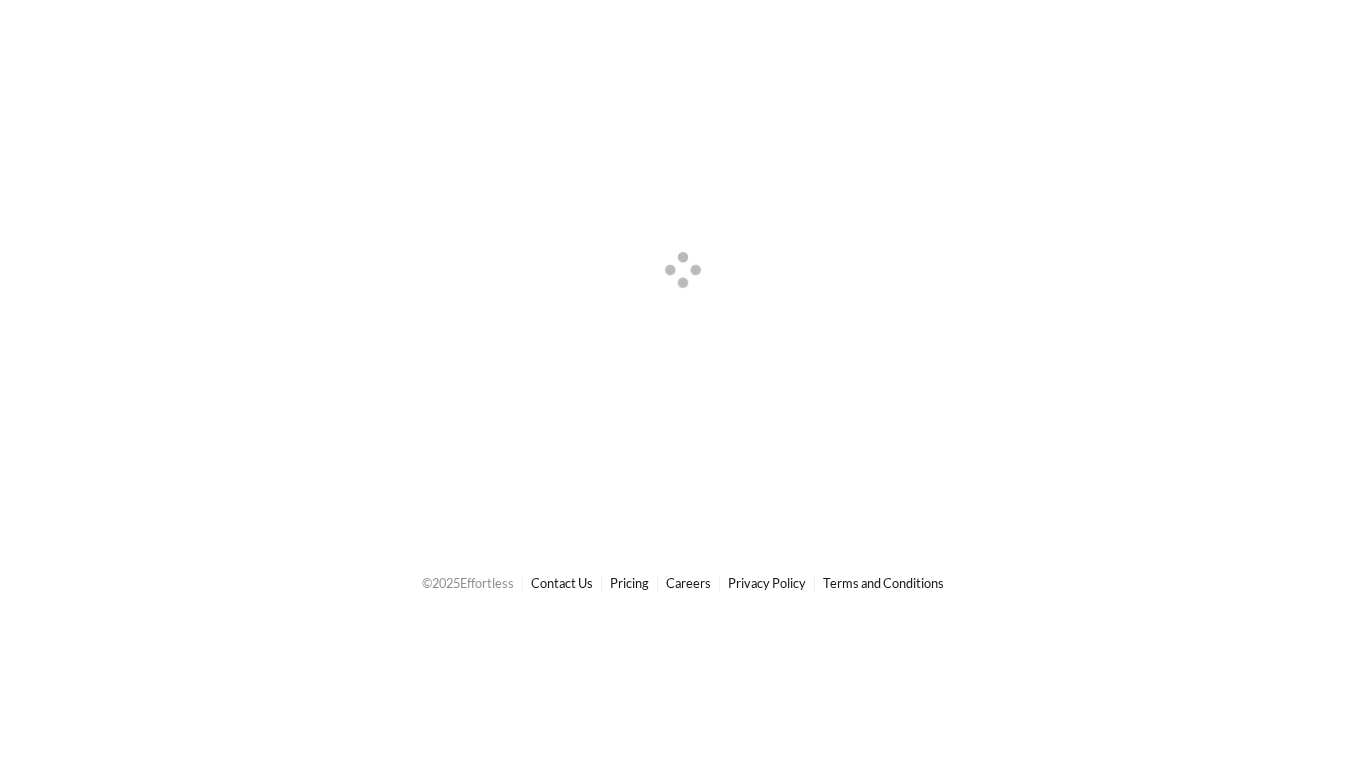scroll, scrollTop: 0, scrollLeft: 0, axis: both 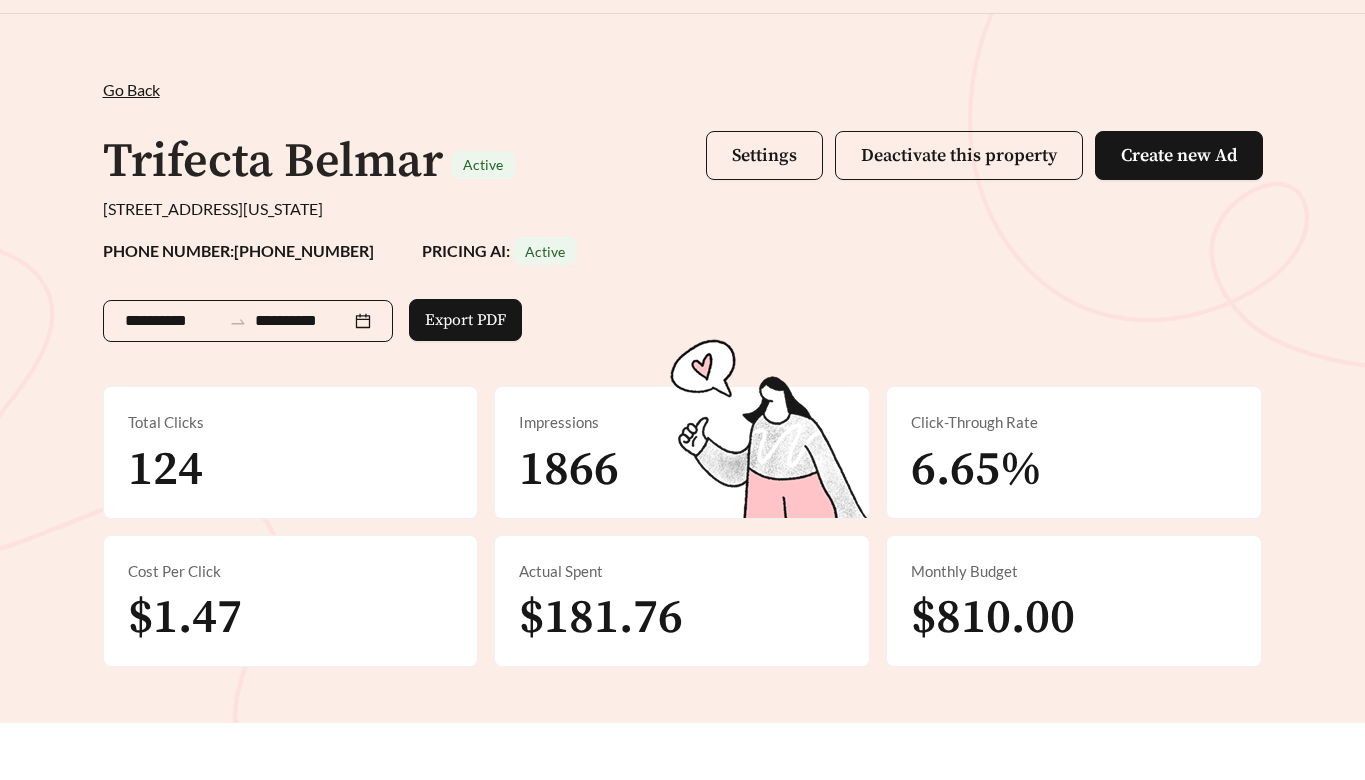 click 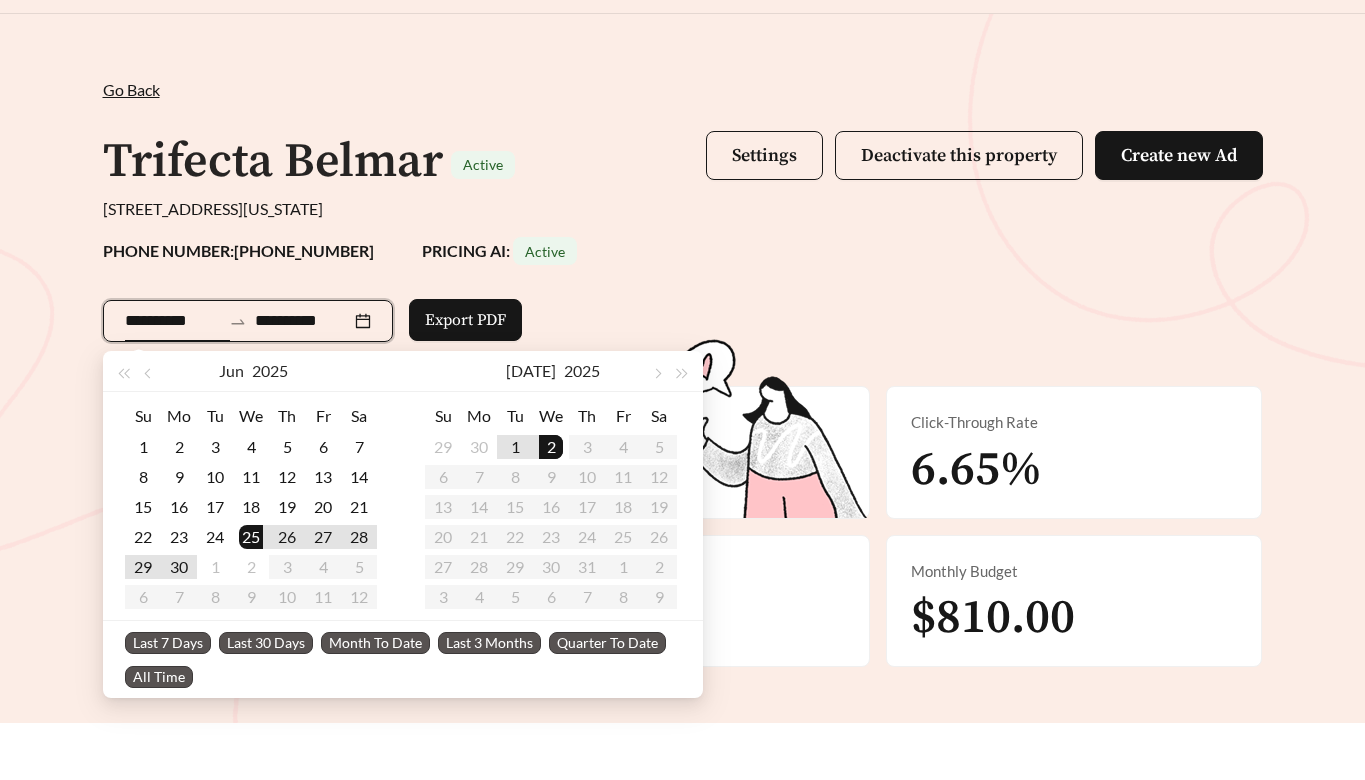 type on "**********" 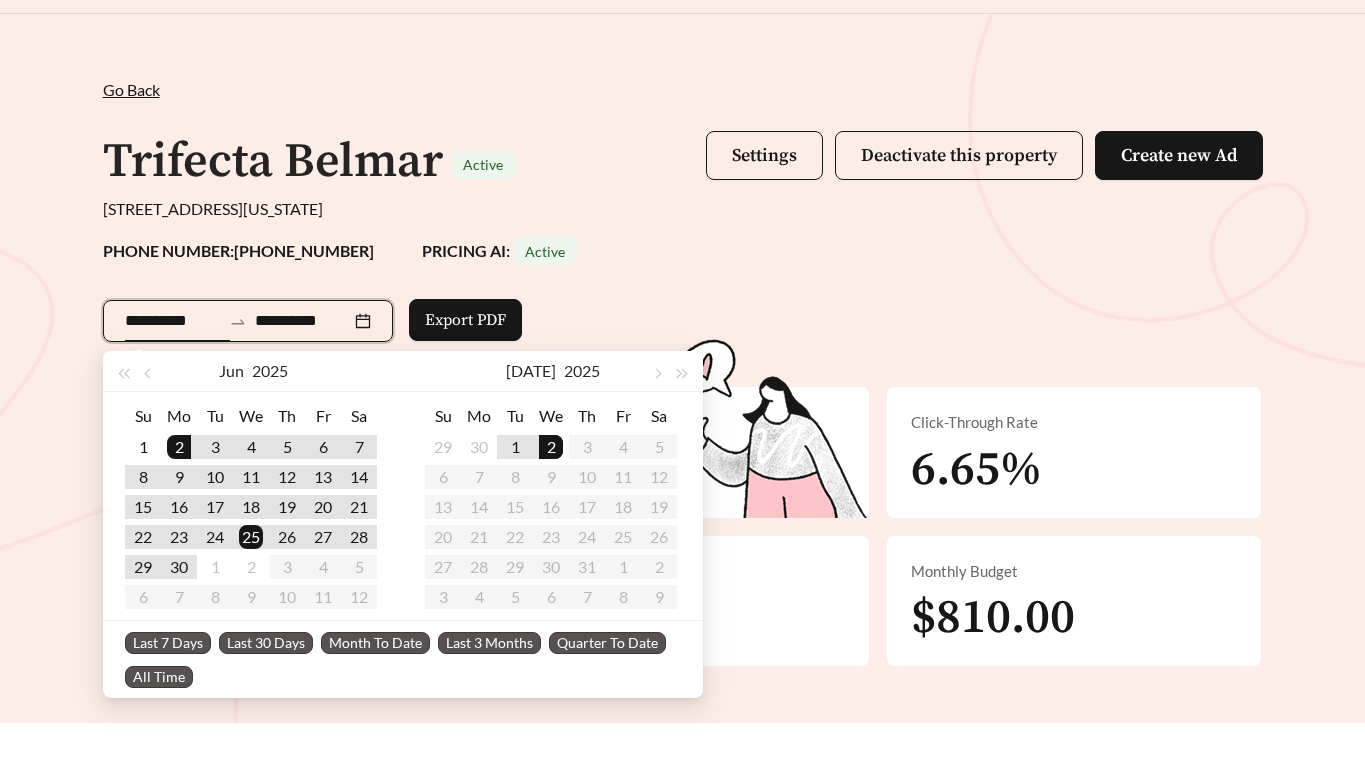 click on "Last 30 Days" at bounding box center [266, 643] 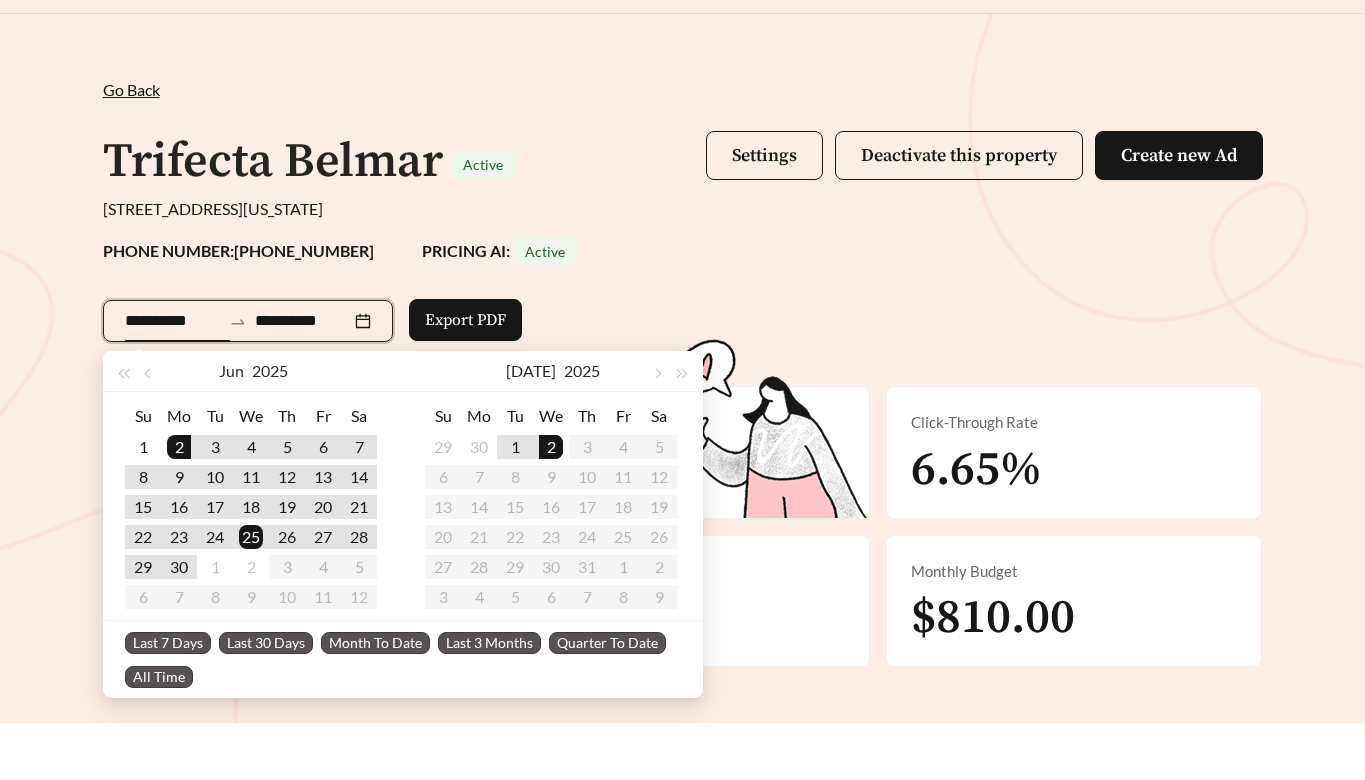 scroll, scrollTop: 0, scrollLeft: 0, axis: both 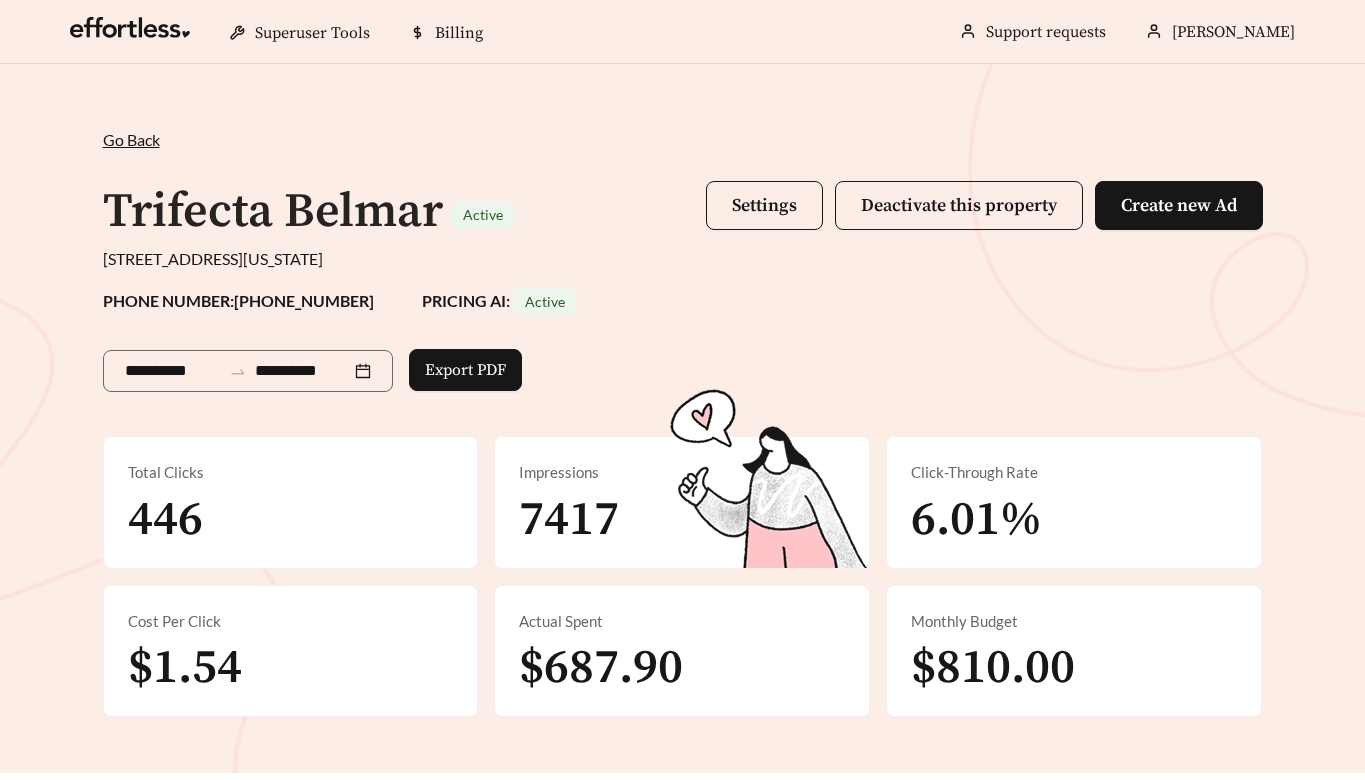click on "Settings Deactivate this property Create new Ad" at bounding box center [984, 212] 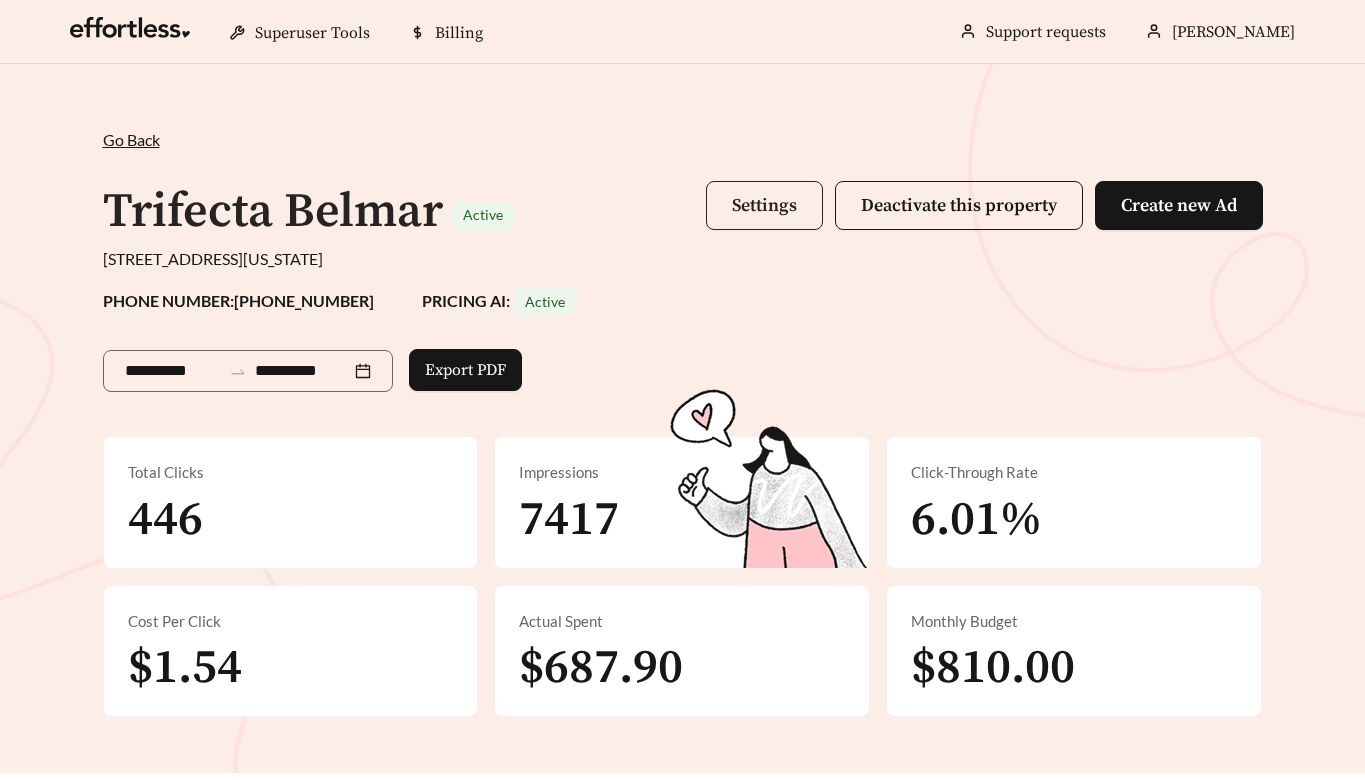click on "Settings" at bounding box center [764, 205] 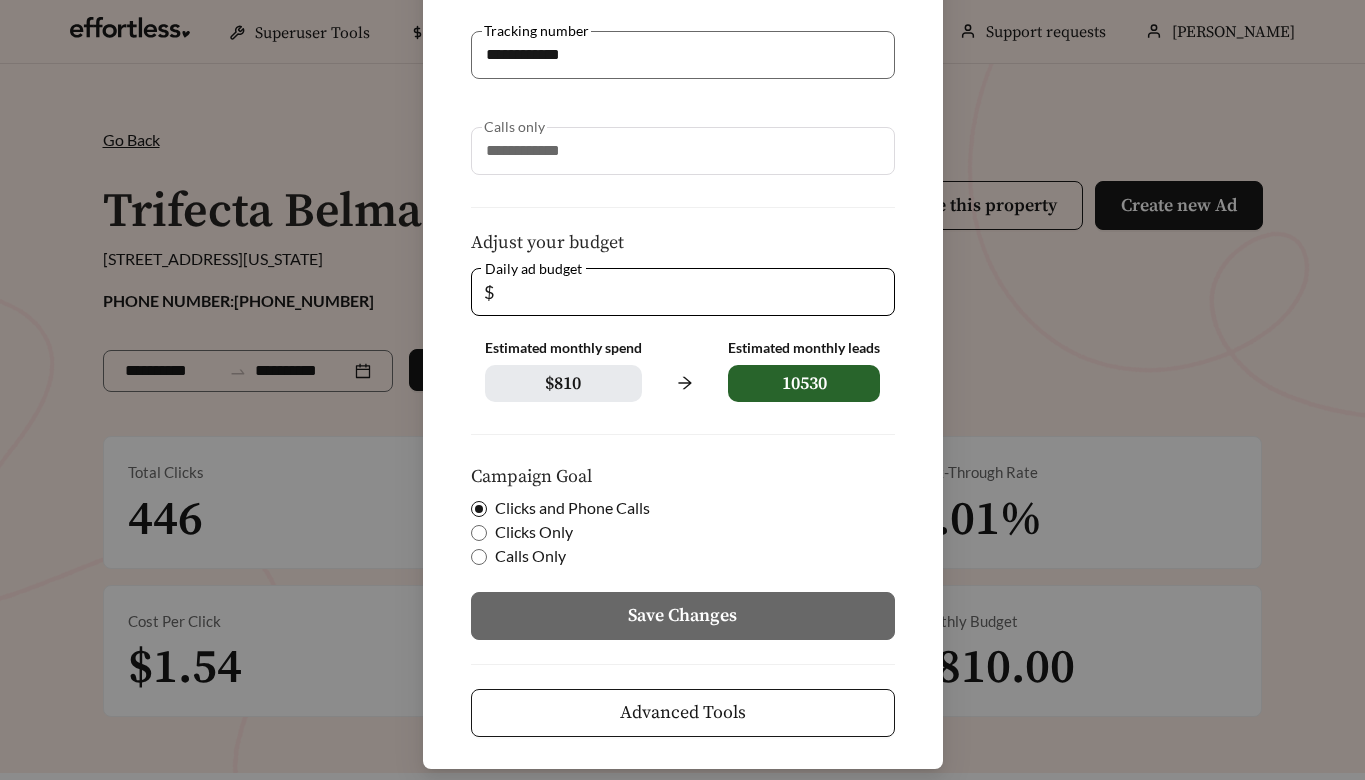 scroll, scrollTop: 352, scrollLeft: 0, axis: vertical 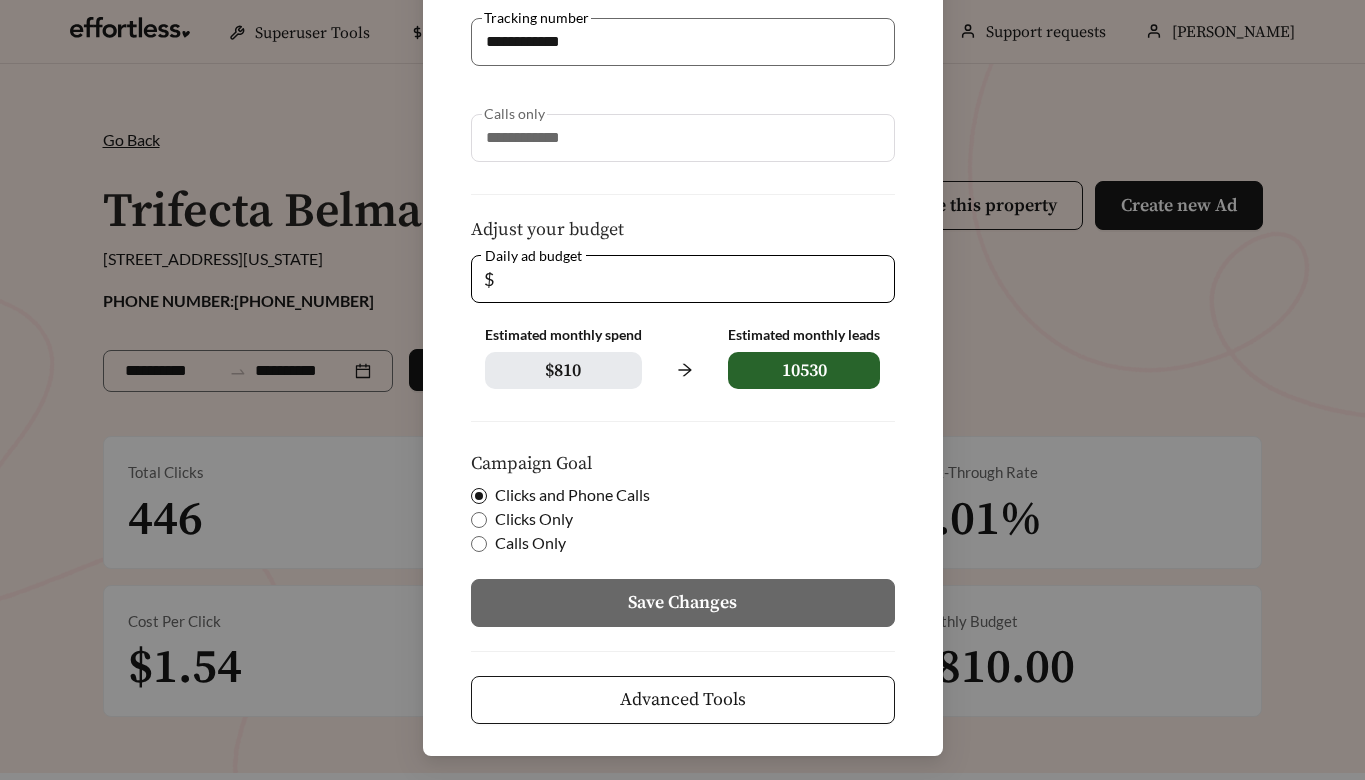 click on "Advanced Tools" at bounding box center [683, 699] 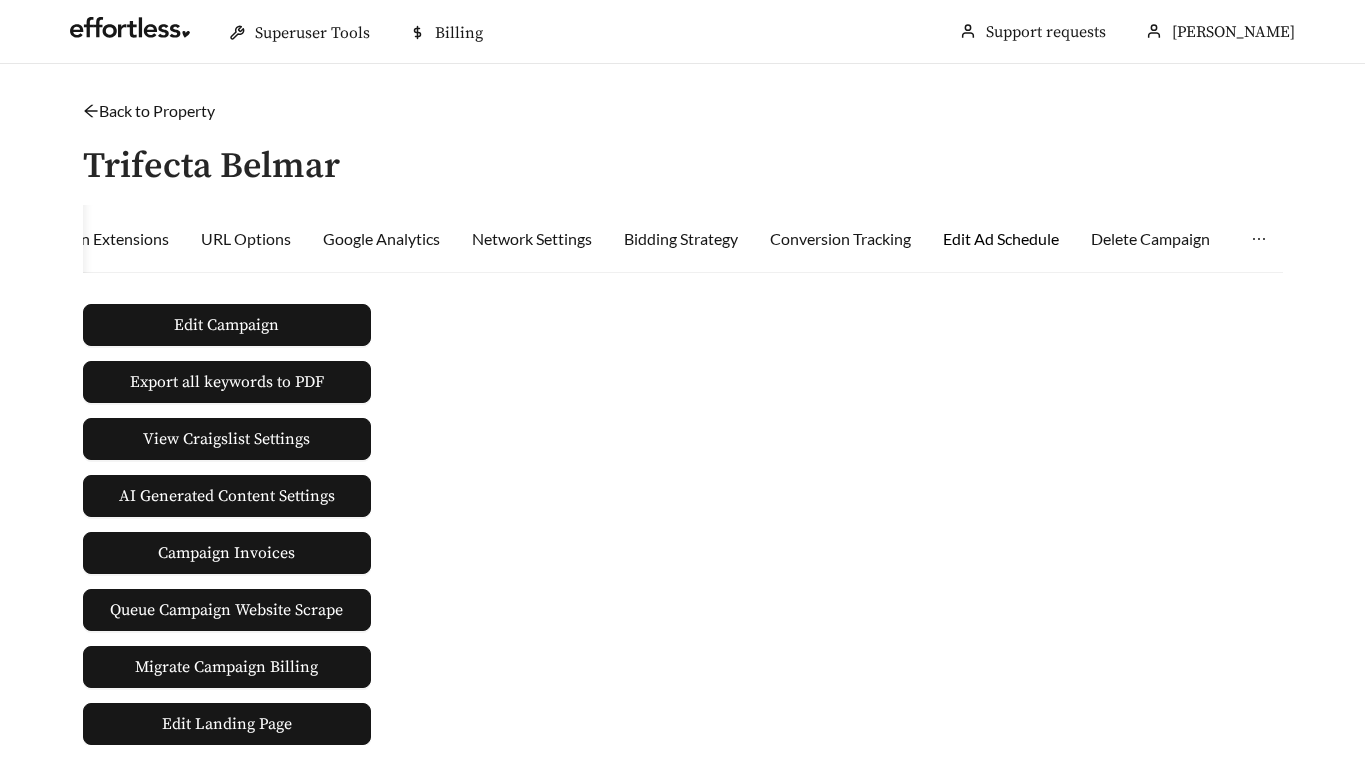 click on "Edit Ad Schedule" at bounding box center [1001, 239] 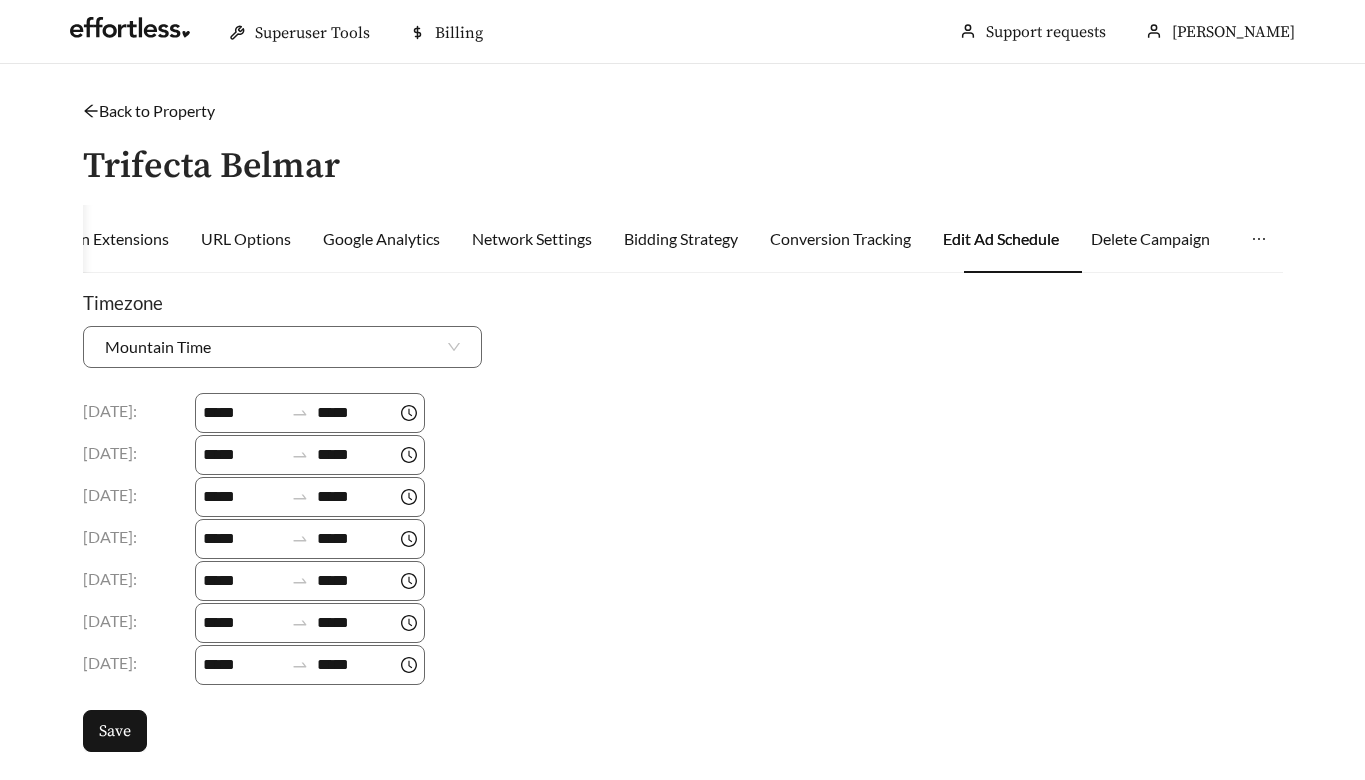 click on "Monday : ***** ***** Tuesday : ***** ***** Wednesday : ***** ***** Thursday : ***** ***** Friday : ***** ***** Saturday : ***** ***** Sunday : ***** *****" at bounding box center [683, 539] 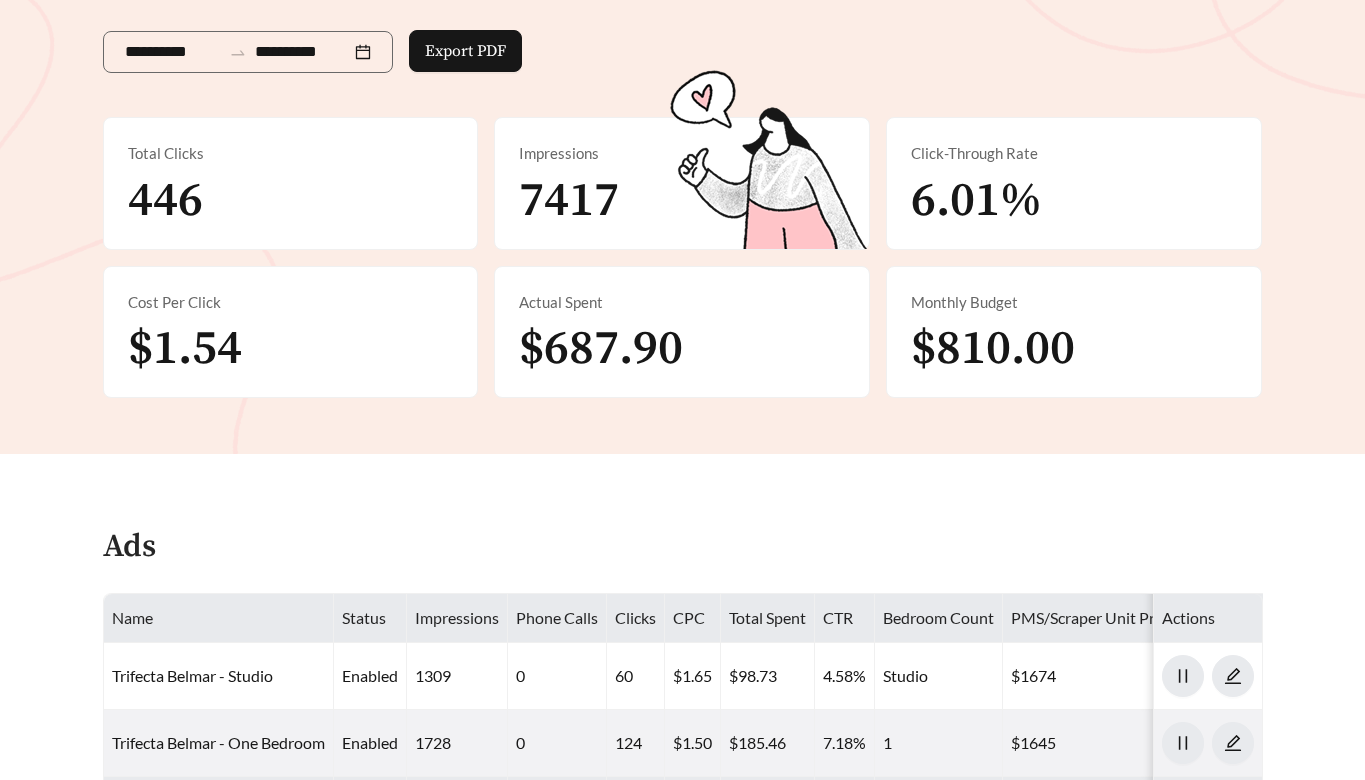 scroll, scrollTop: 0, scrollLeft: 0, axis: both 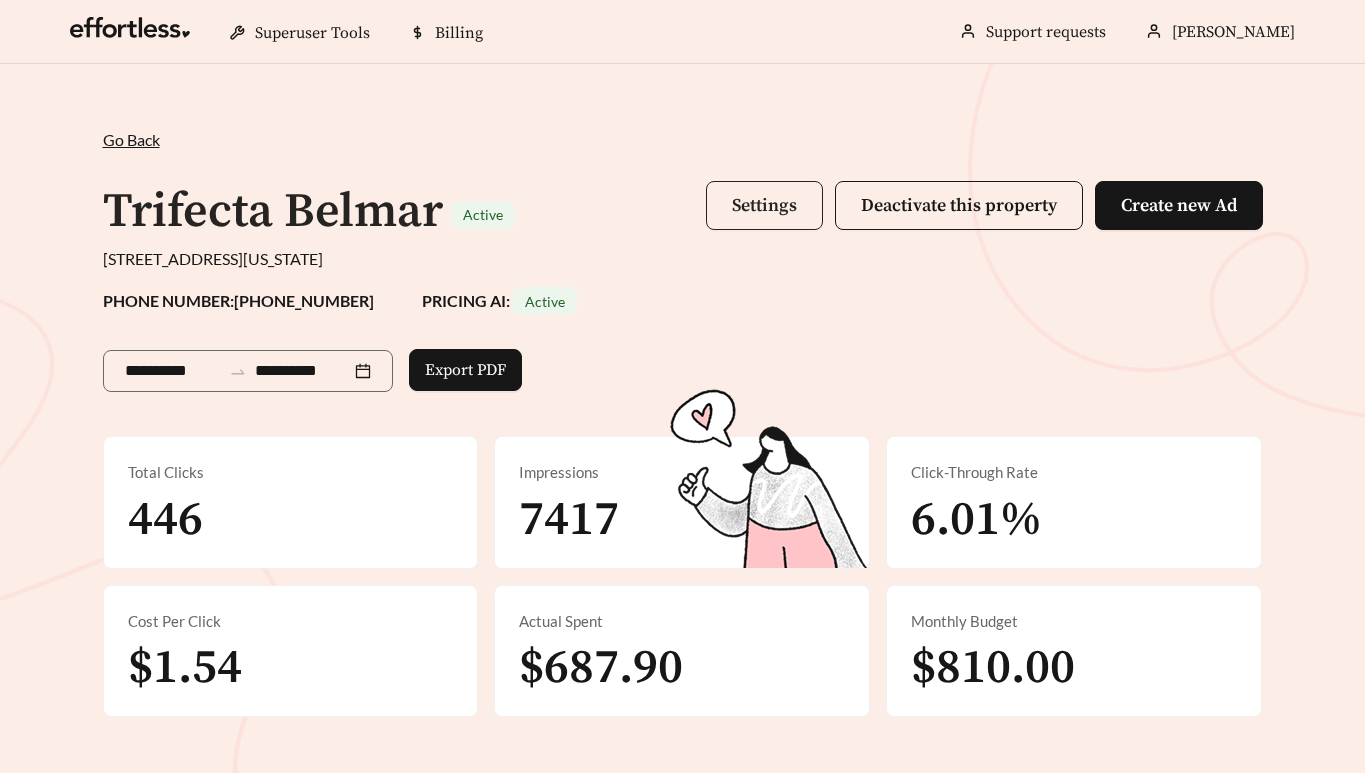 click on "Settings" at bounding box center (764, 205) 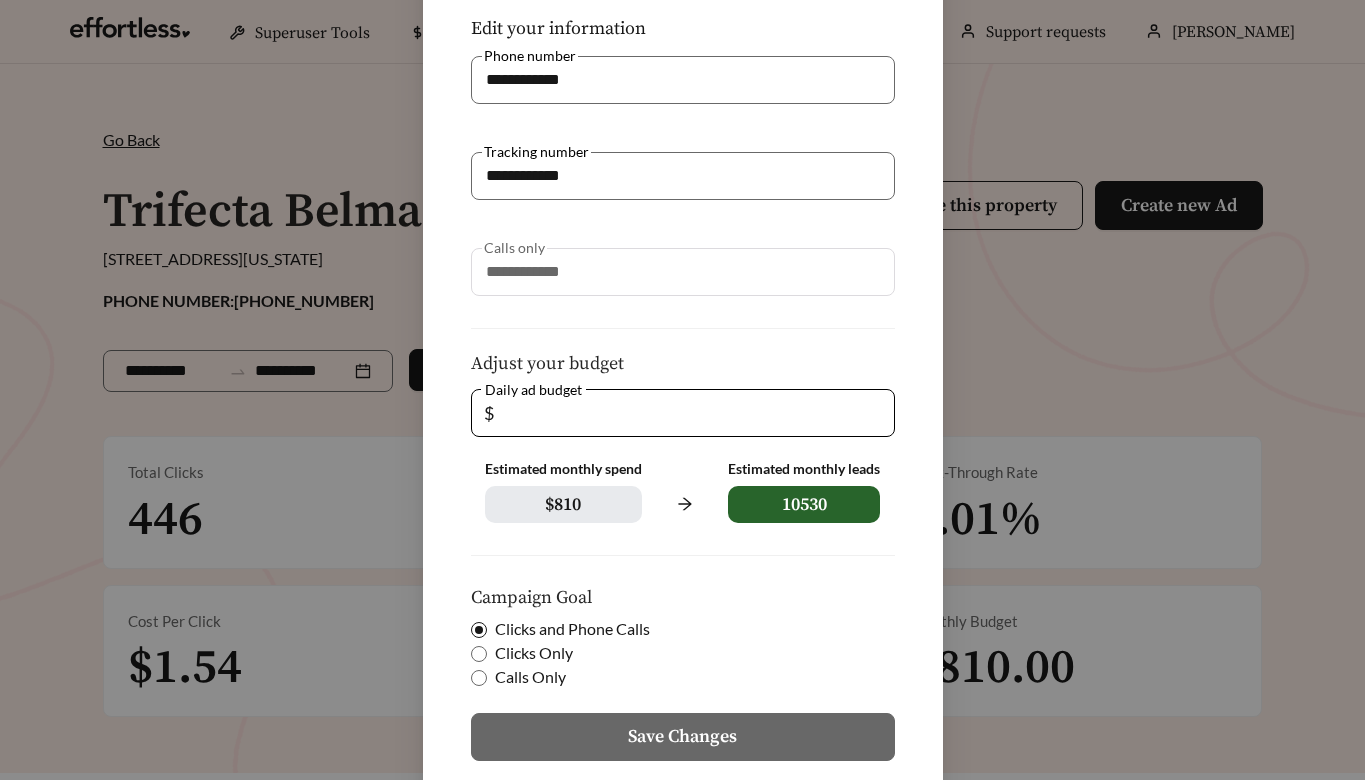 scroll, scrollTop: 352, scrollLeft: 0, axis: vertical 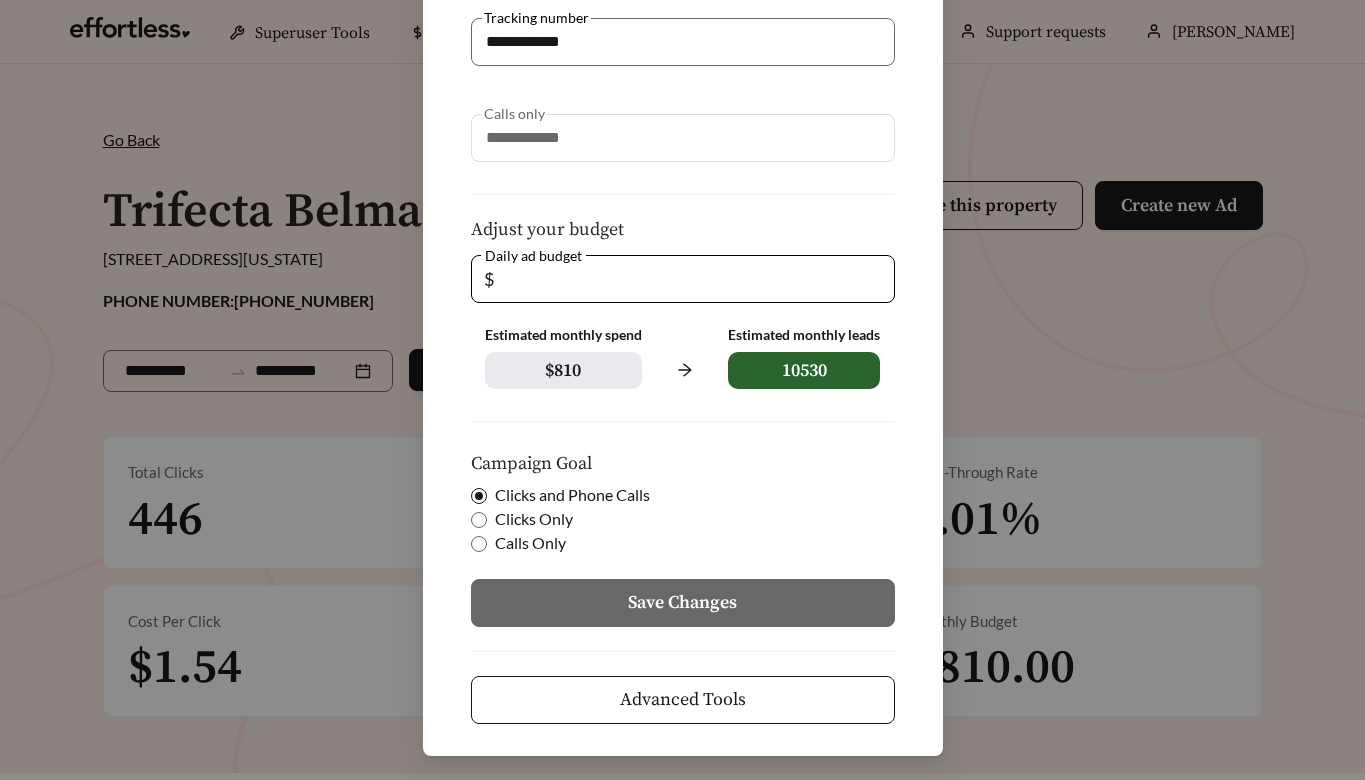 click on "Advanced Tools" at bounding box center (683, 699) 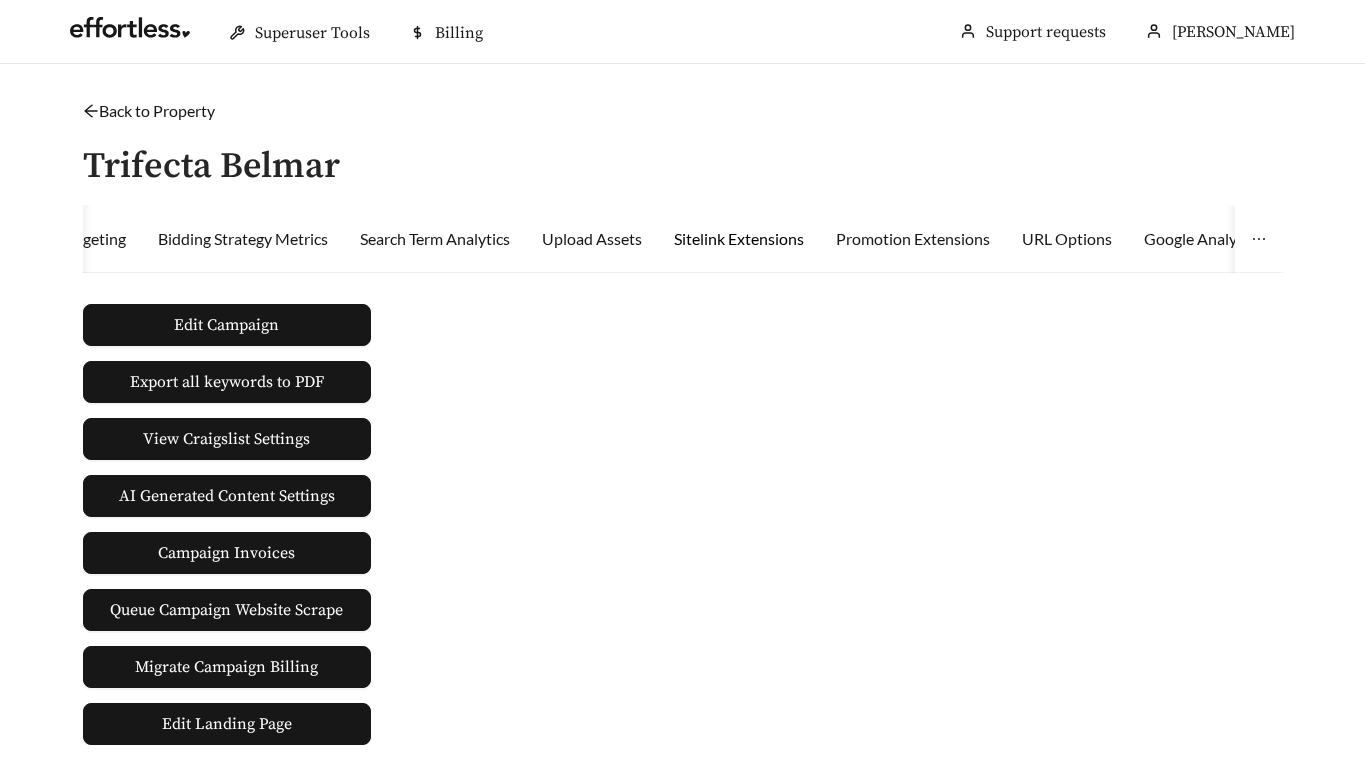 click on "Sitelink Extensions" at bounding box center (739, 239) 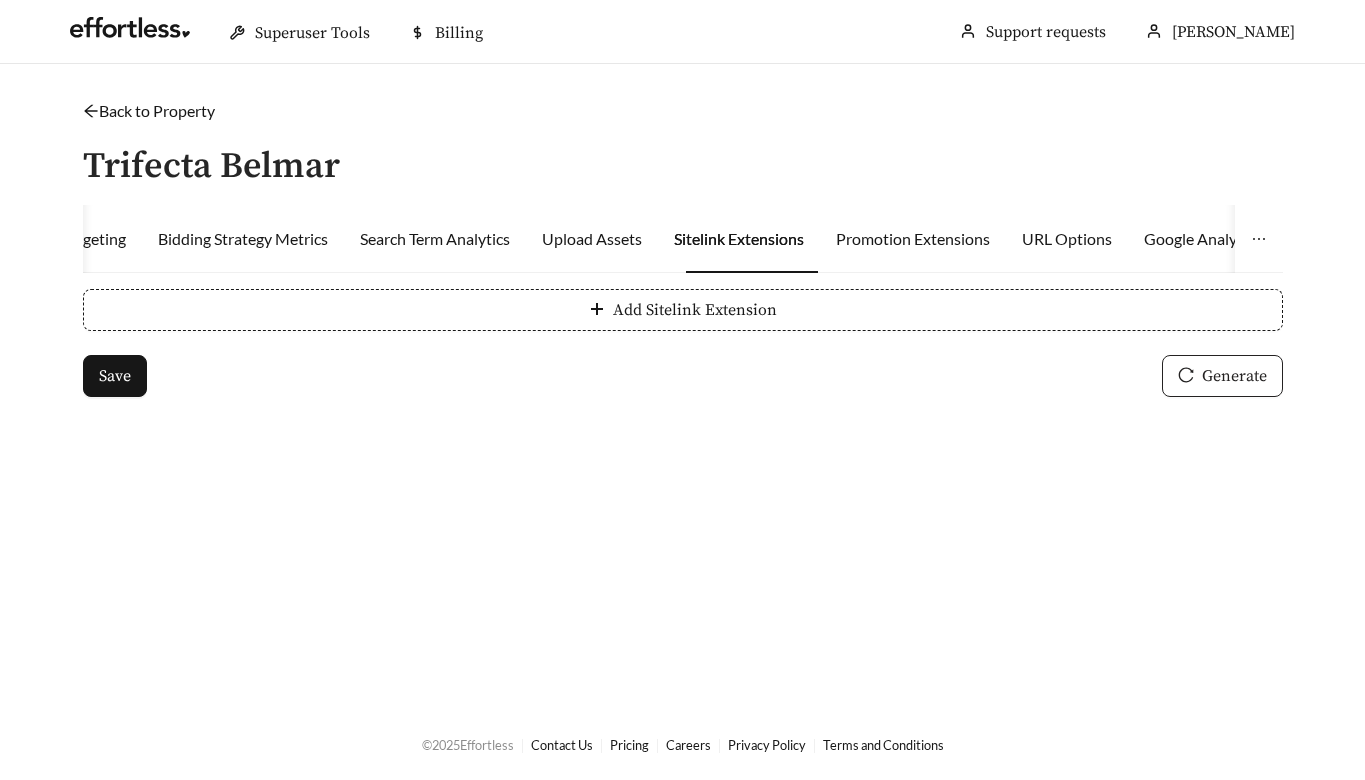 click on "Generate" at bounding box center [1234, 376] 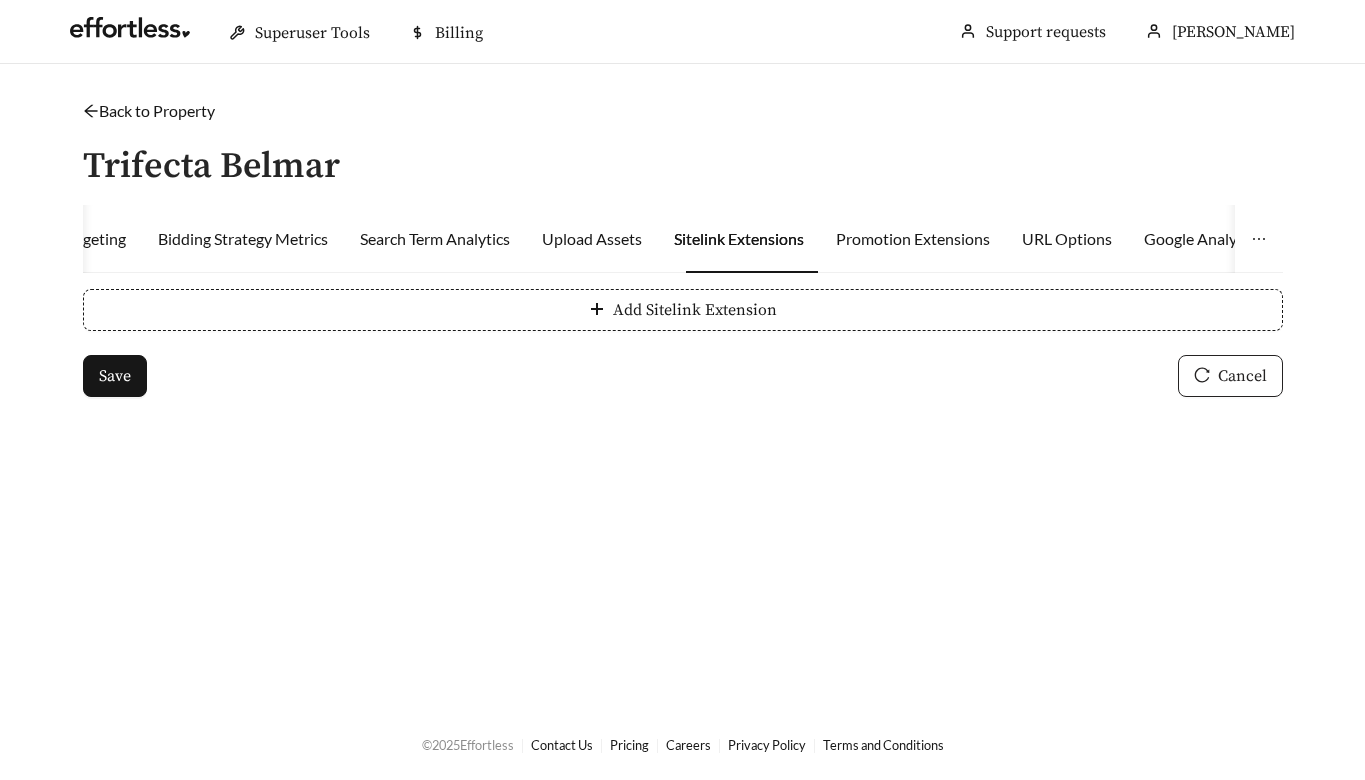 click on "Cancel" at bounding box center (1242, 376) 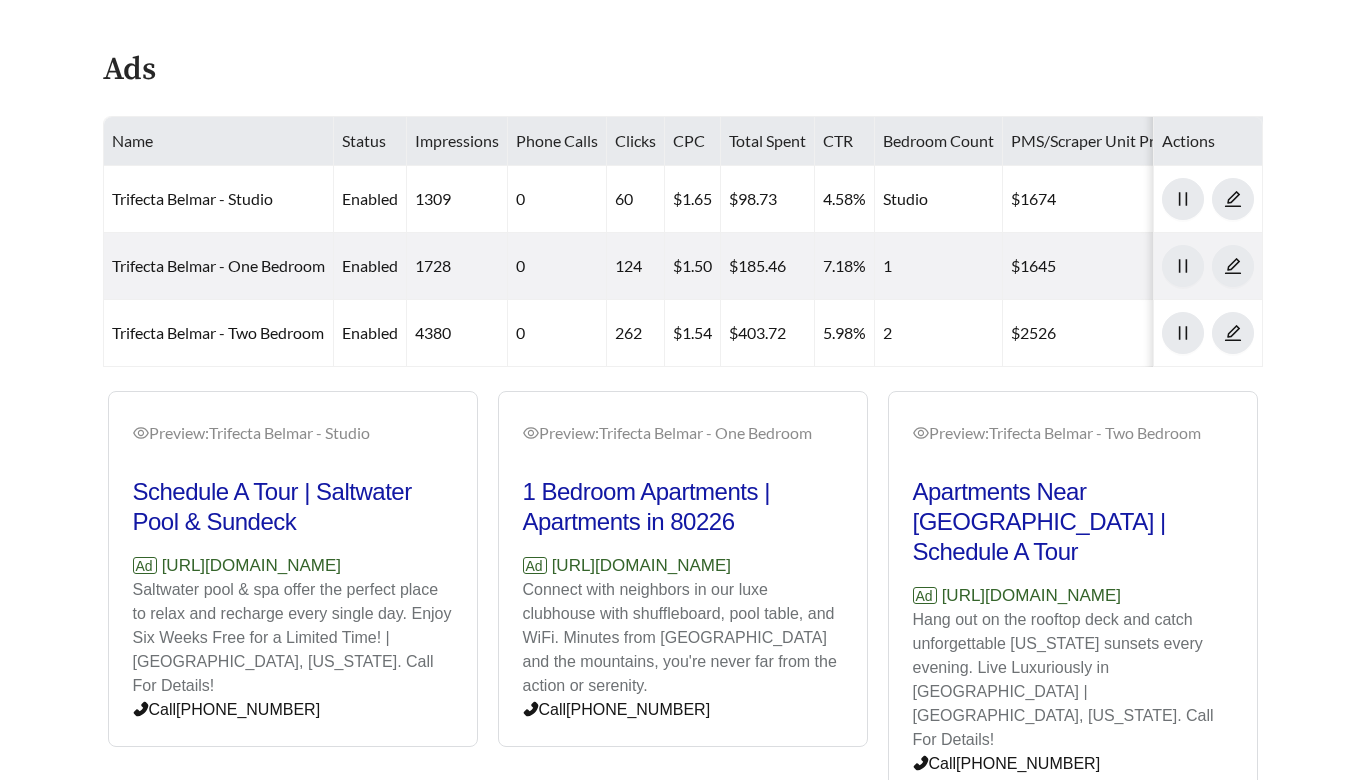 scroll, scrollTop: 834, scrollLeft: 0, axis: vertical 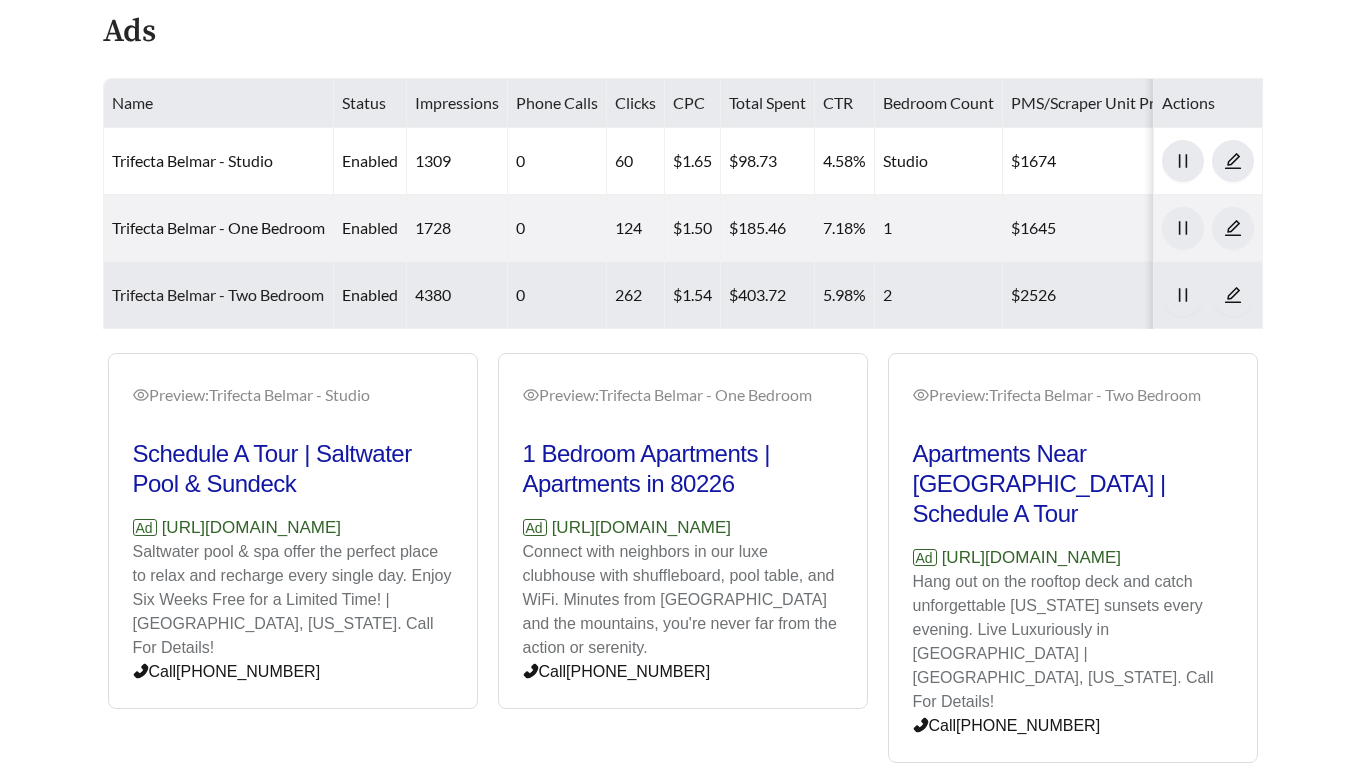 click on "Trifecta Belmar - Two Bedroom" at bounding box center [218, 294] 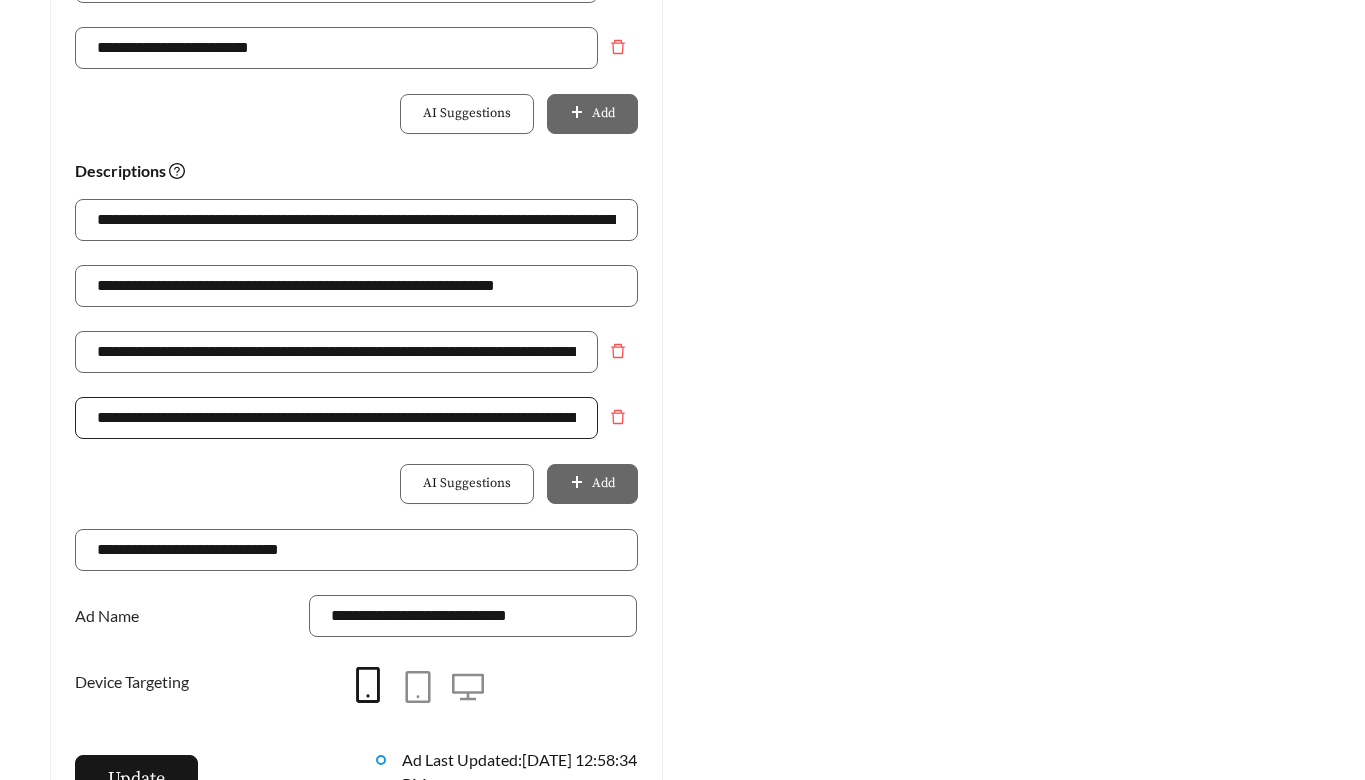 scroll, scrollTop: 1319, scrollLeft: 0, axis: vertical 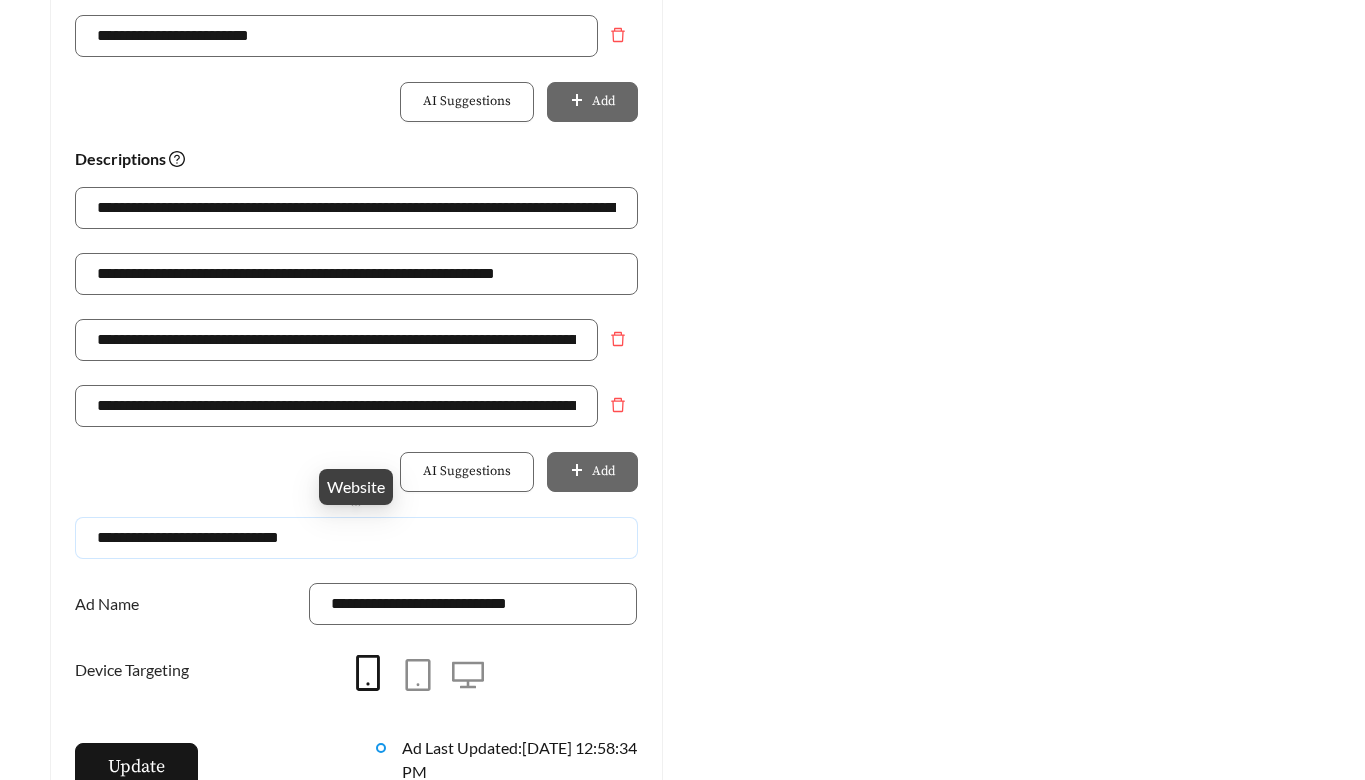 drag, startPoint x: 340, startPoint y: 544, endPoint x: 188, endPoint y: 516, distance: 154.55743 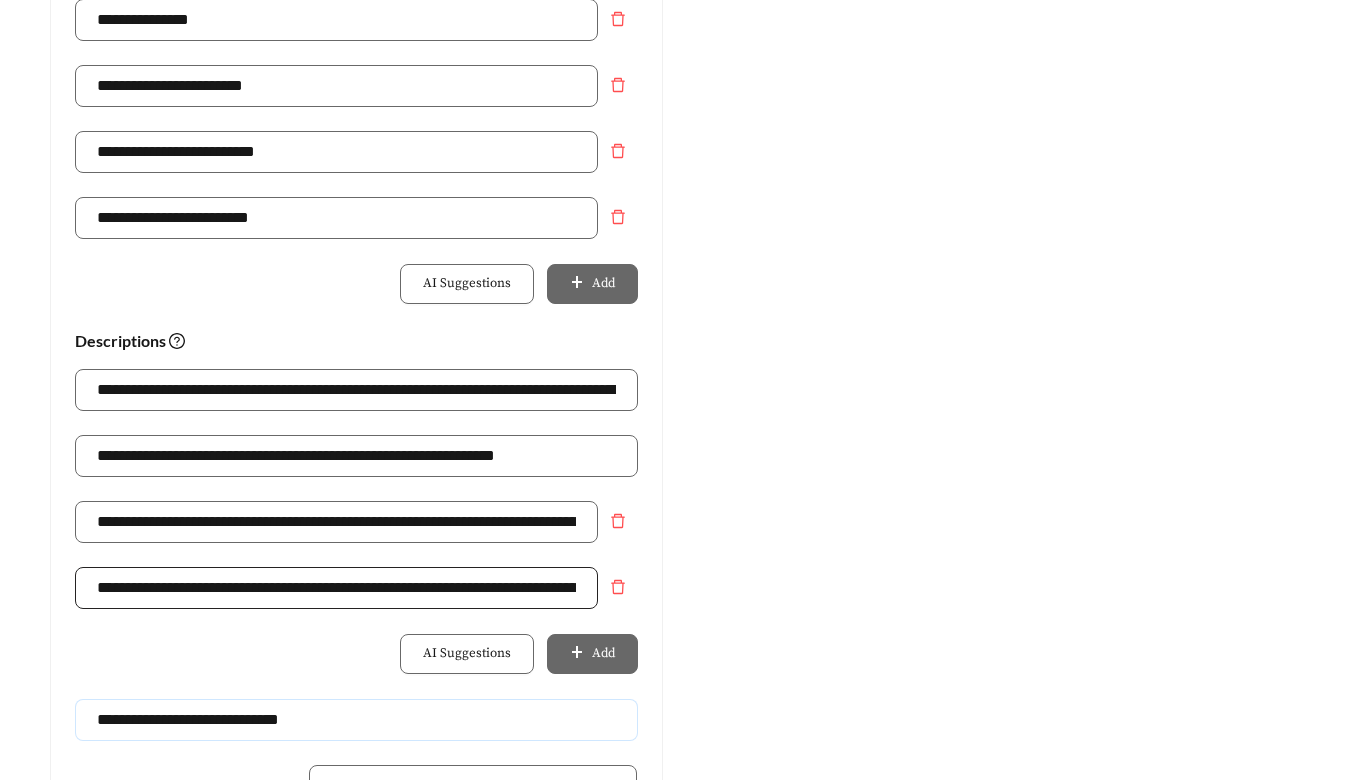 scroll, scrollTop: 1145, scrollLeft: 0, axis: vertical 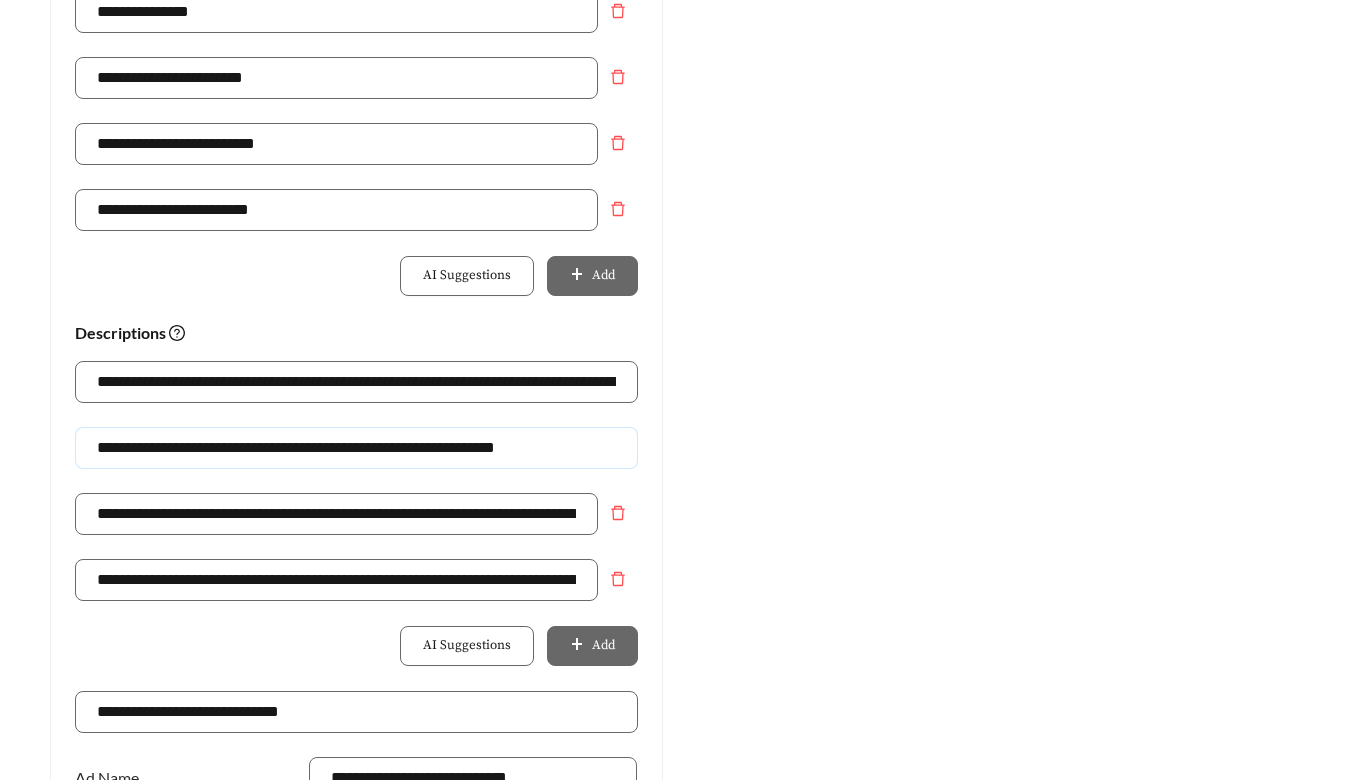 click on "**********" at bounding box center (356, 448) 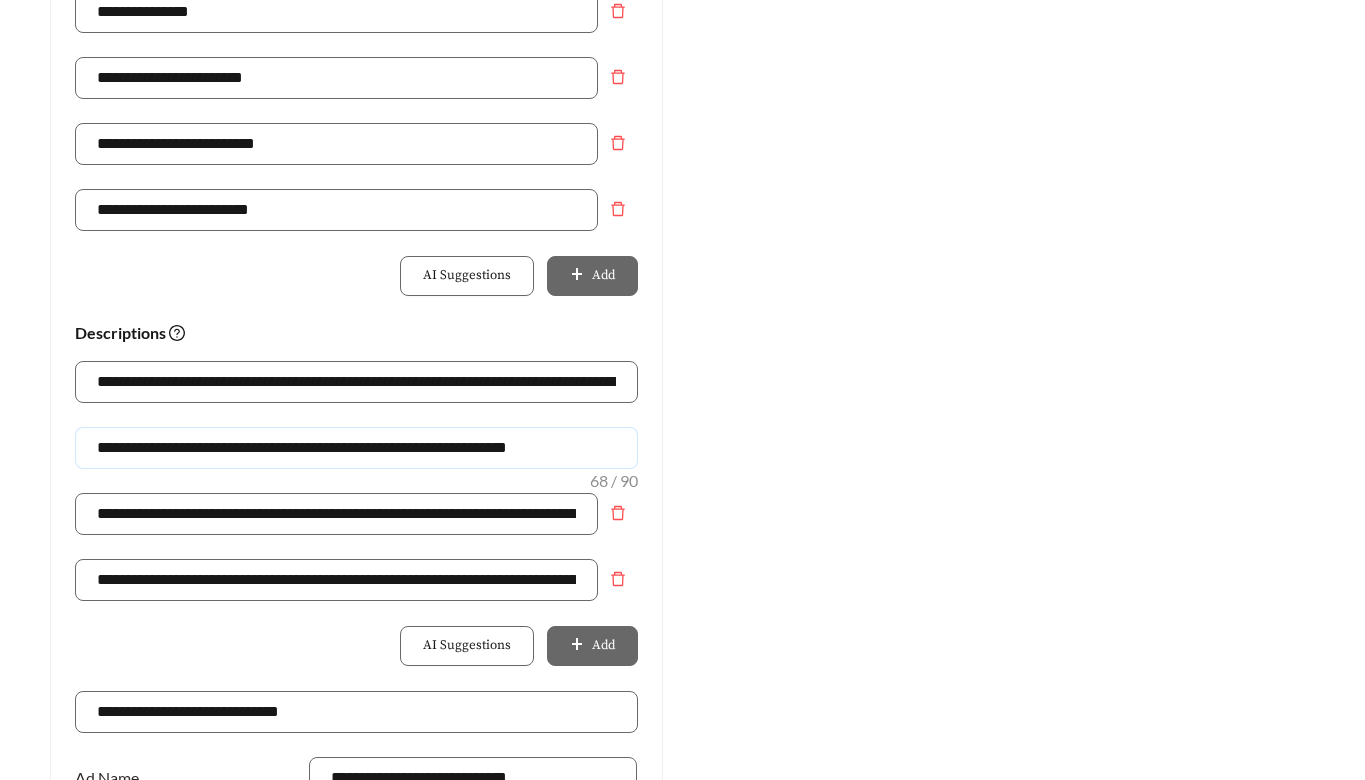 type on "**********" 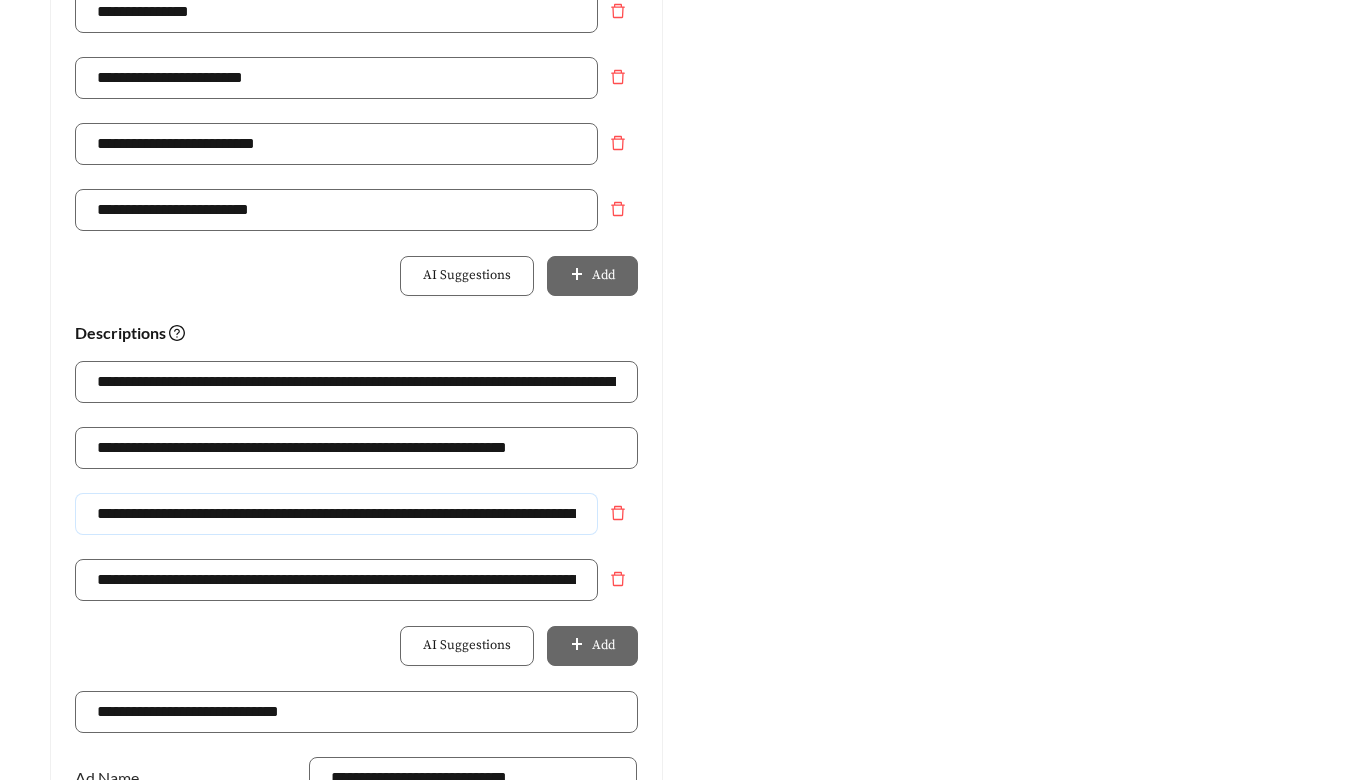 click on "**********" at bounding box center (336, 514) 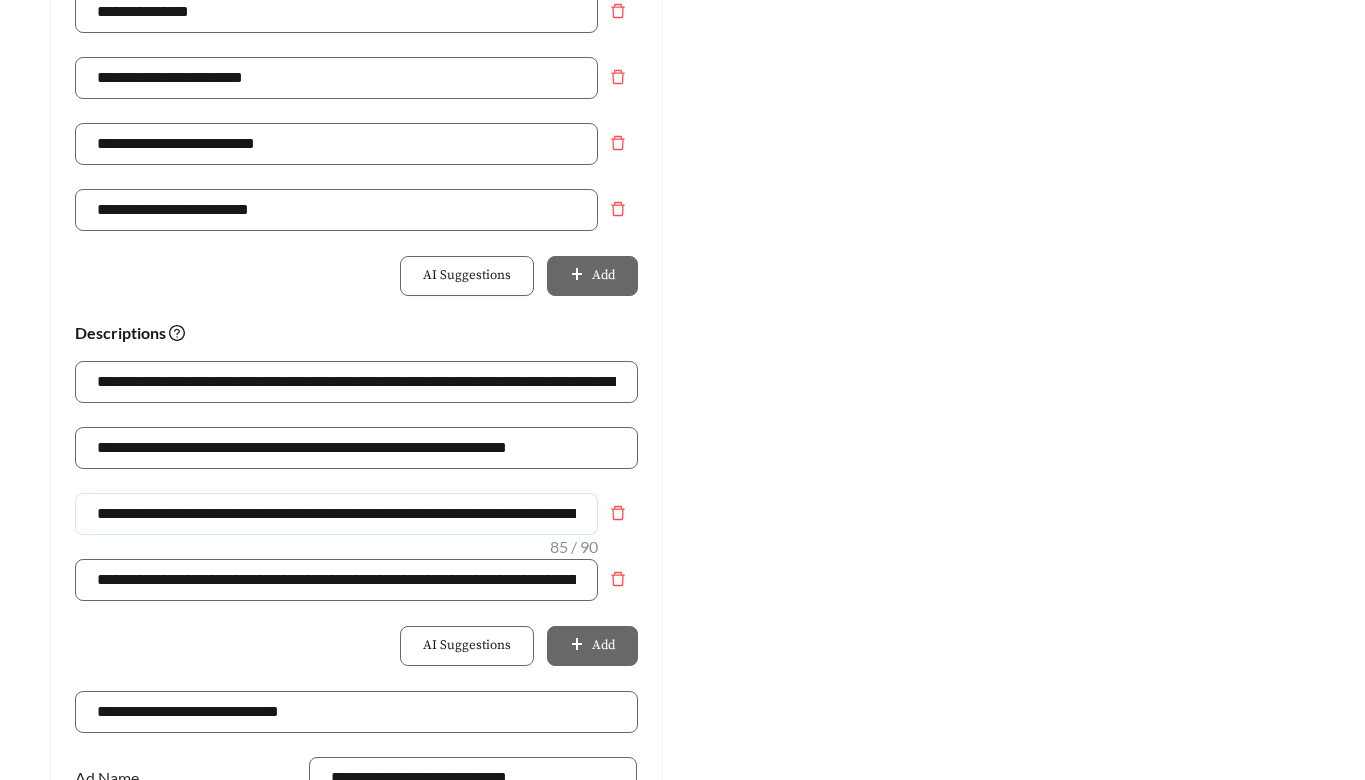 scroll, scrollTop: 0, scrollLeft: 126, axis: horizontal 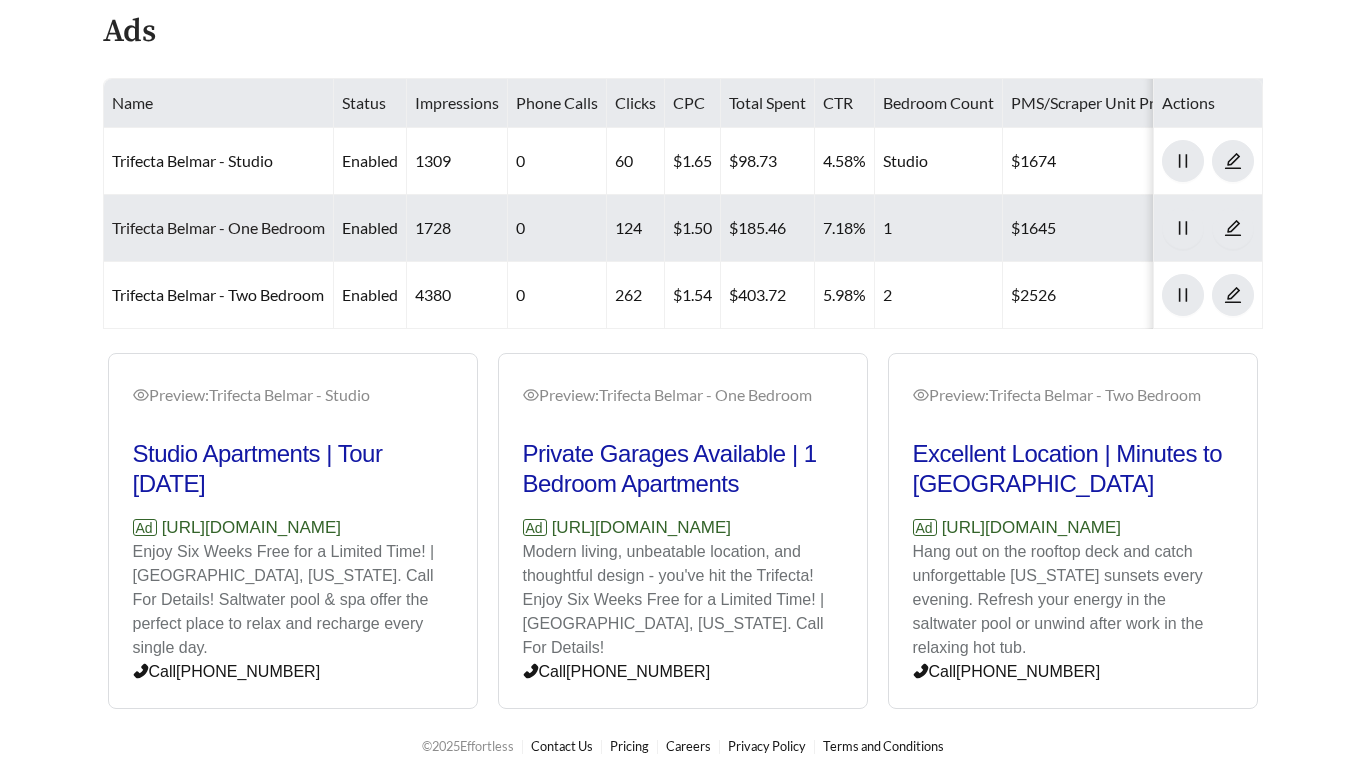 click on "Trifecta Belmar - One Bedroom" at bounding box center (218, 227) 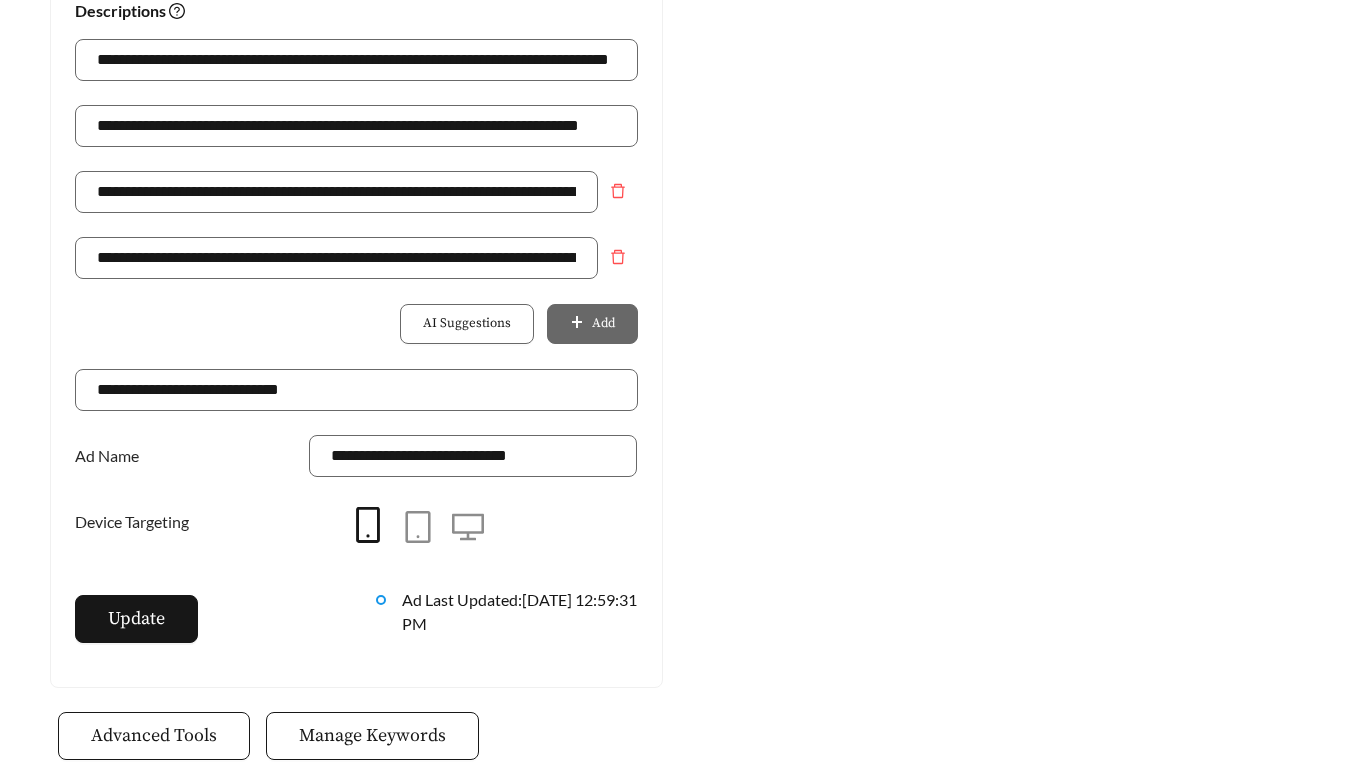 scroll, scrollTop: 1475, scrollLeft: 0, axis: vertical 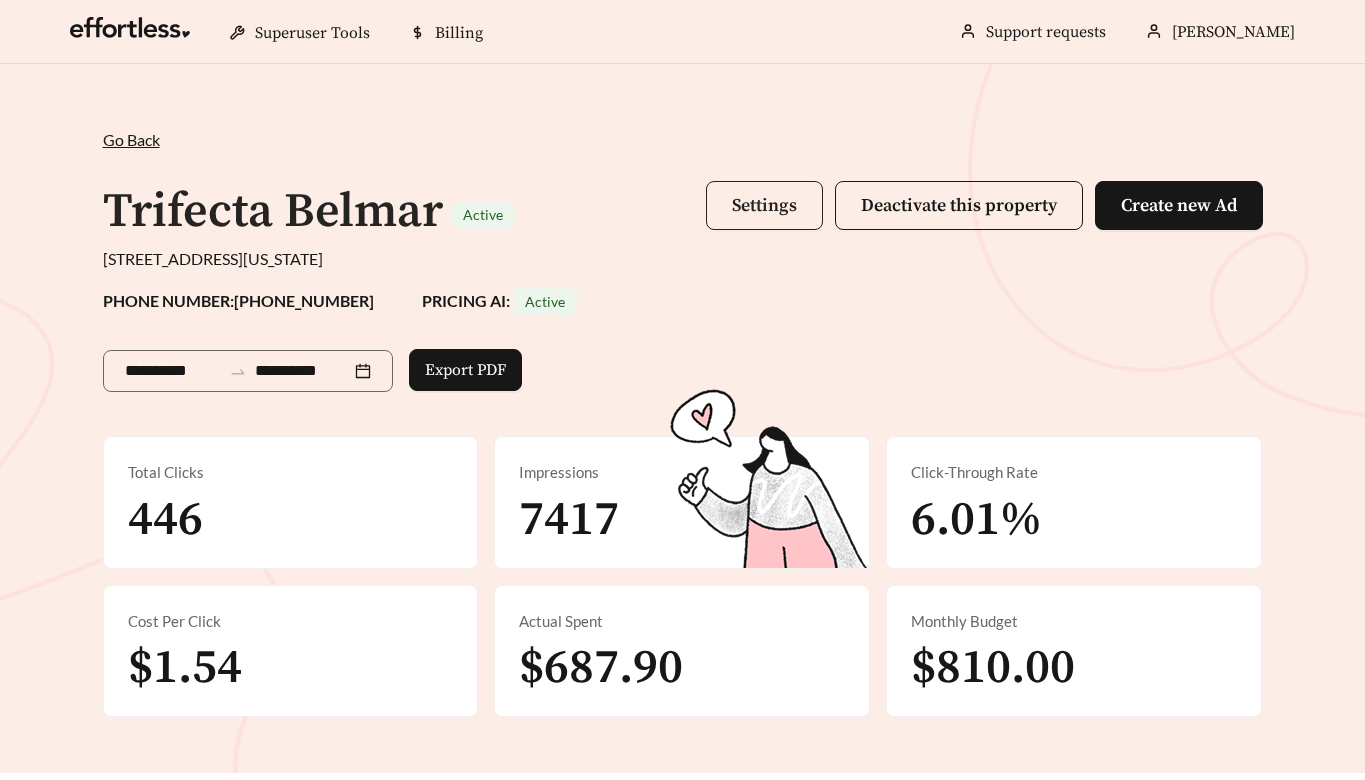 click on "Settings" at bounding box center (764, 205) 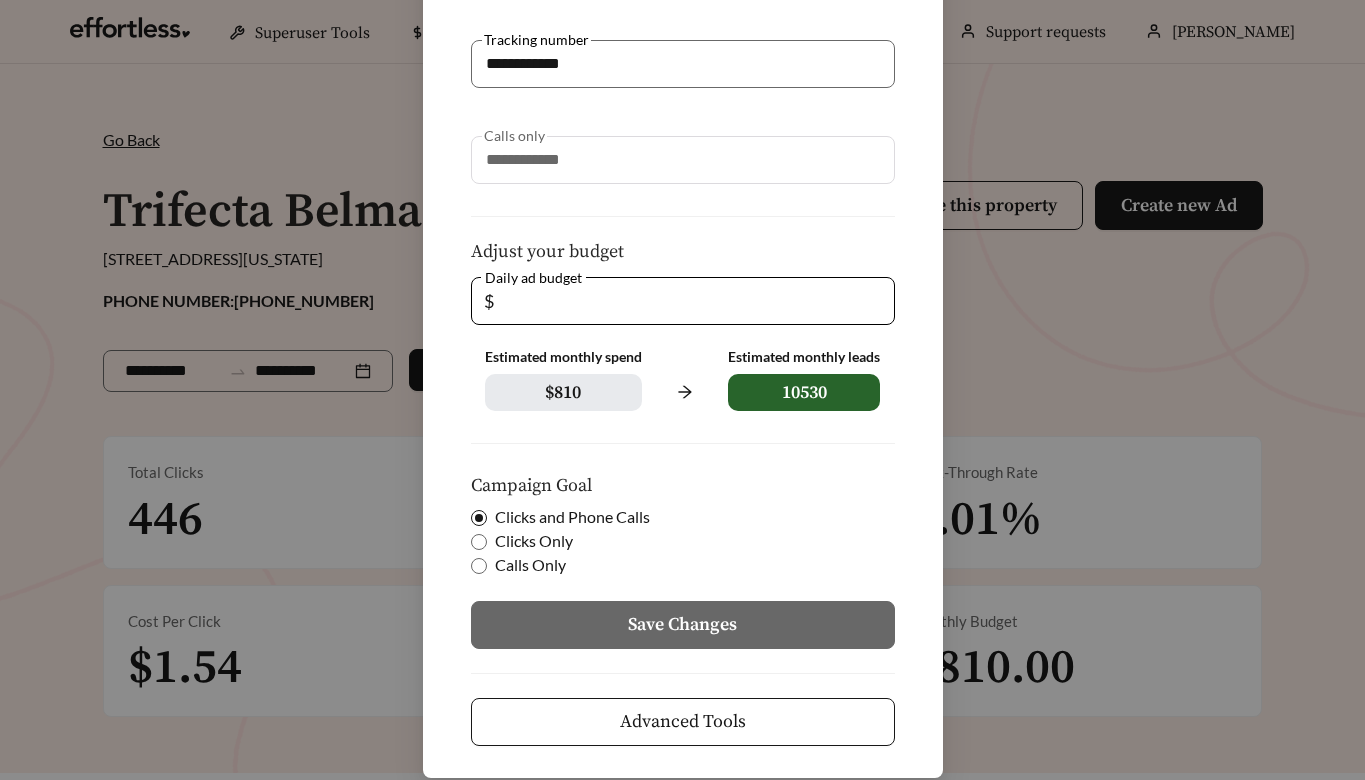 scroll, scrollTop: 352, scrollLeft: 0, axis: vertical 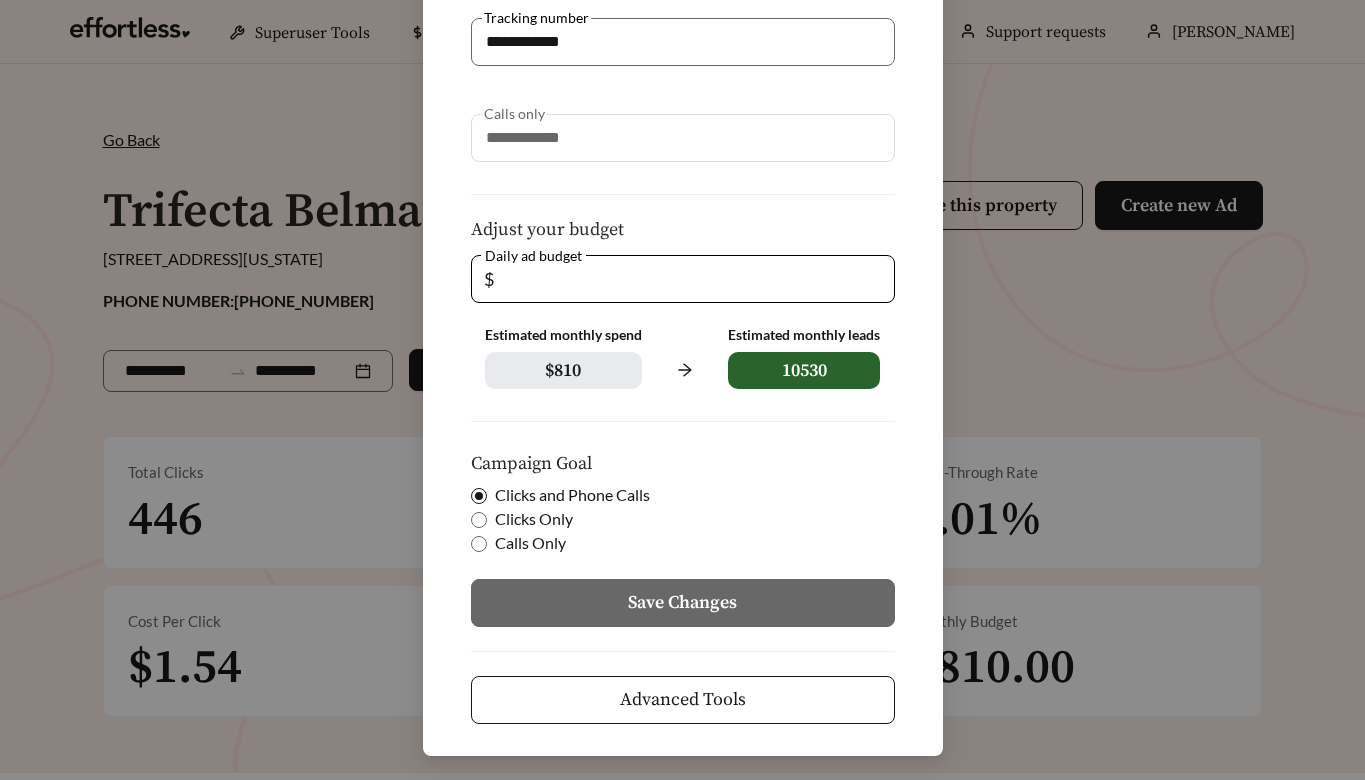 click on "Advanced Tools" at bounding box center [683, 699] 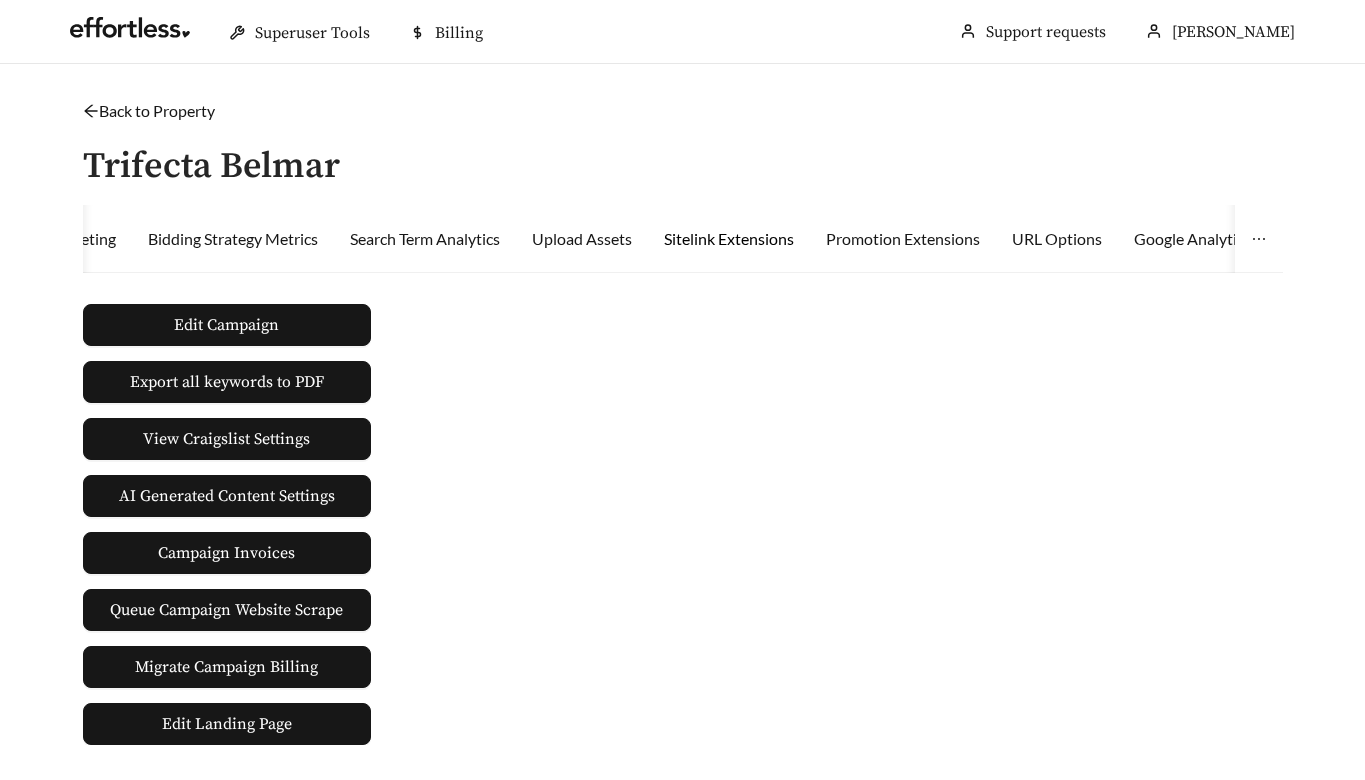 click on "Sitelink Extensions" at bounding box center [729, 239] 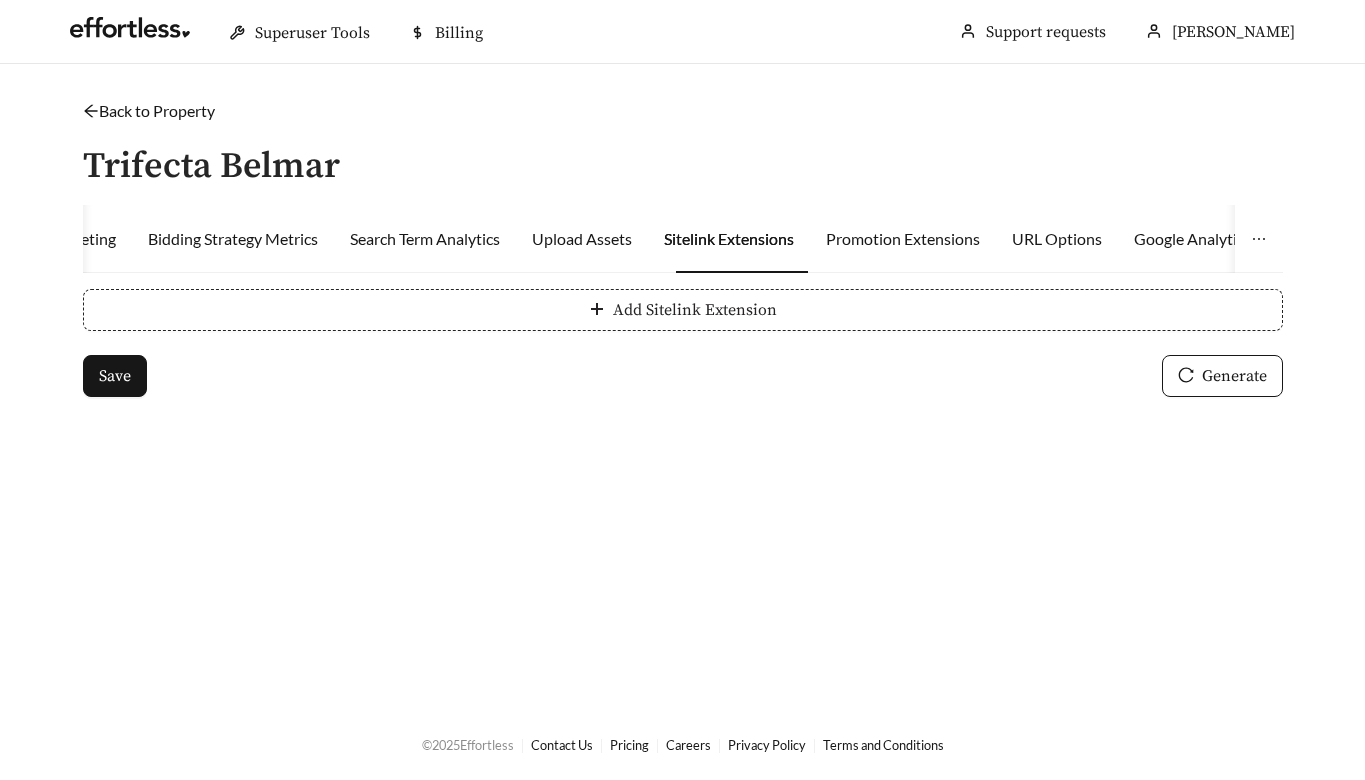click on "Add Sitelink Extension" at bounding box center [683, 310] 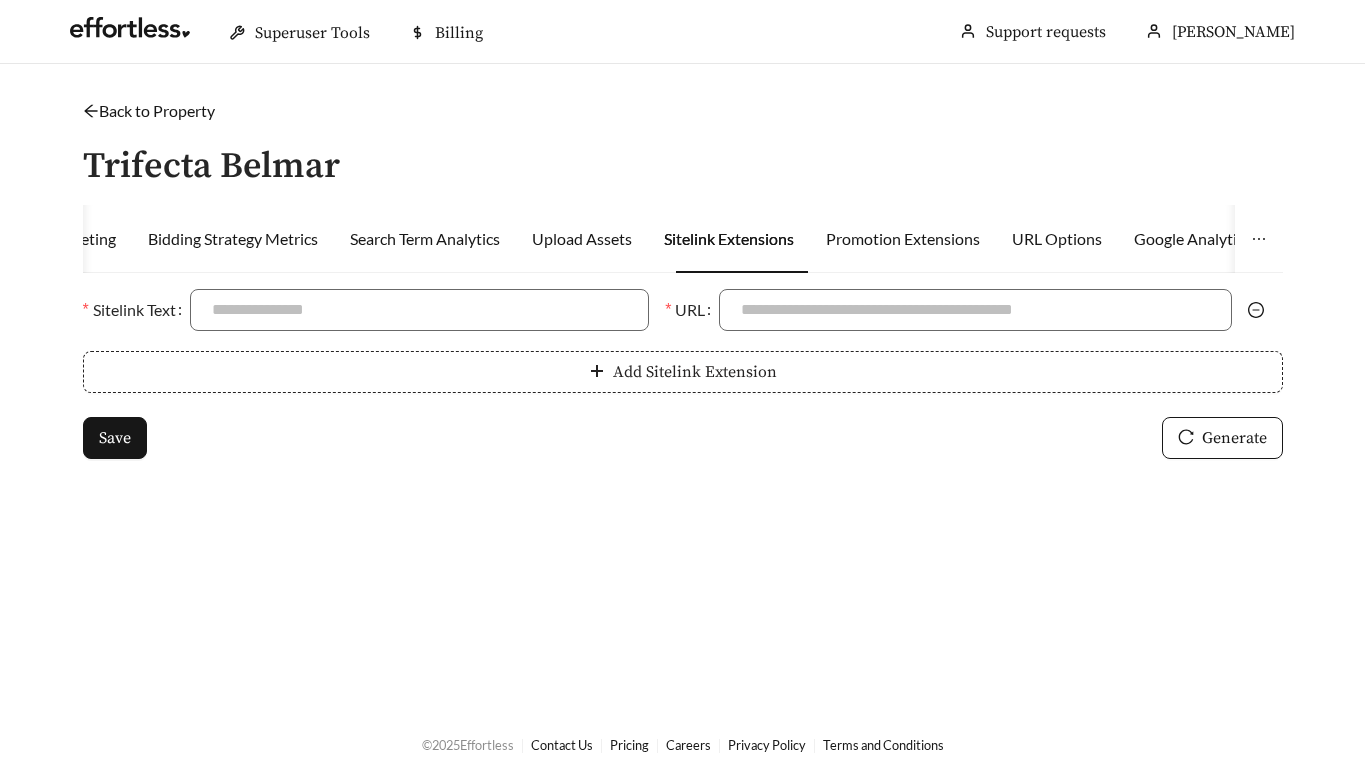 click on "Add Sitelink Extension" at bounding box center (683, 372) 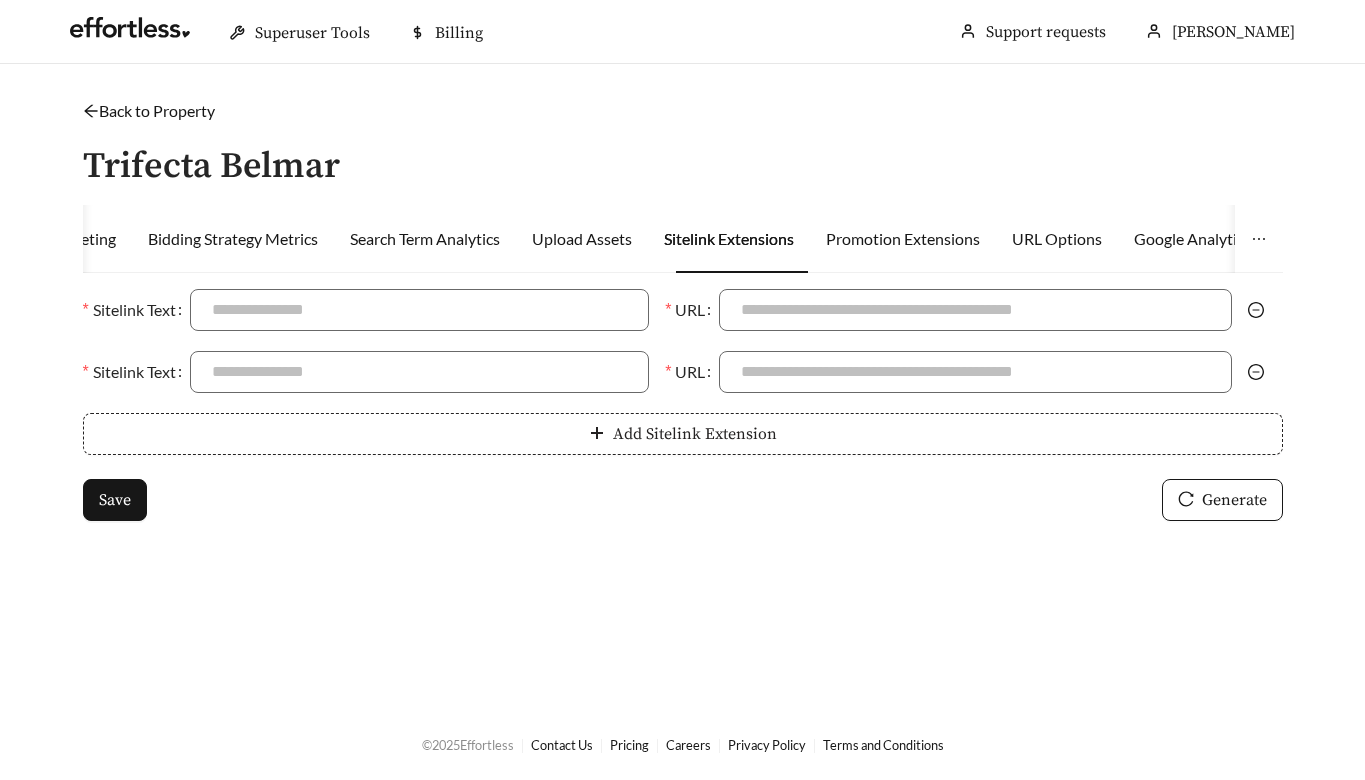 click on "Add Sitelink Extension" at bounding box center [683, 434] 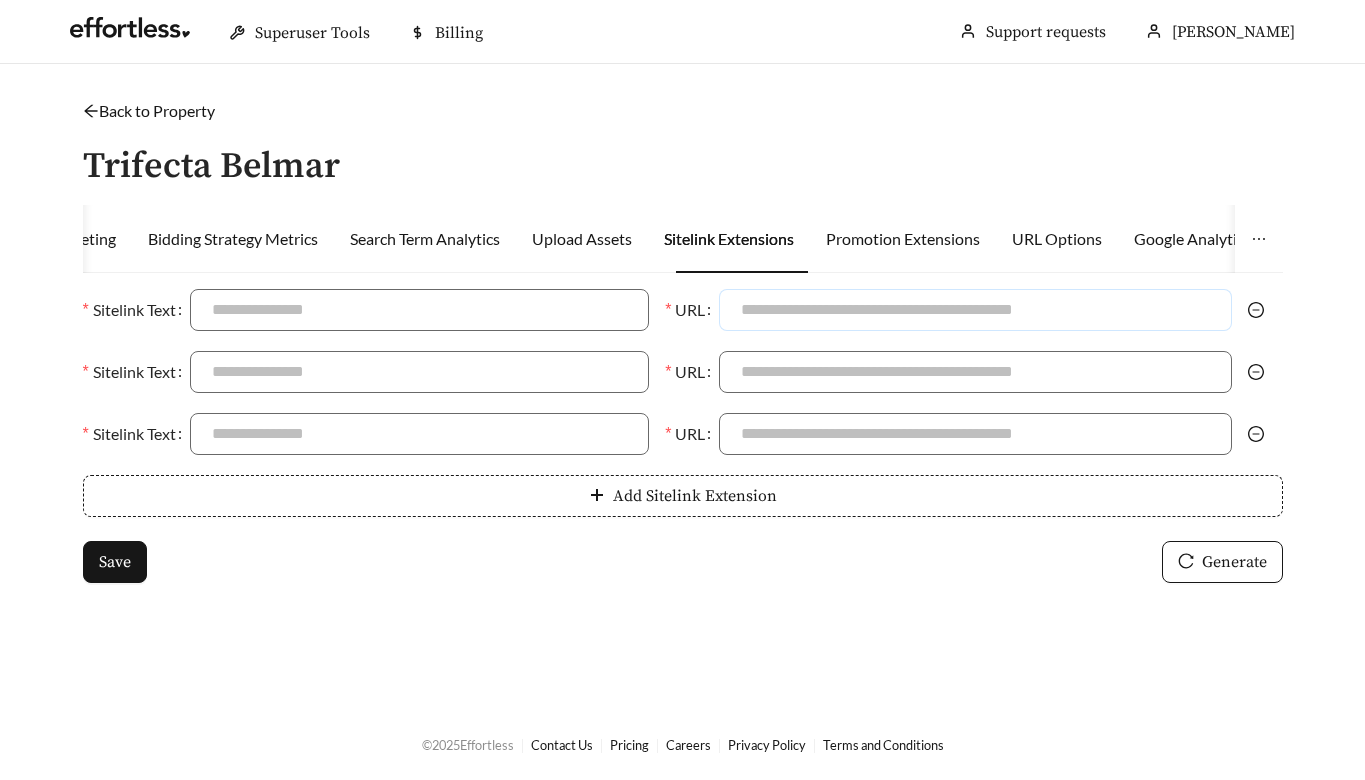 click on "URL" at bounding box center [975, 310] 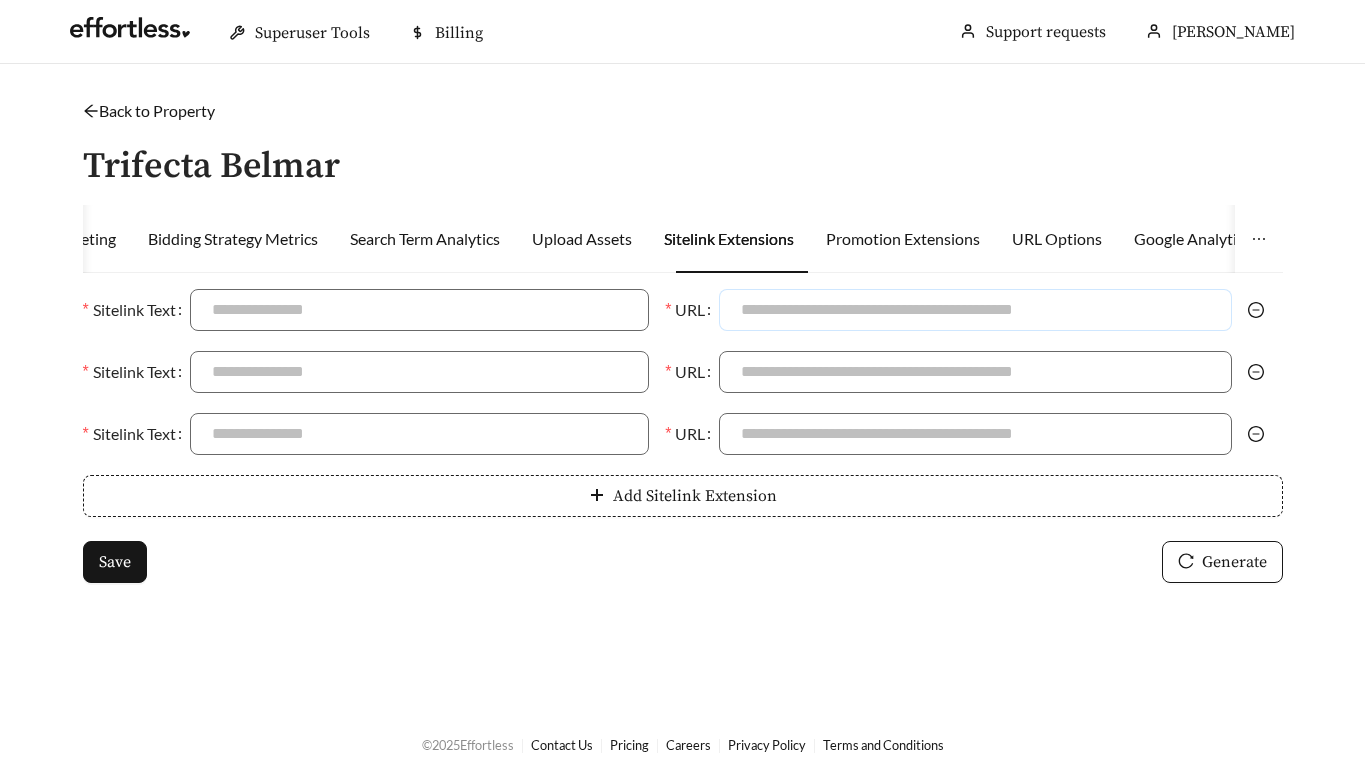paste on "**********" 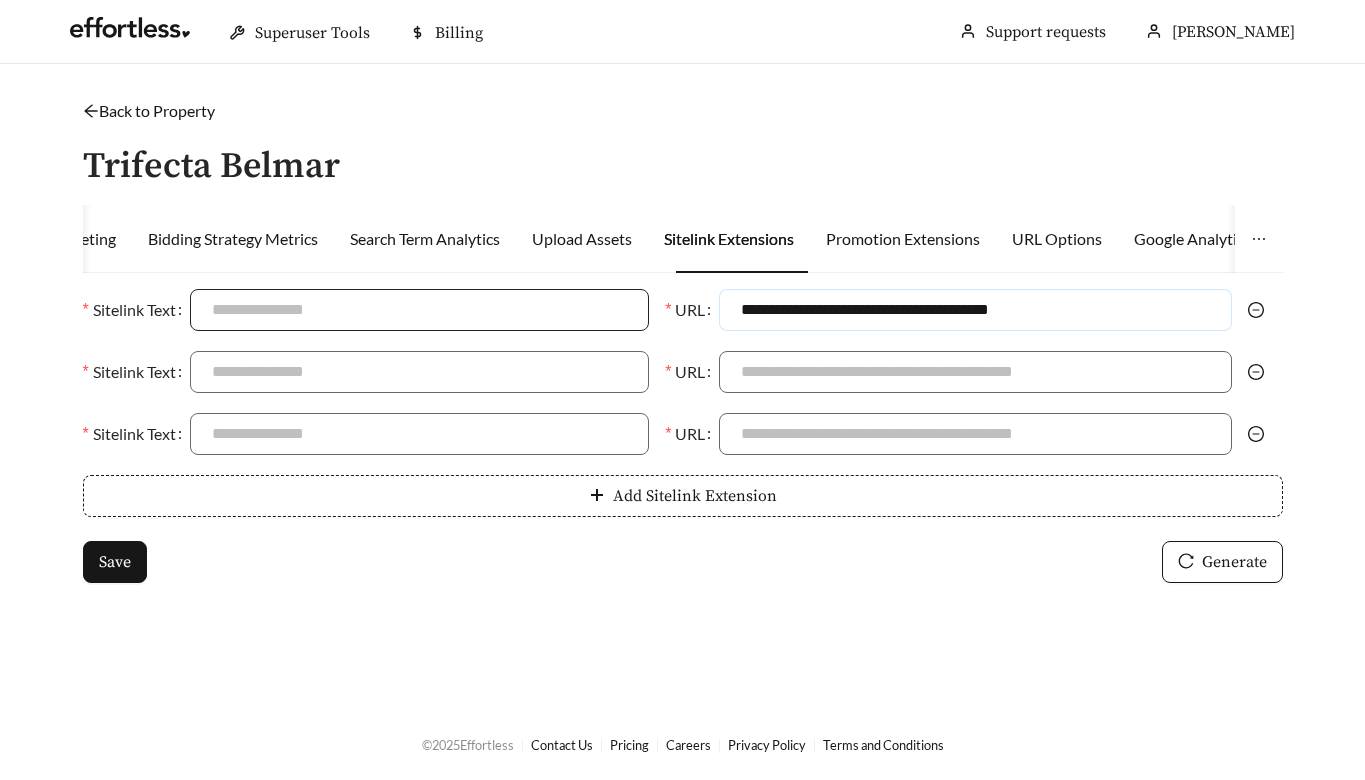type on "**********" 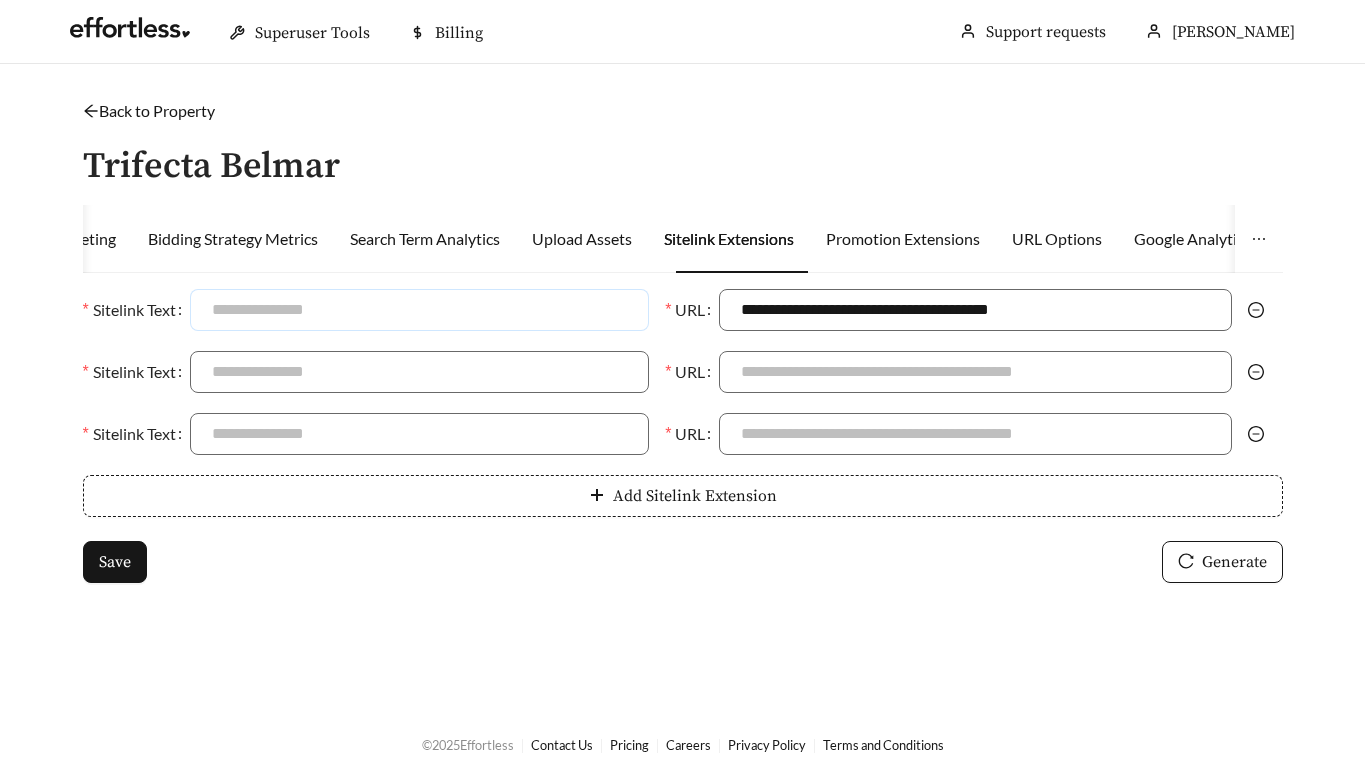 click on "Sitelink Text" at bounding box center [419, 310] 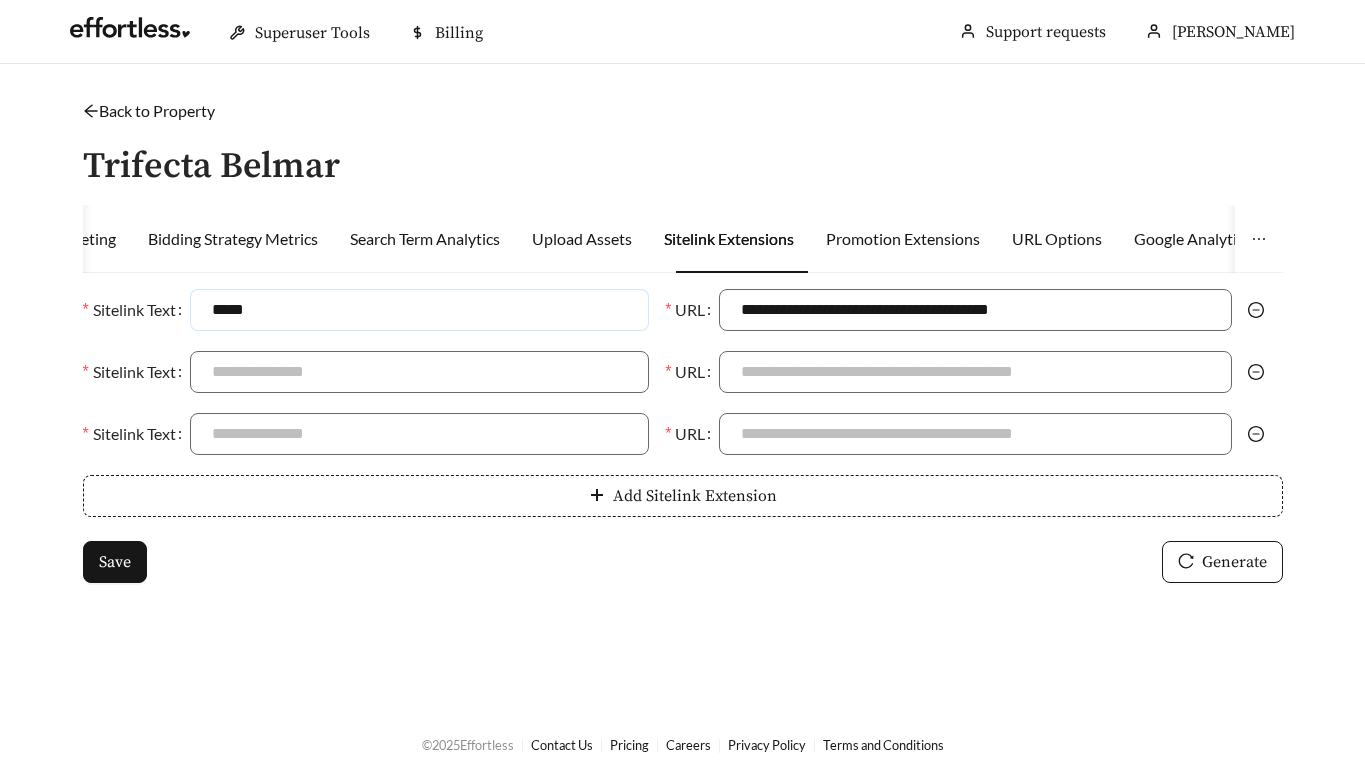 type on "**********" 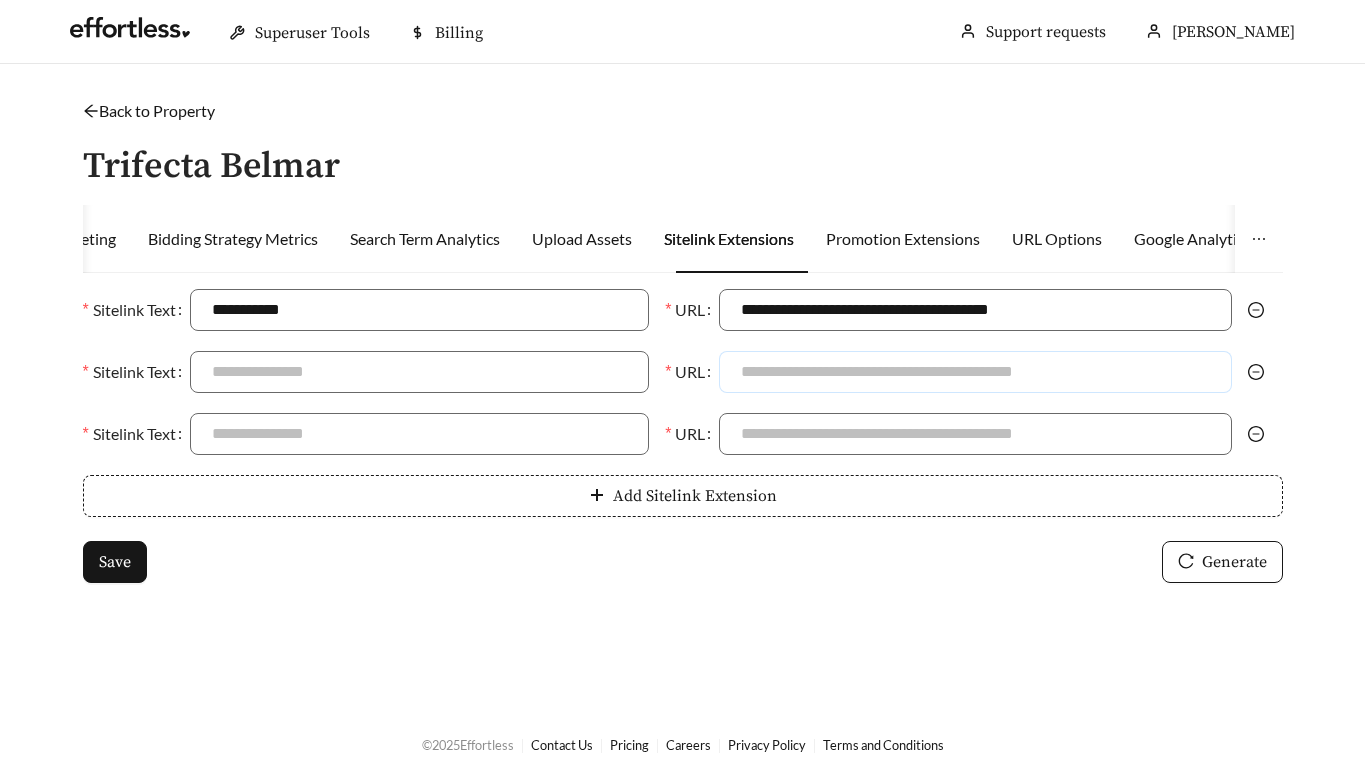 click on "URL" at bounding box center [975, 372] 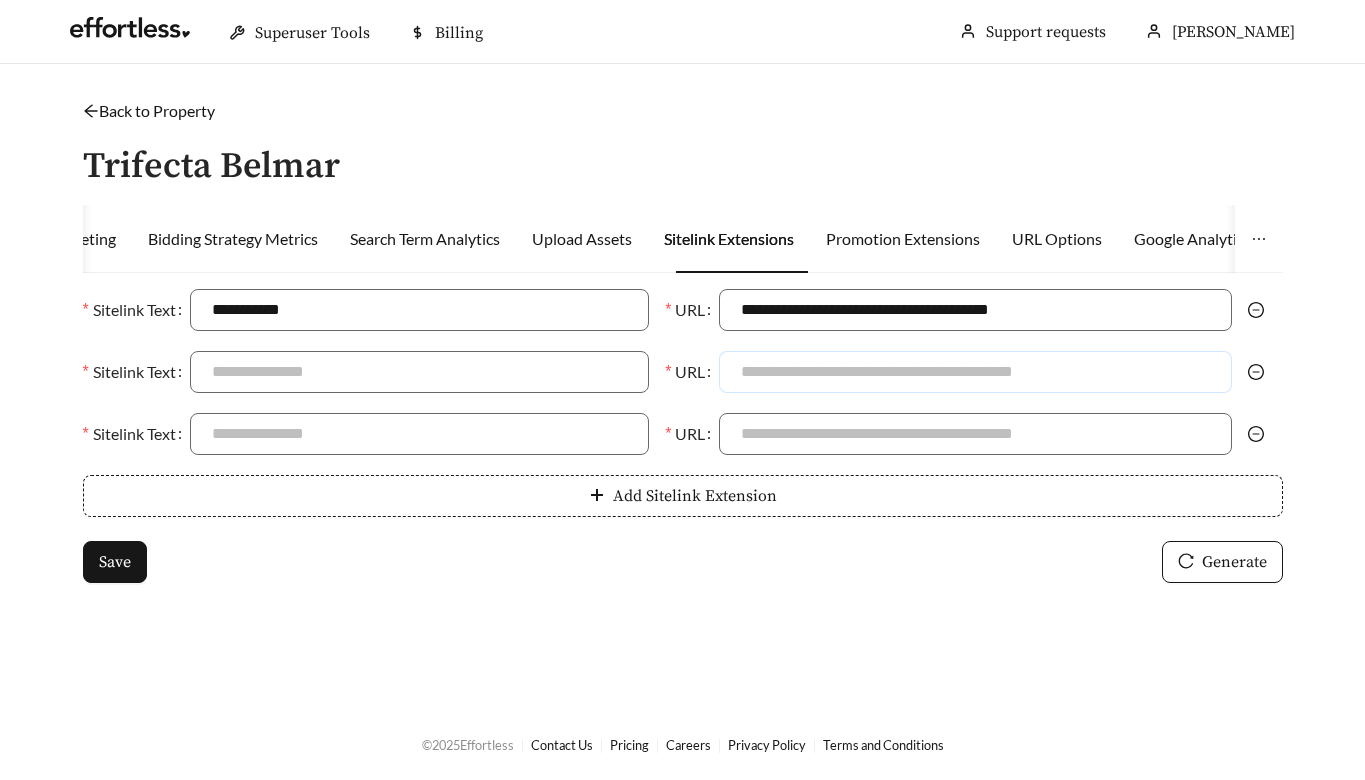 paste on "**********" 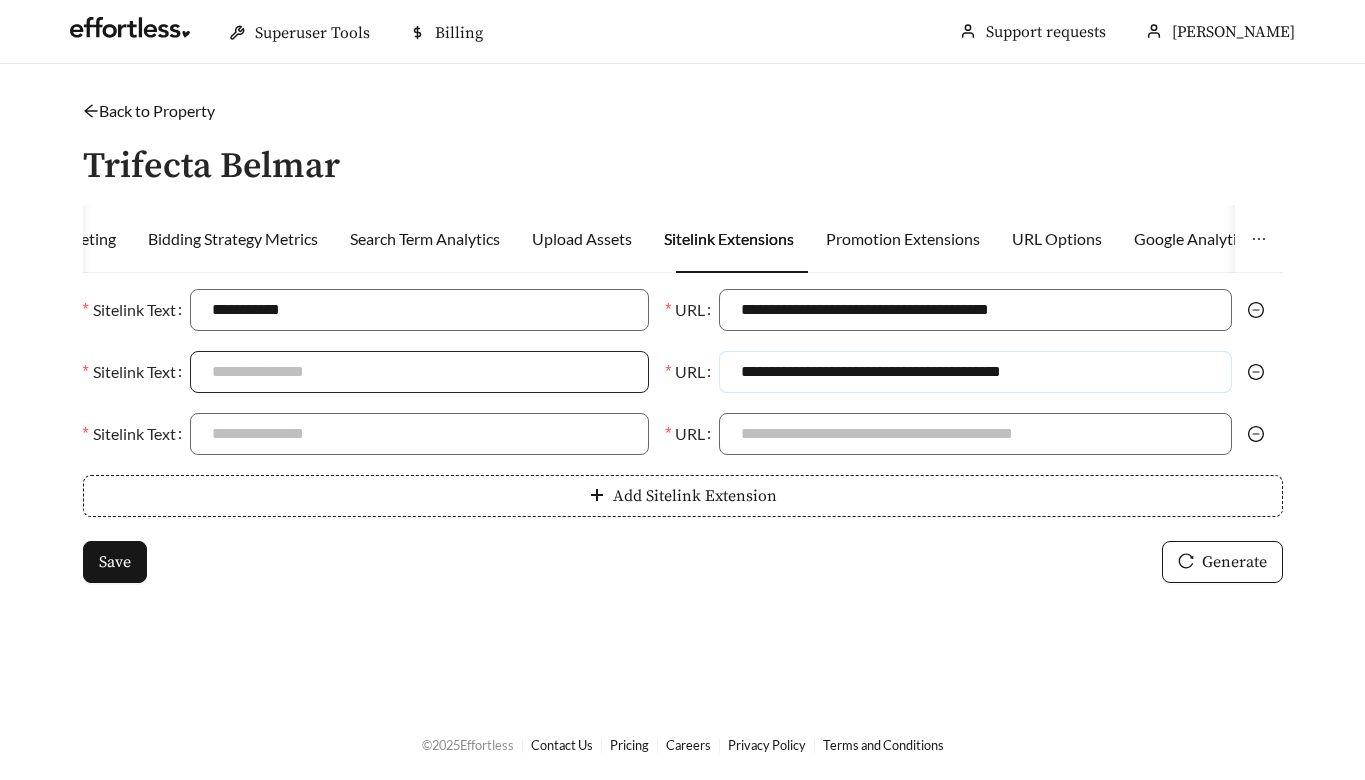 type on "**********" 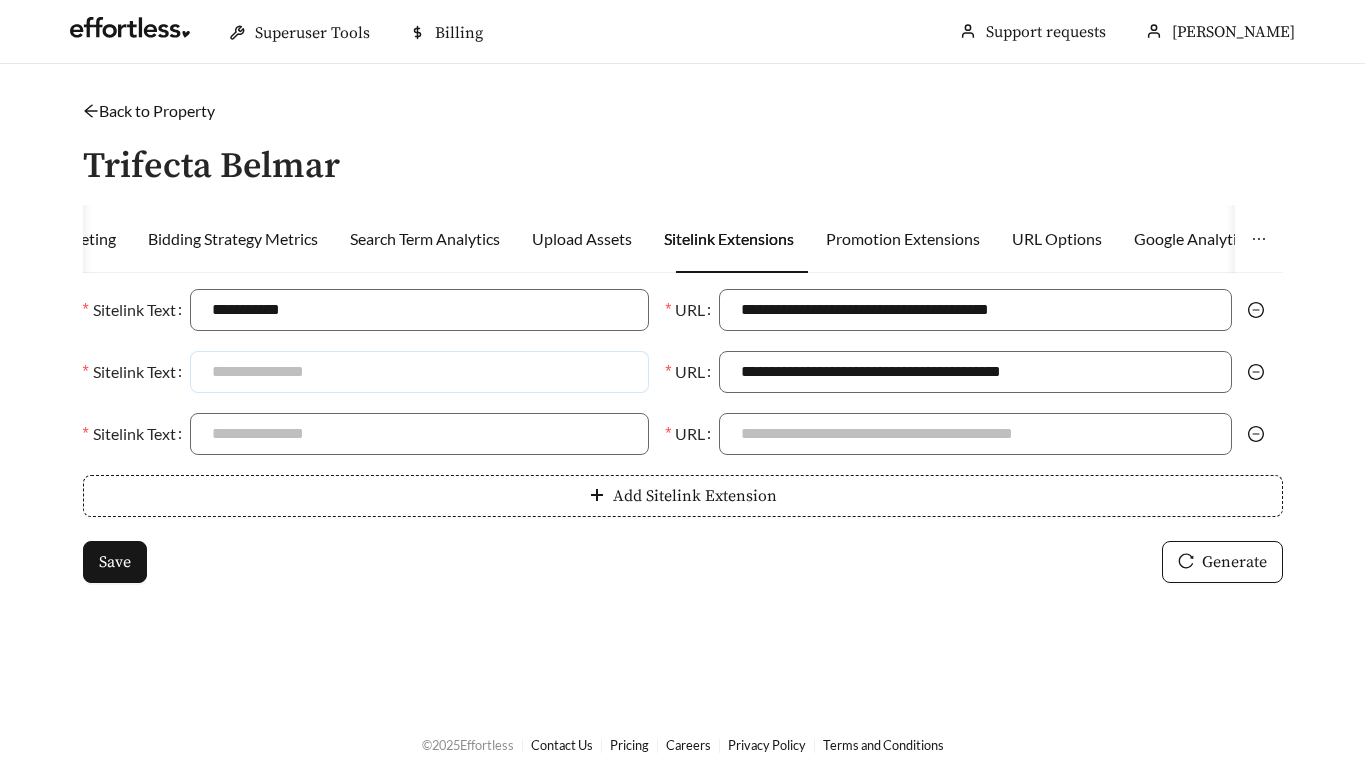 click on "Sitelink Text" at bounding box center [419, 372] 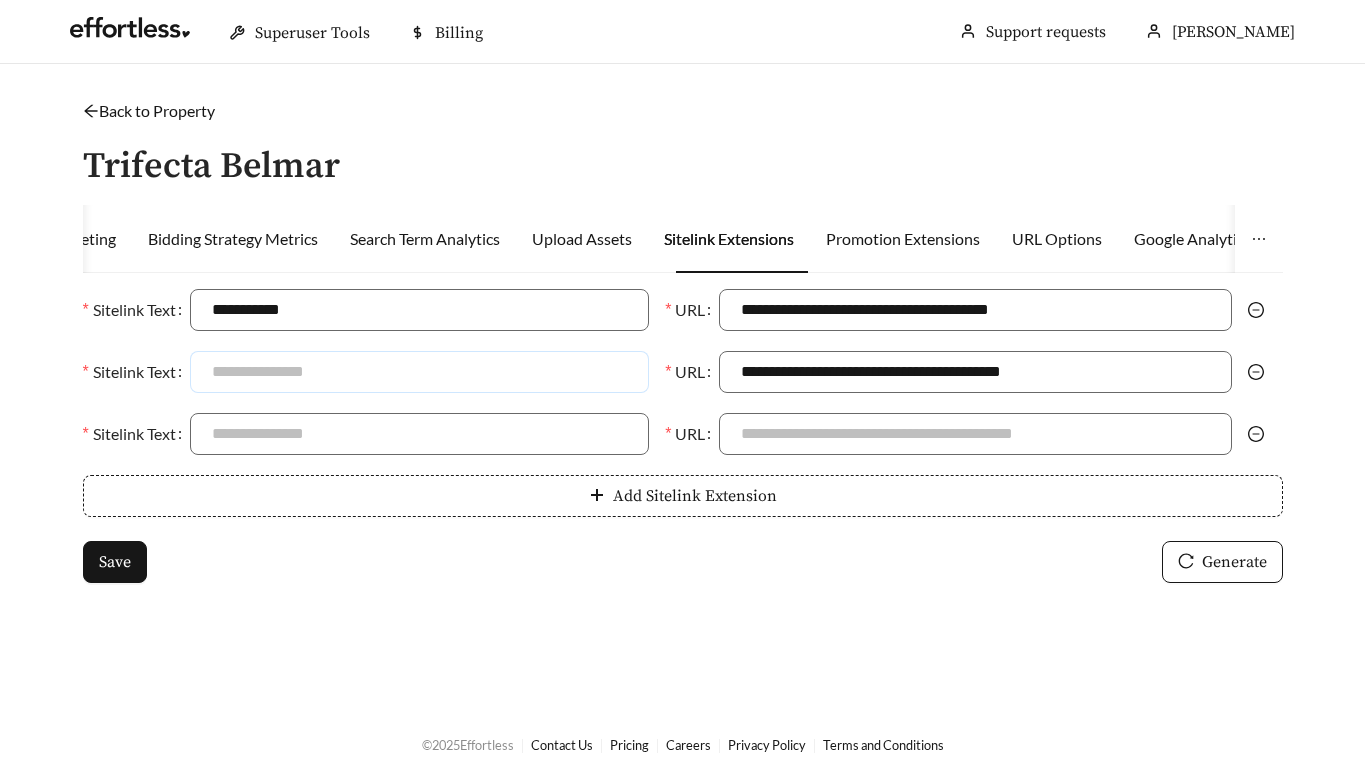 type on "*******" 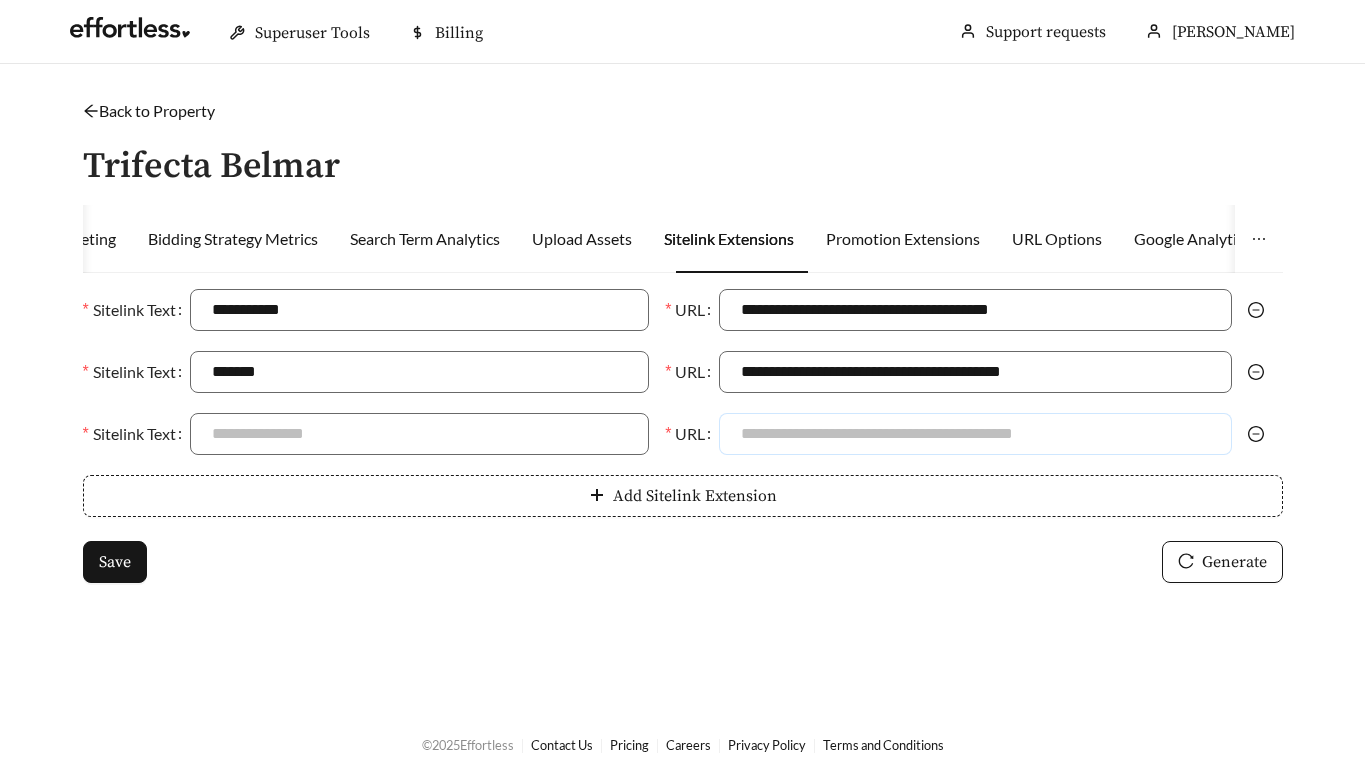click on "URL" at bounding box center (975, 434) 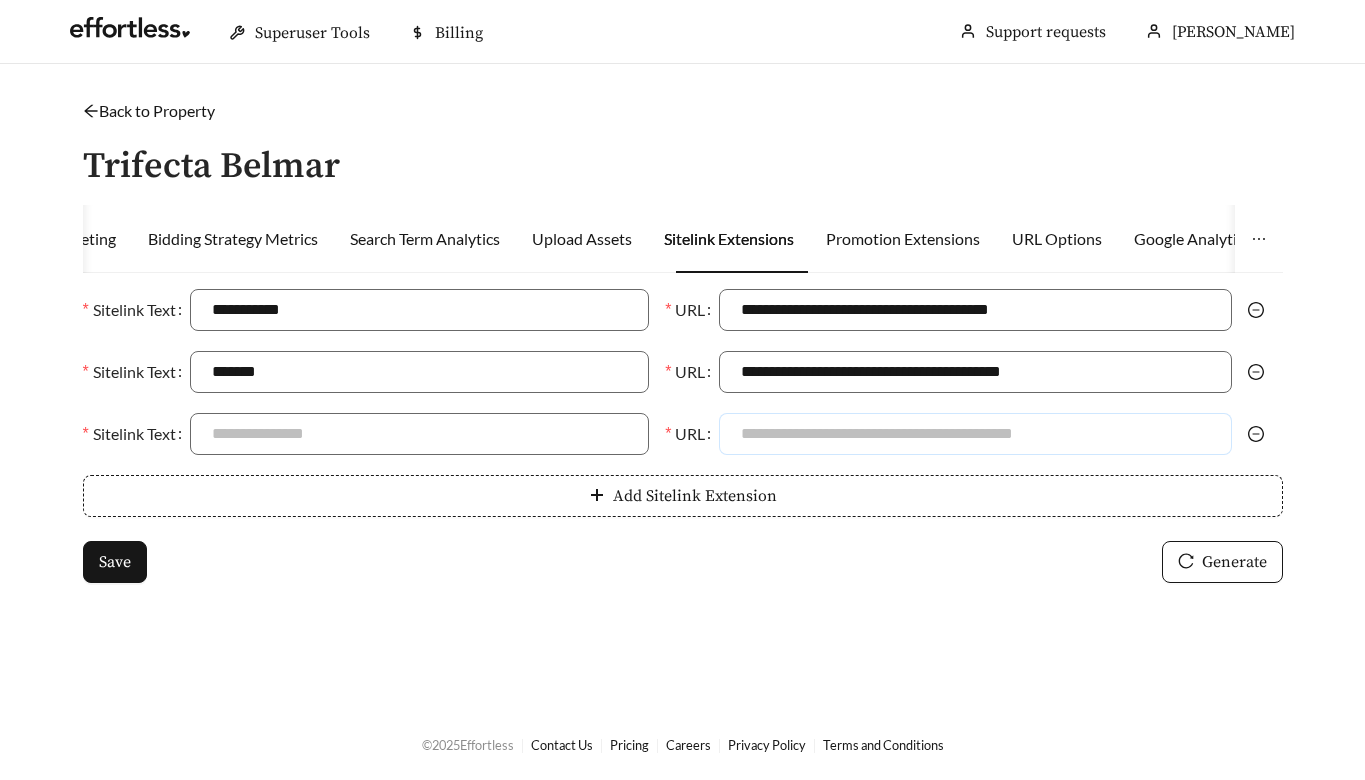 paste on "**********" 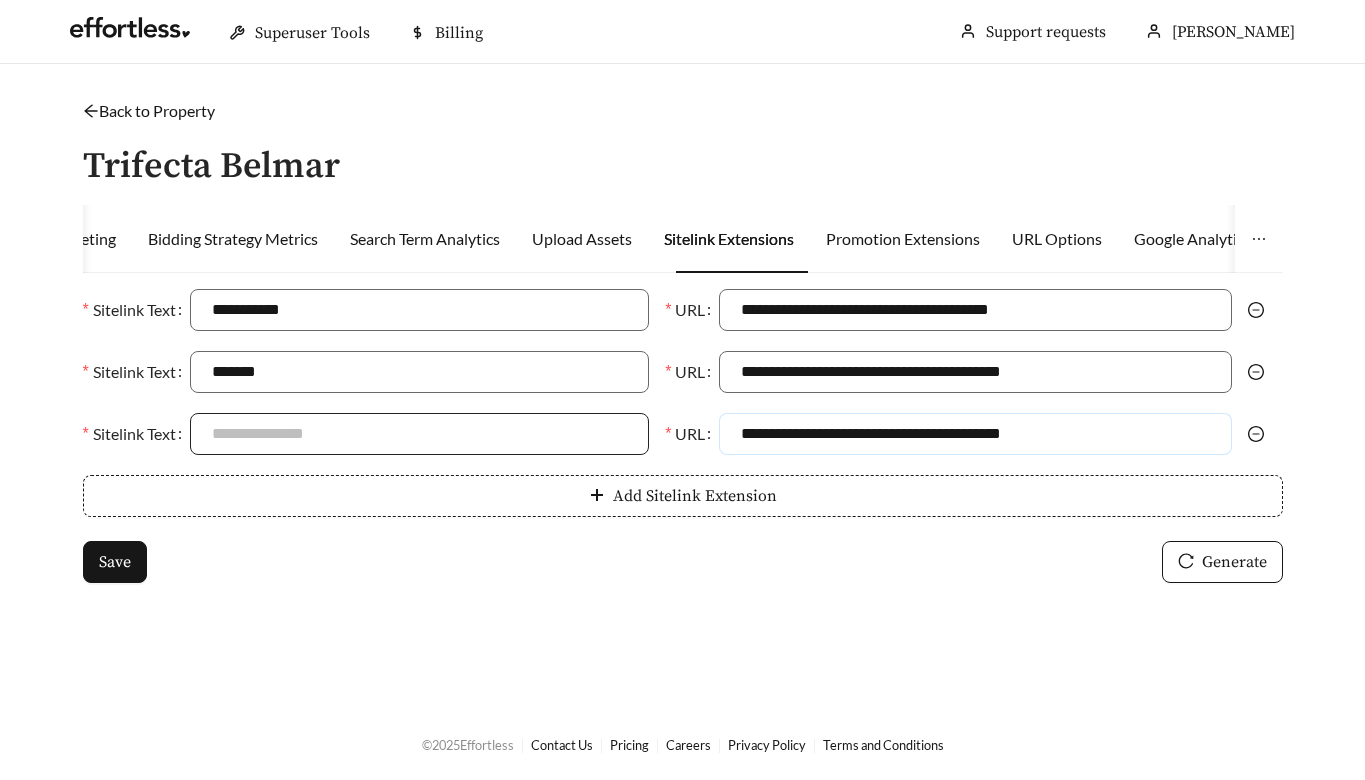 type on "**********" 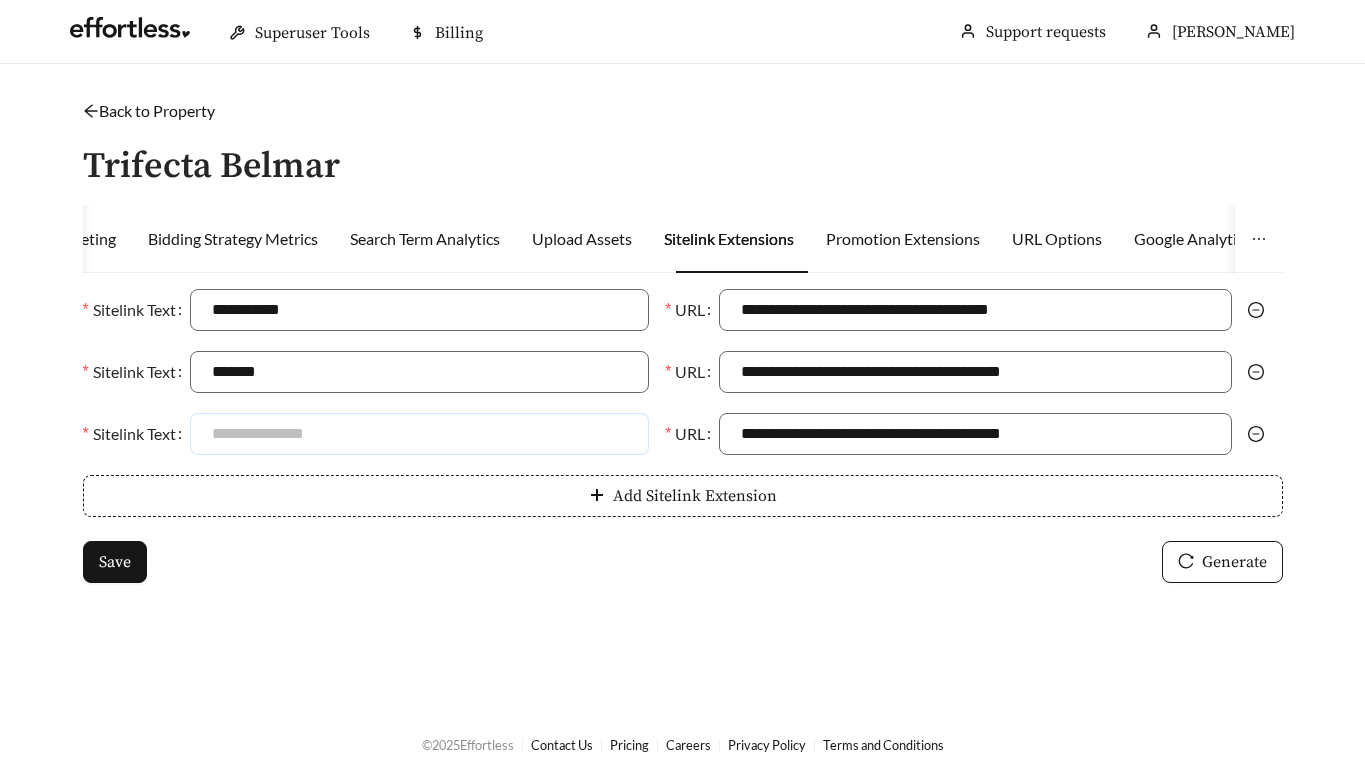 click on "Sitelink Text" at bounding box center (419, 434) 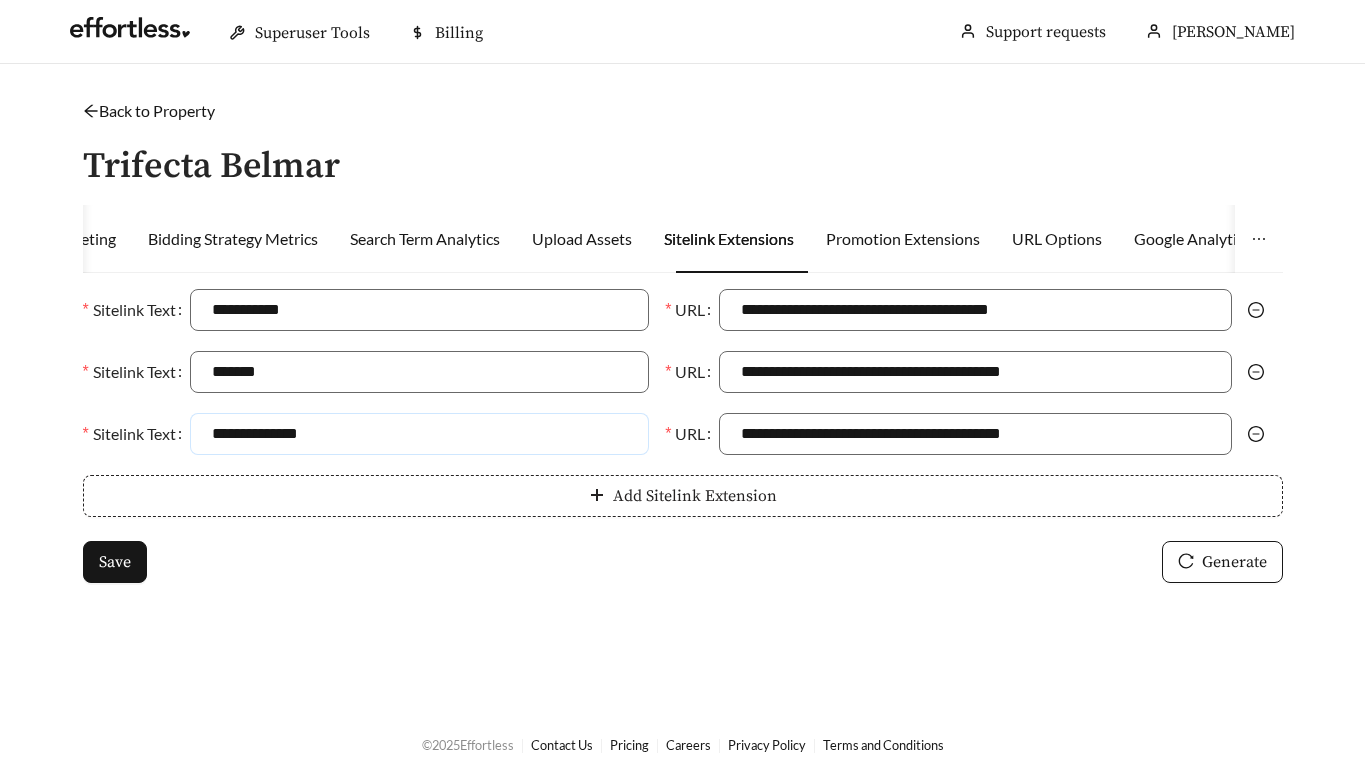 type on "**********" 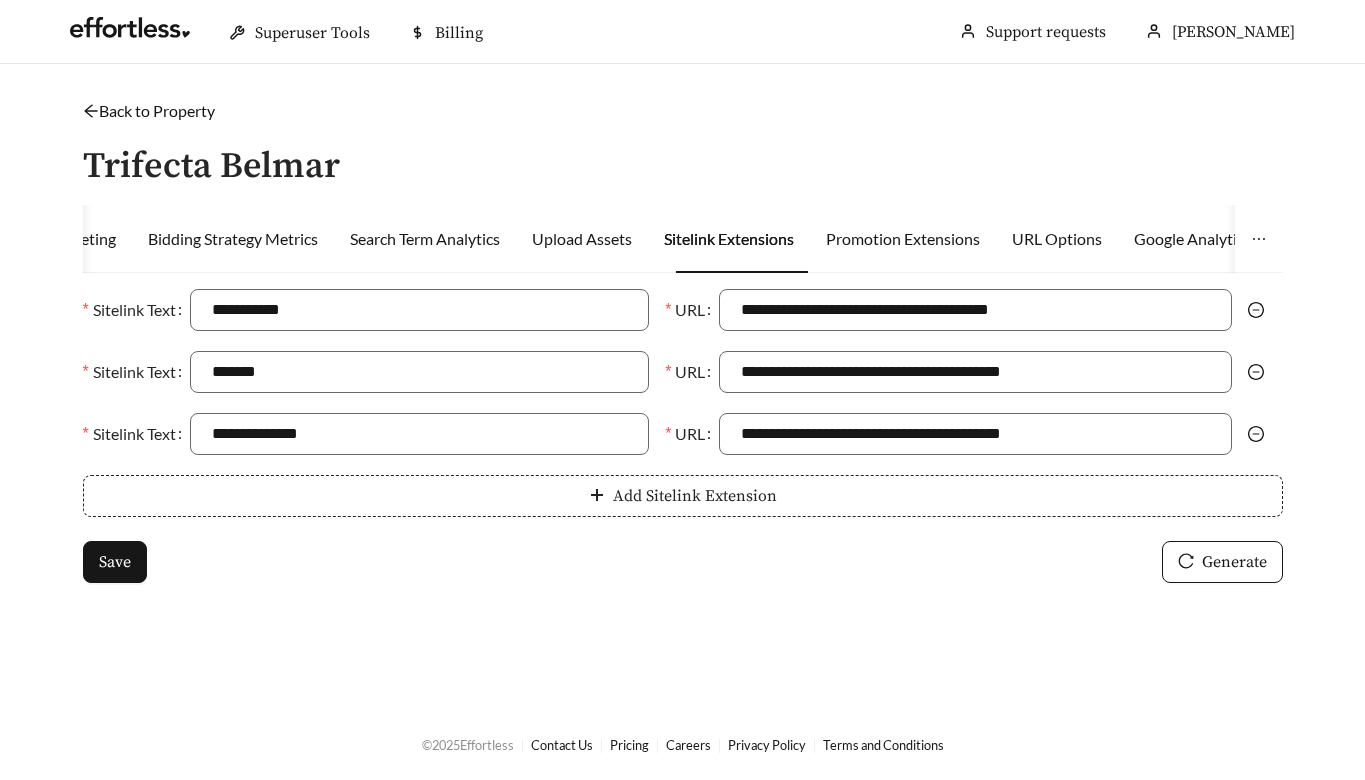 click on "Add Sitelink Extension" at bounding box center [683, 496] 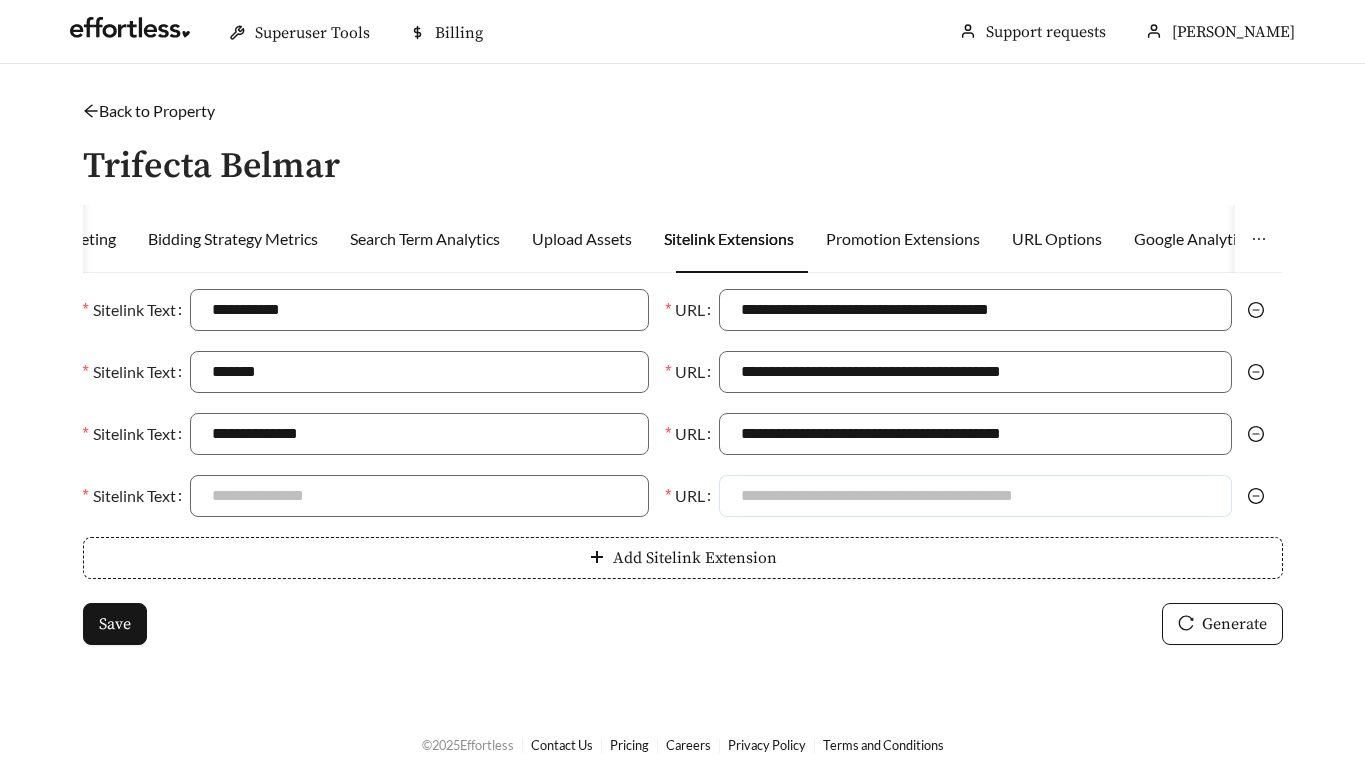 paste on "**********" 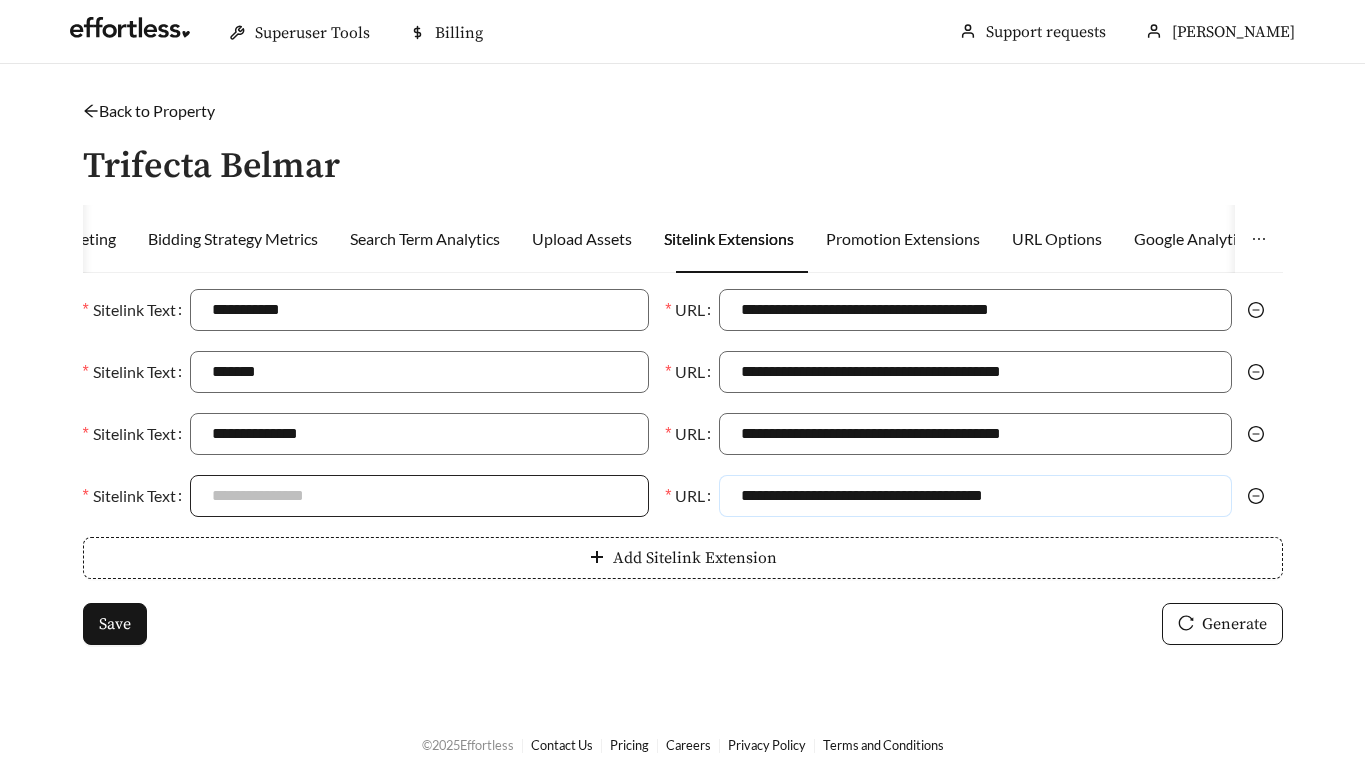 type on "**********" 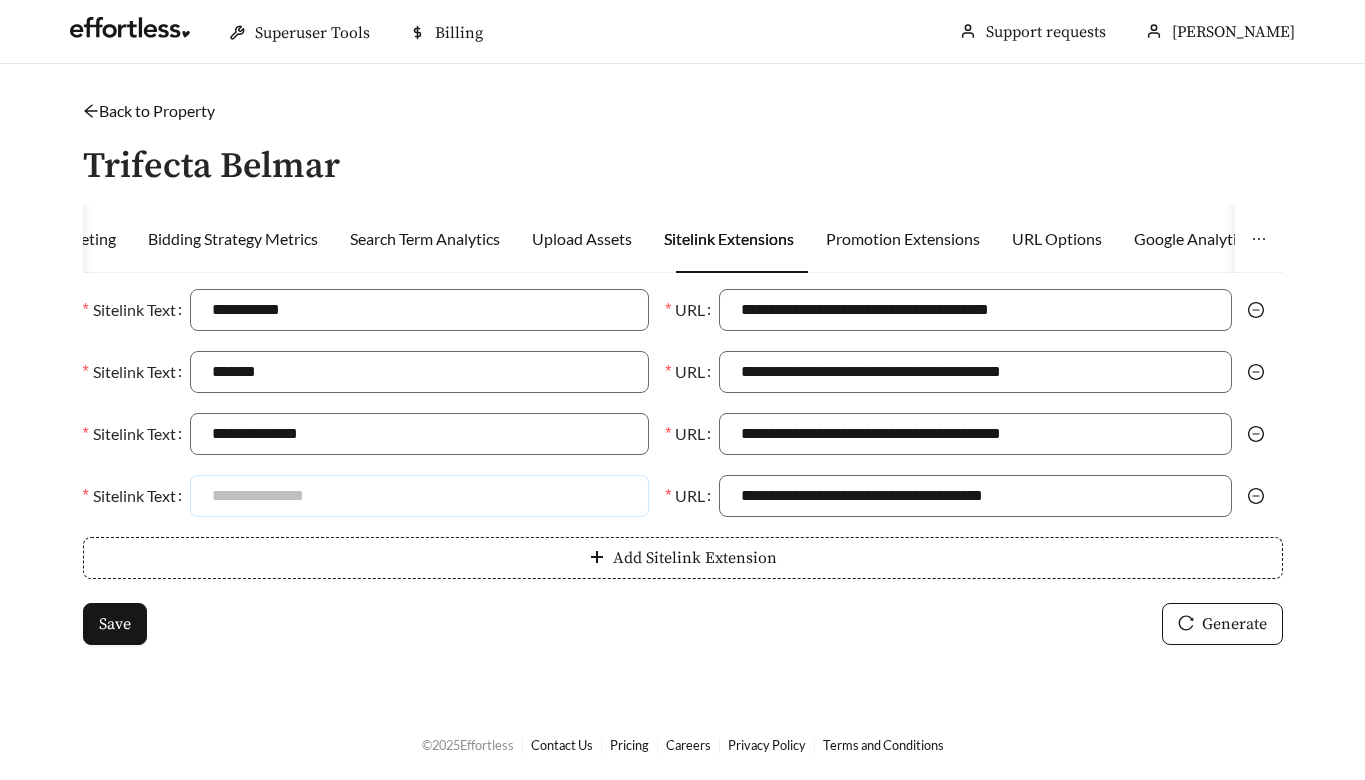 click on "Sitelink Text" at bounding box center (419, 496) 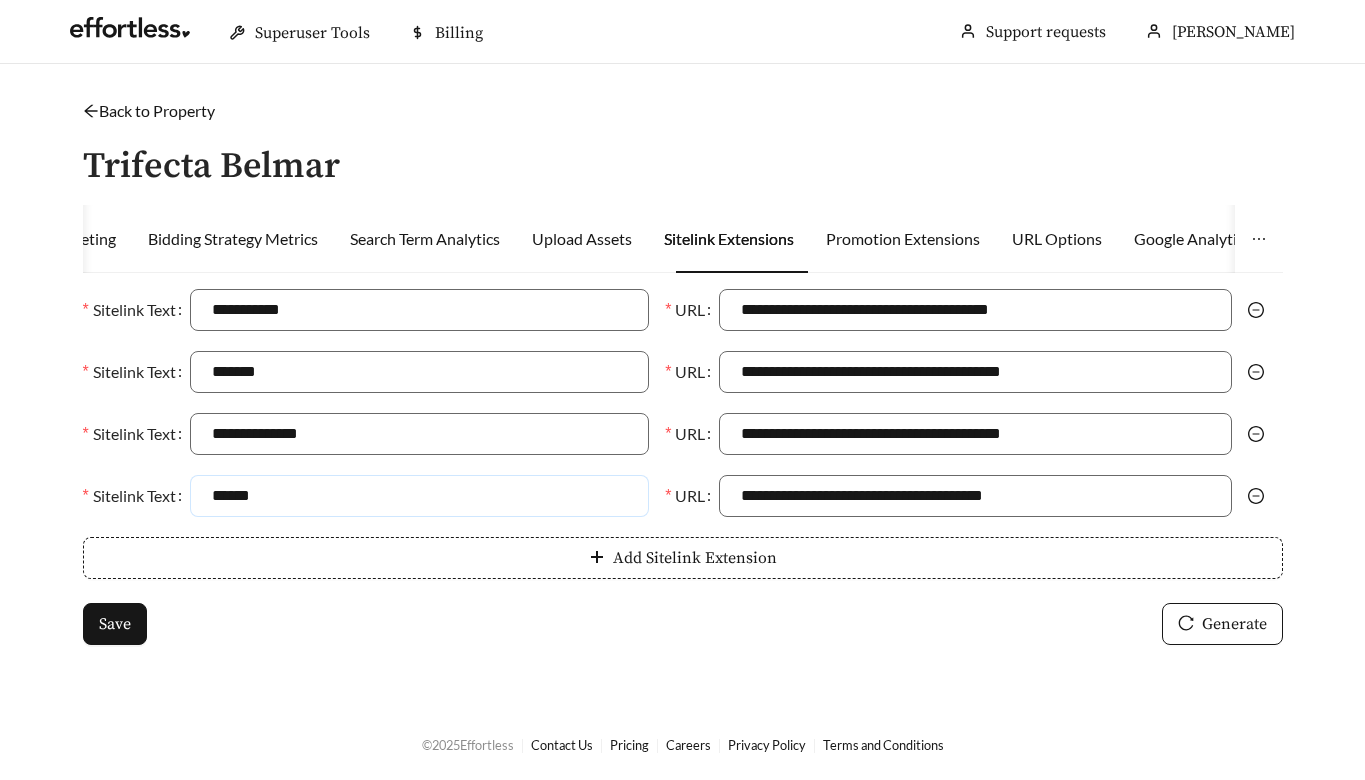 type on "**********" 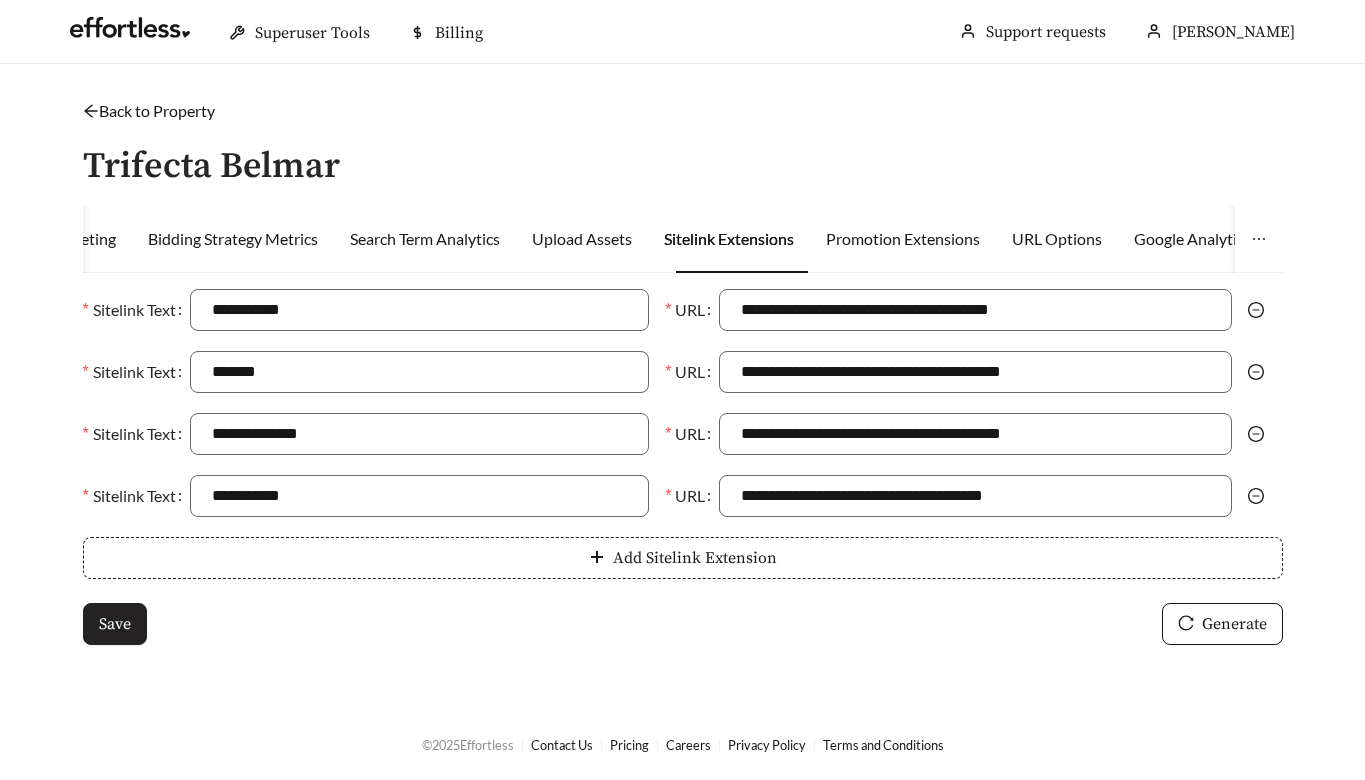 click on "Save" at bounding box center (115, 624) 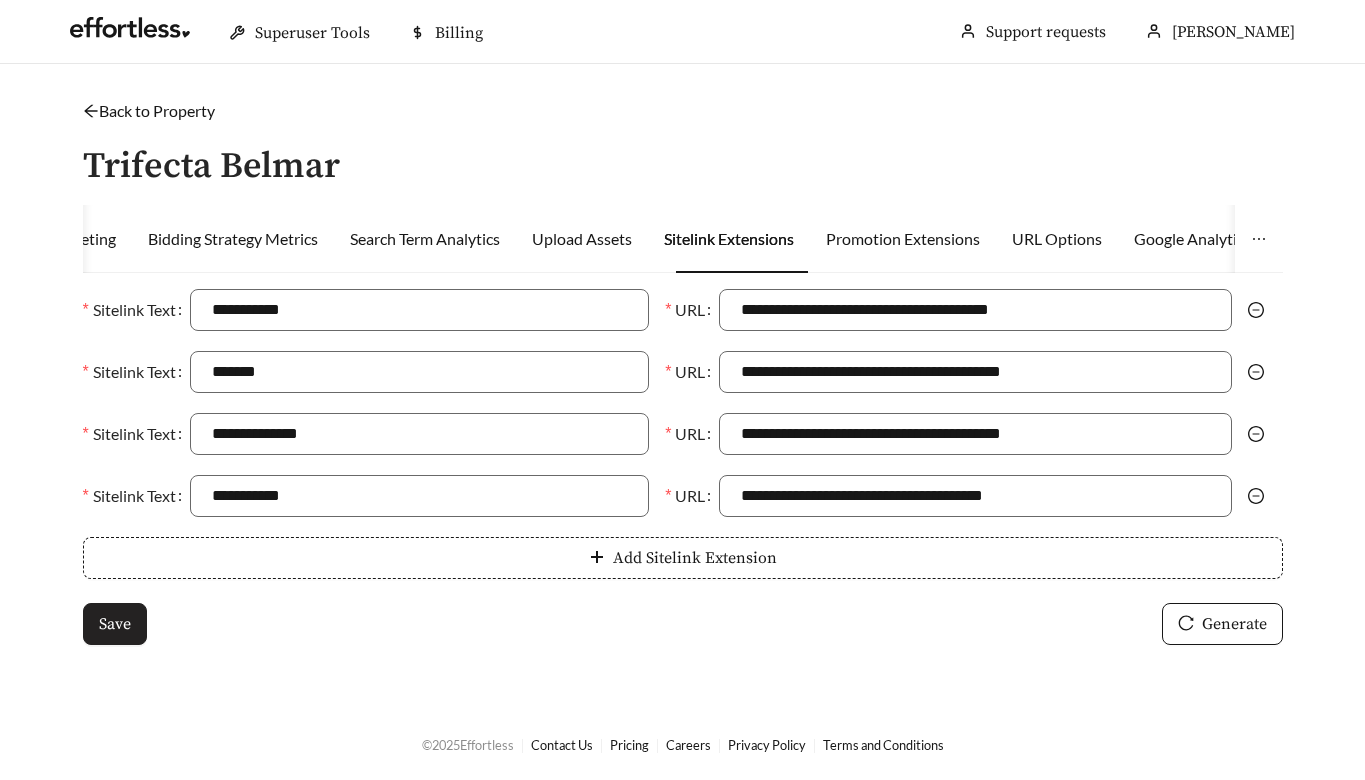 click on "Save" at bounding box center [115, 624] 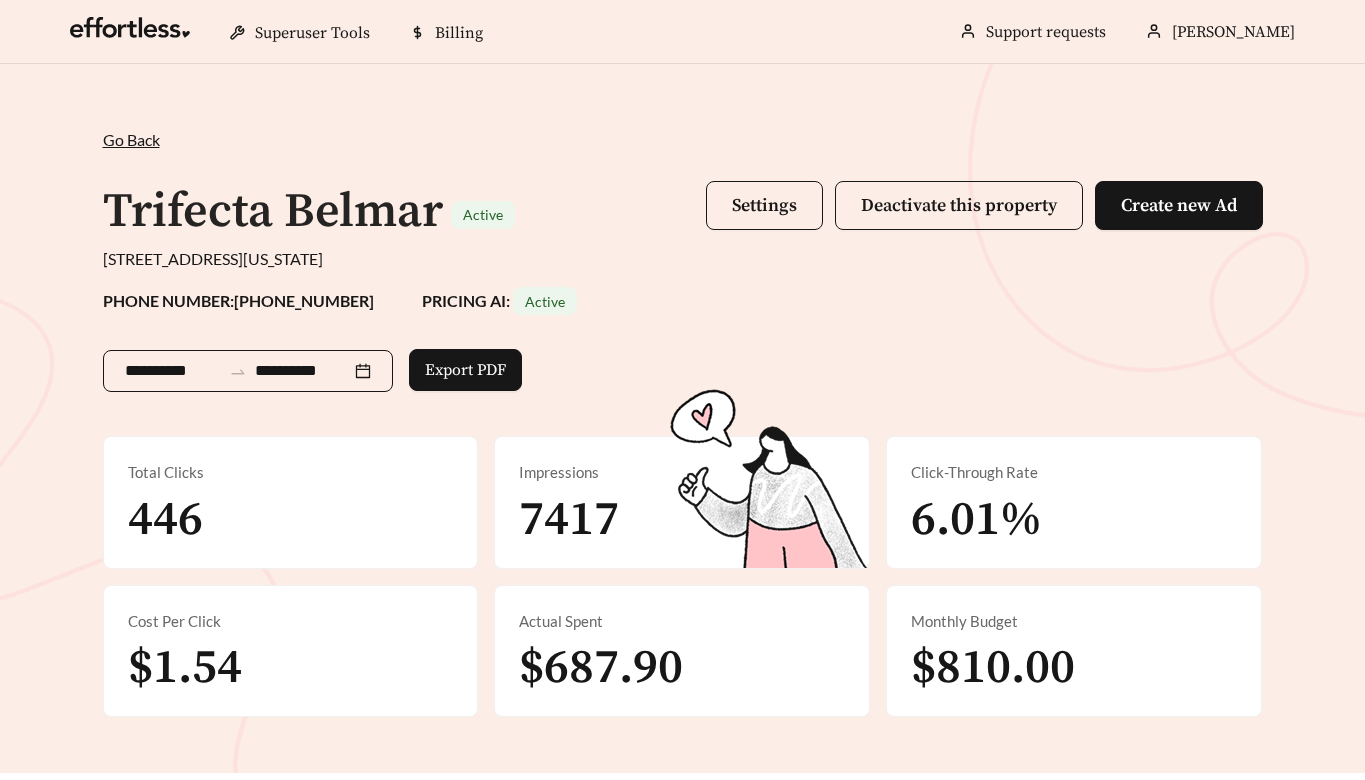 click on "**********" at bounding box center (173, 371) 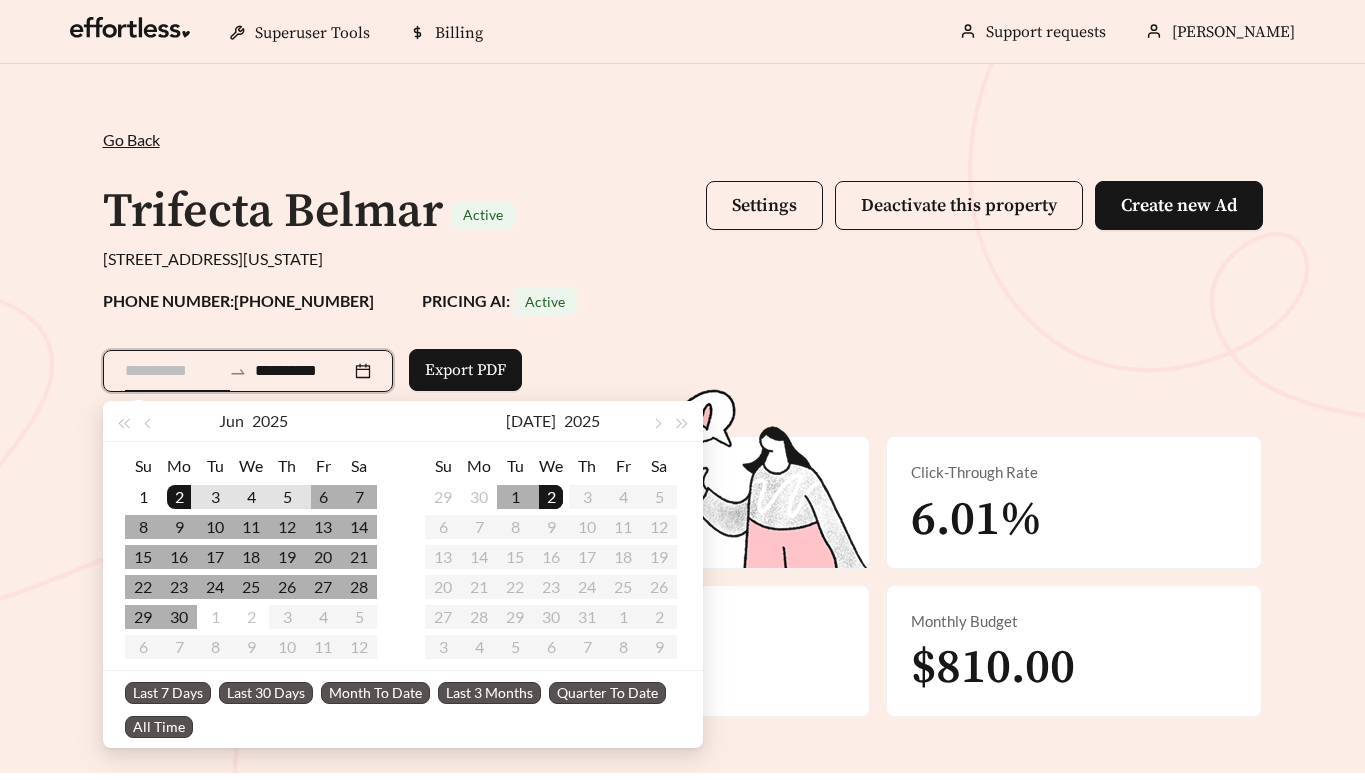 type on "**********" 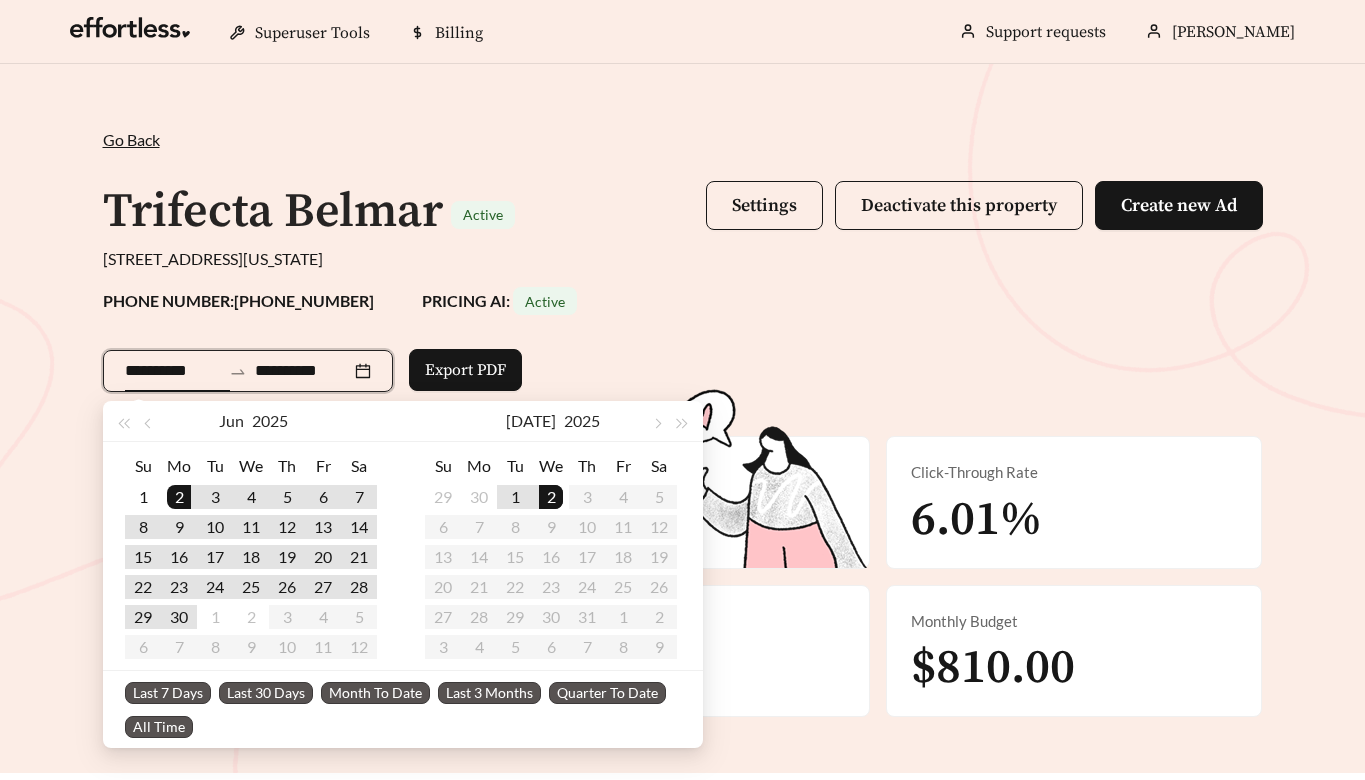 click at bounding box center (769, 478) 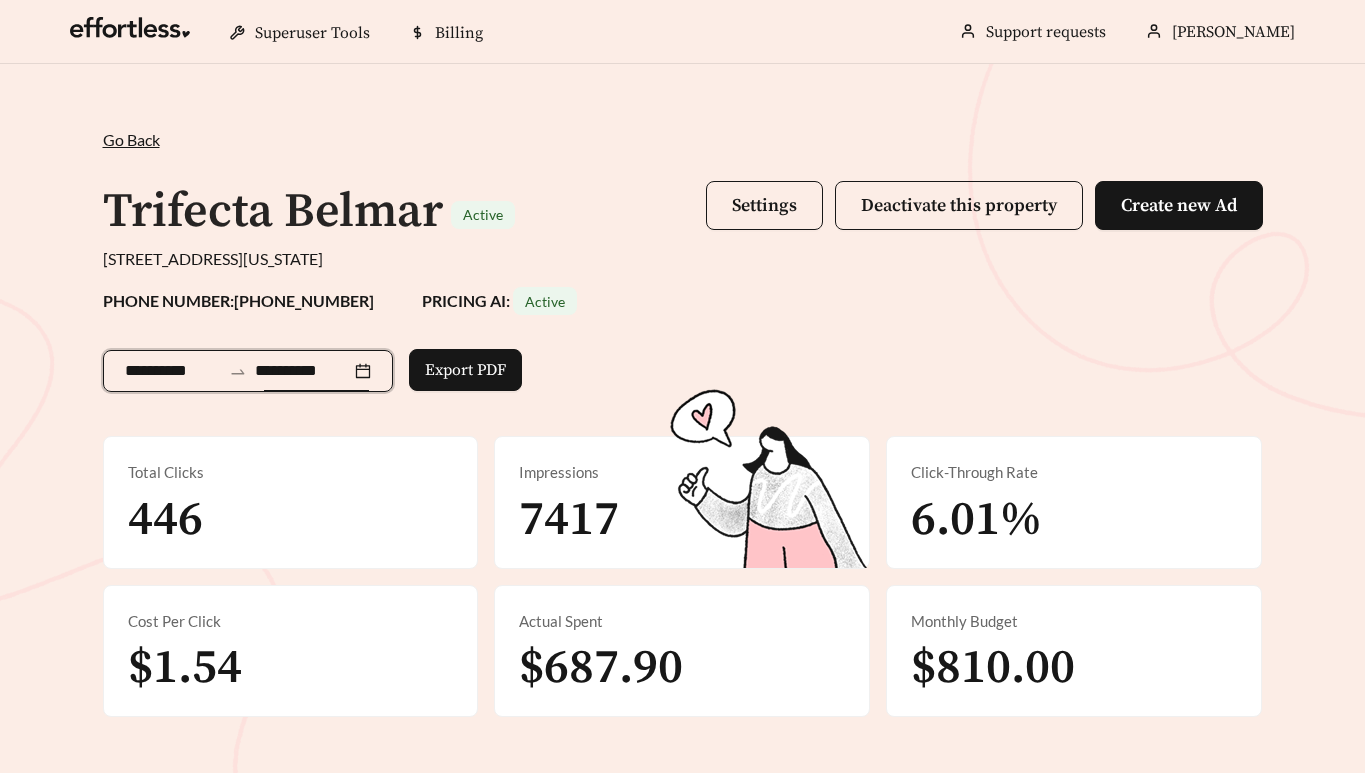 click on "**********" at bounding box center (303, 371) 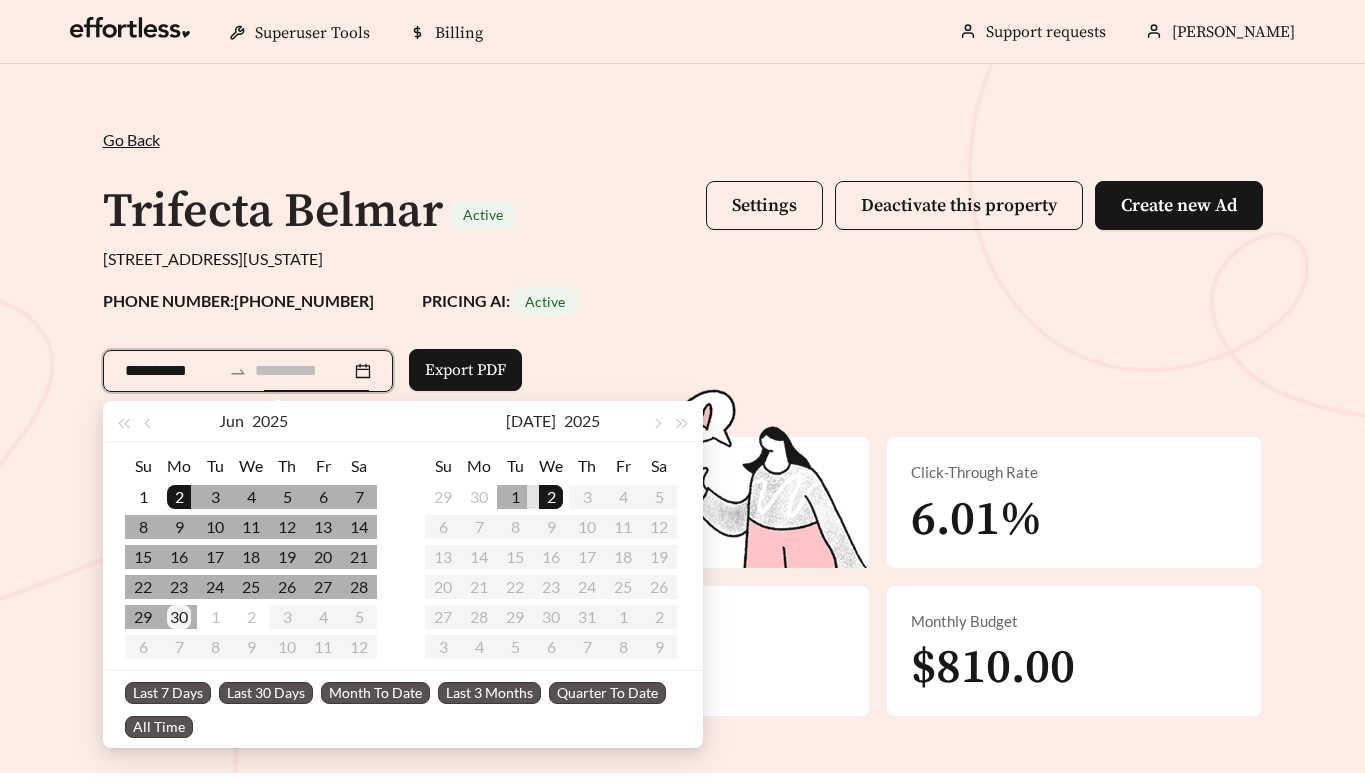 type on "**********" 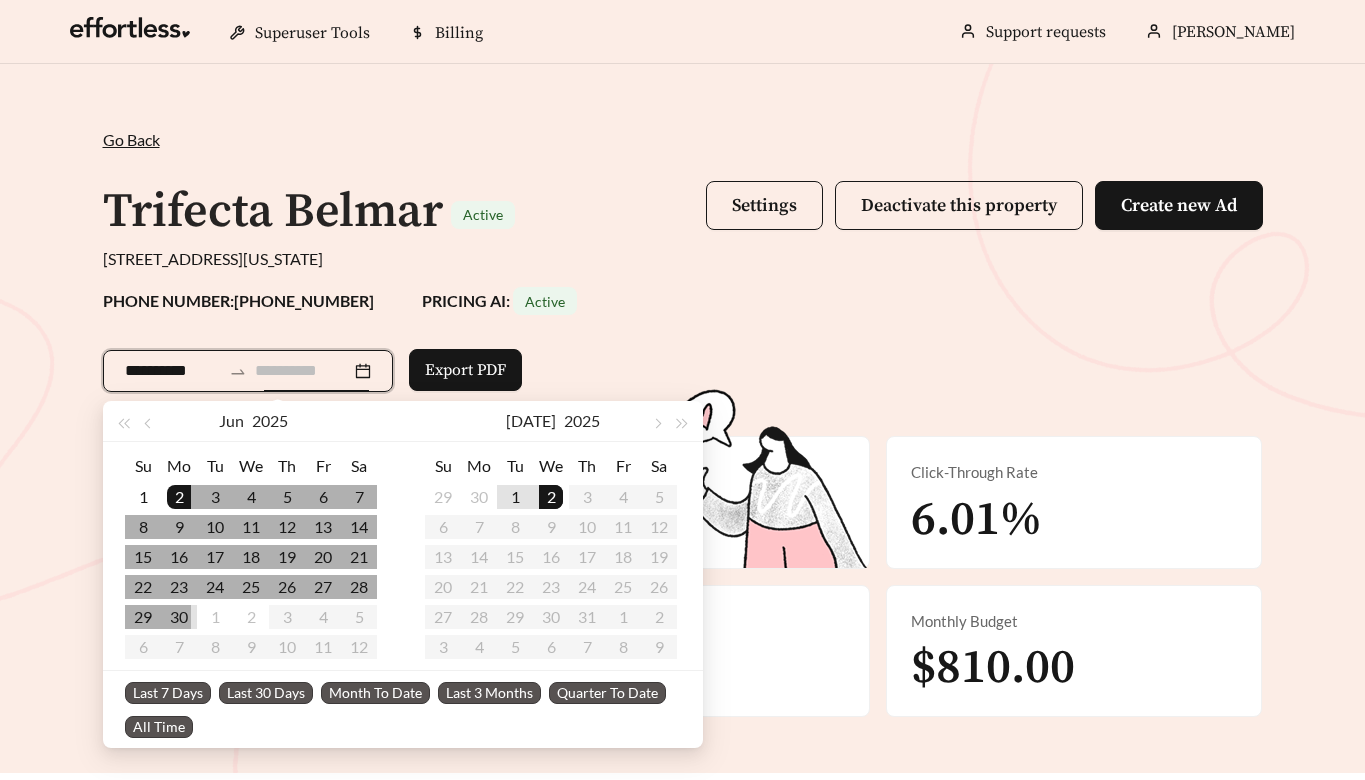 click on "30" at bounding box center (179, 617) 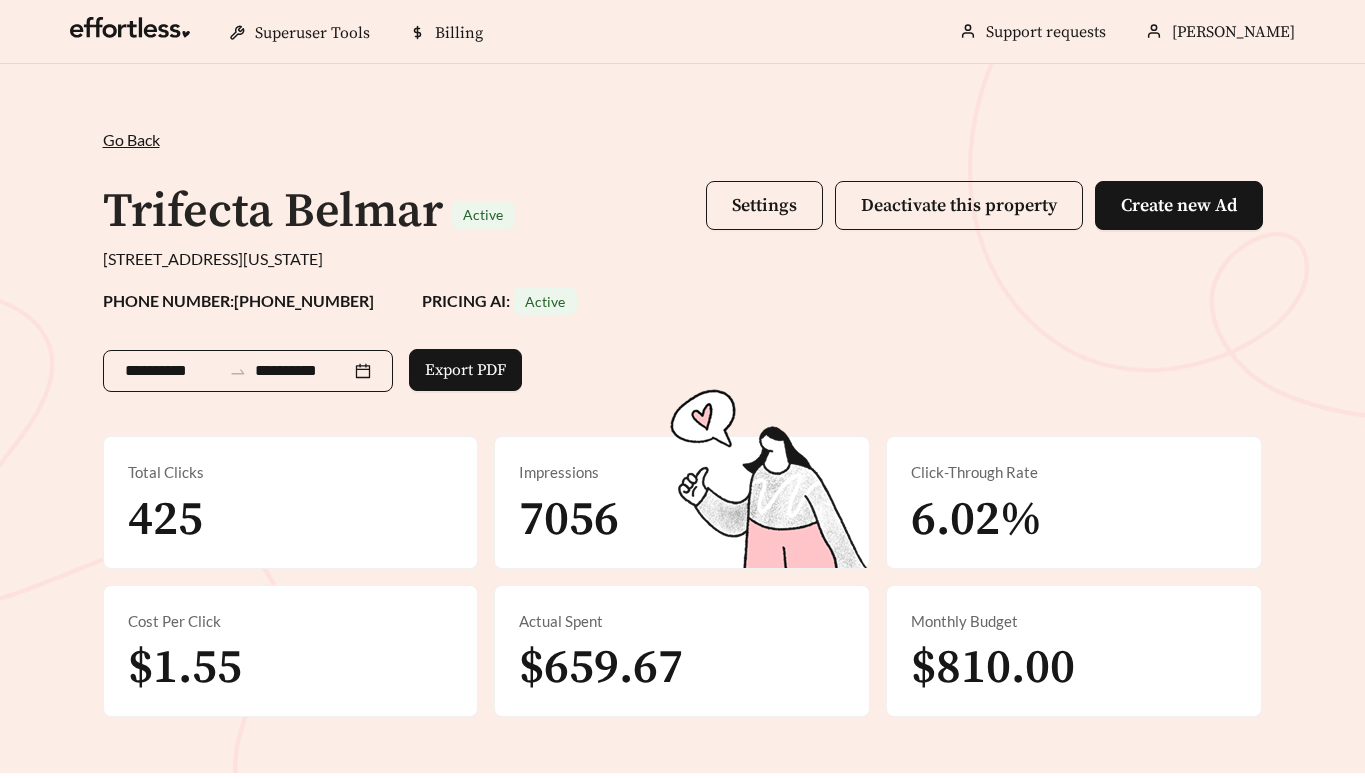 click on "**********" at bounding box center (173, 371) 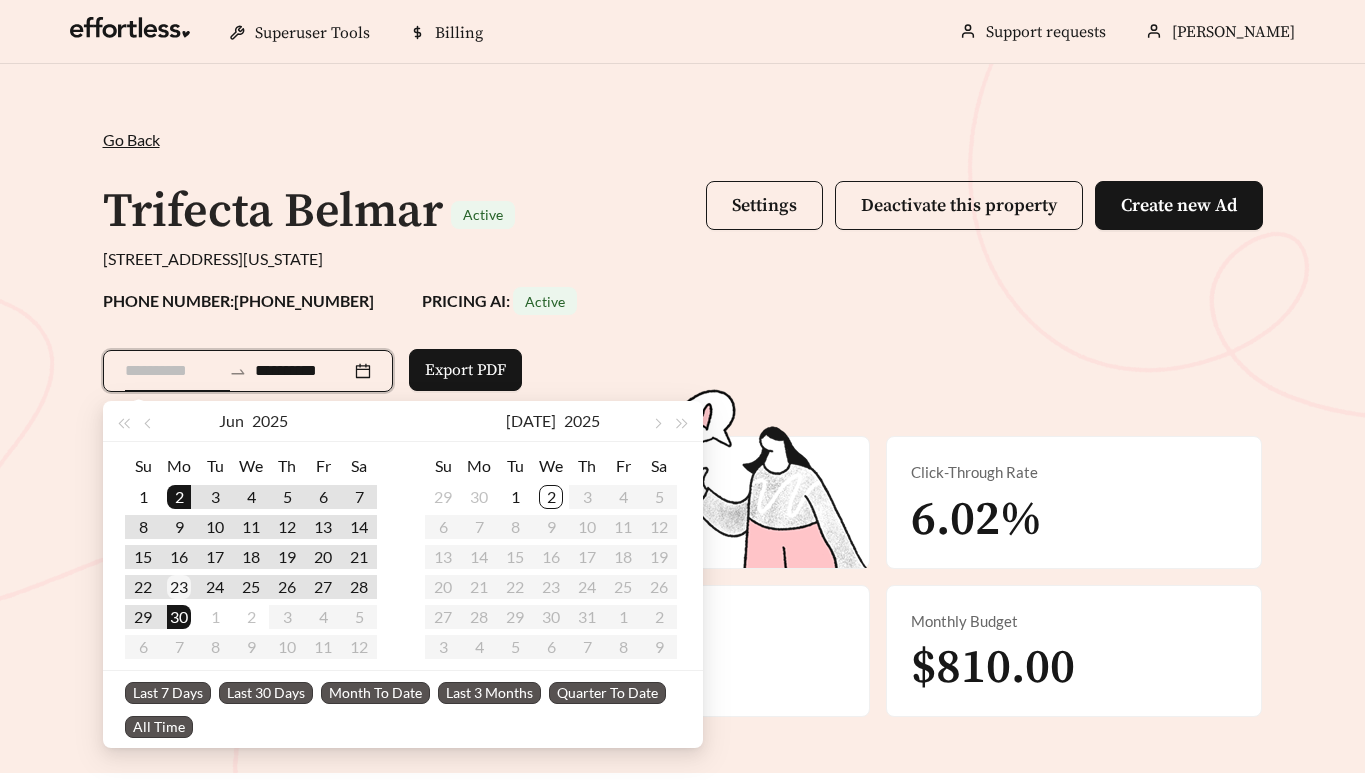 type on "**********" 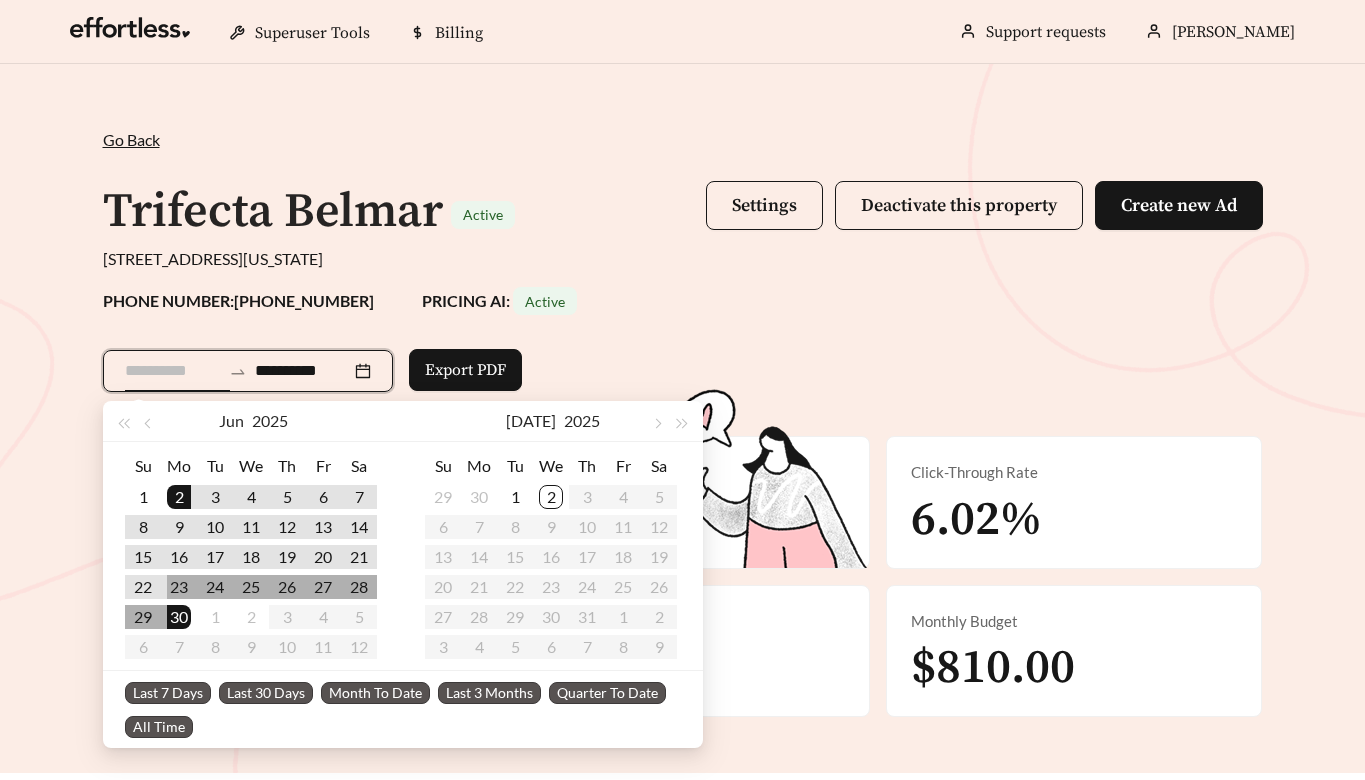 click on "23" at bounding box center [179, 587] 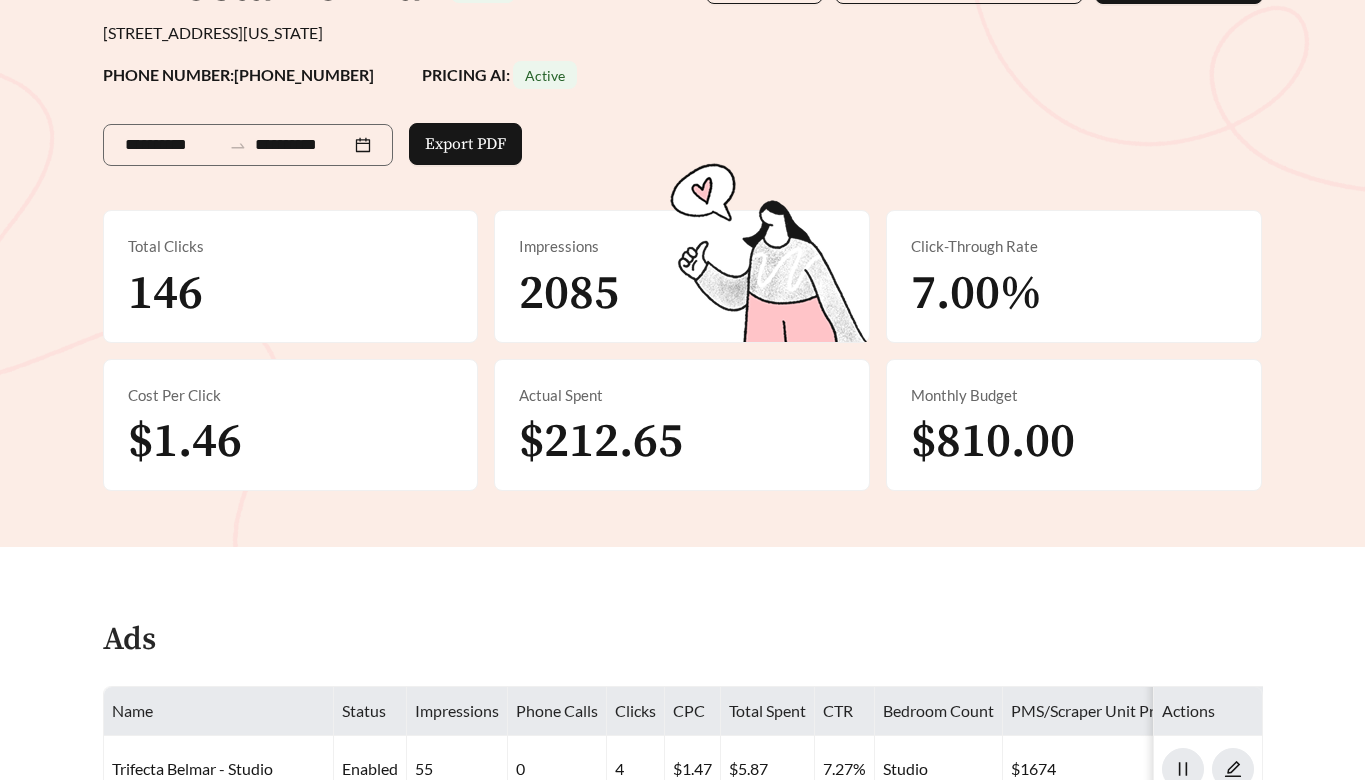 scroll, scrollTop: 227, scrollLeft: 0, axis: vertical 